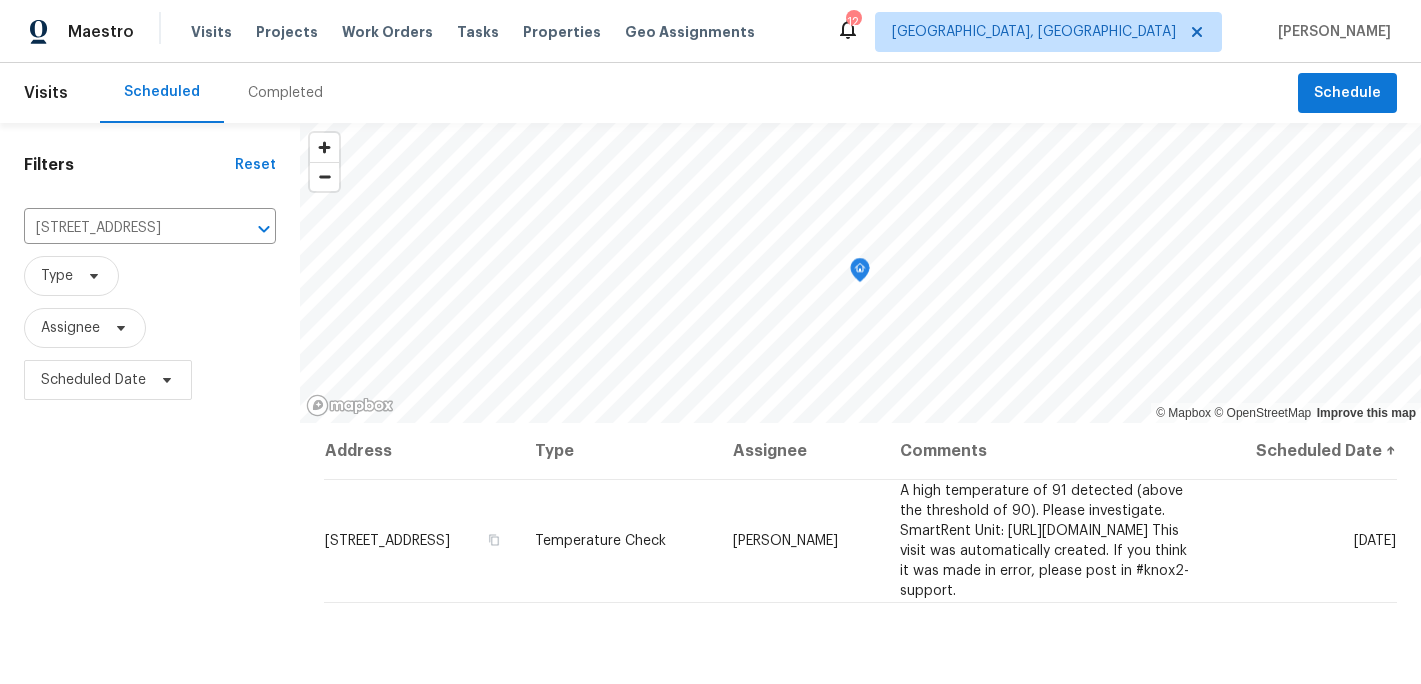 scroll, scrollTop: 0, scrollLeft: 0, axis: both 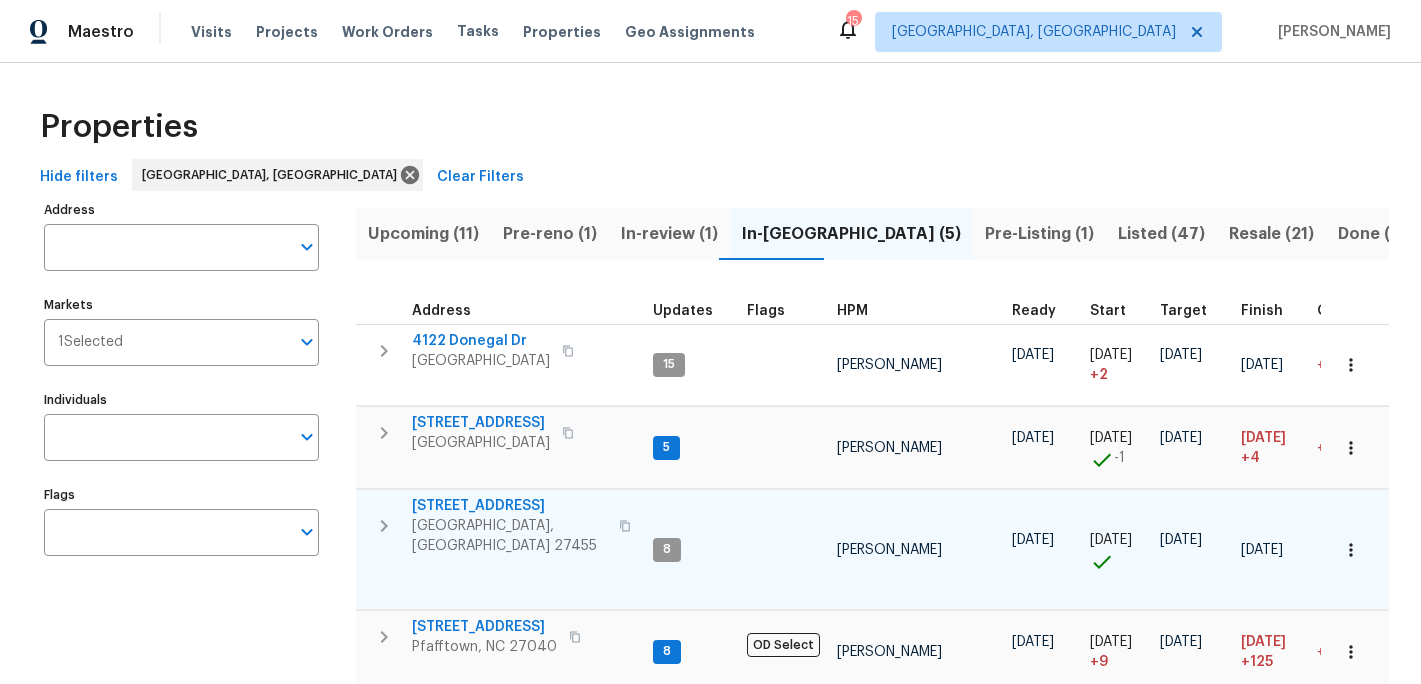 click on "[STREET_ADDRESS]" at bounding box center [509, 506] 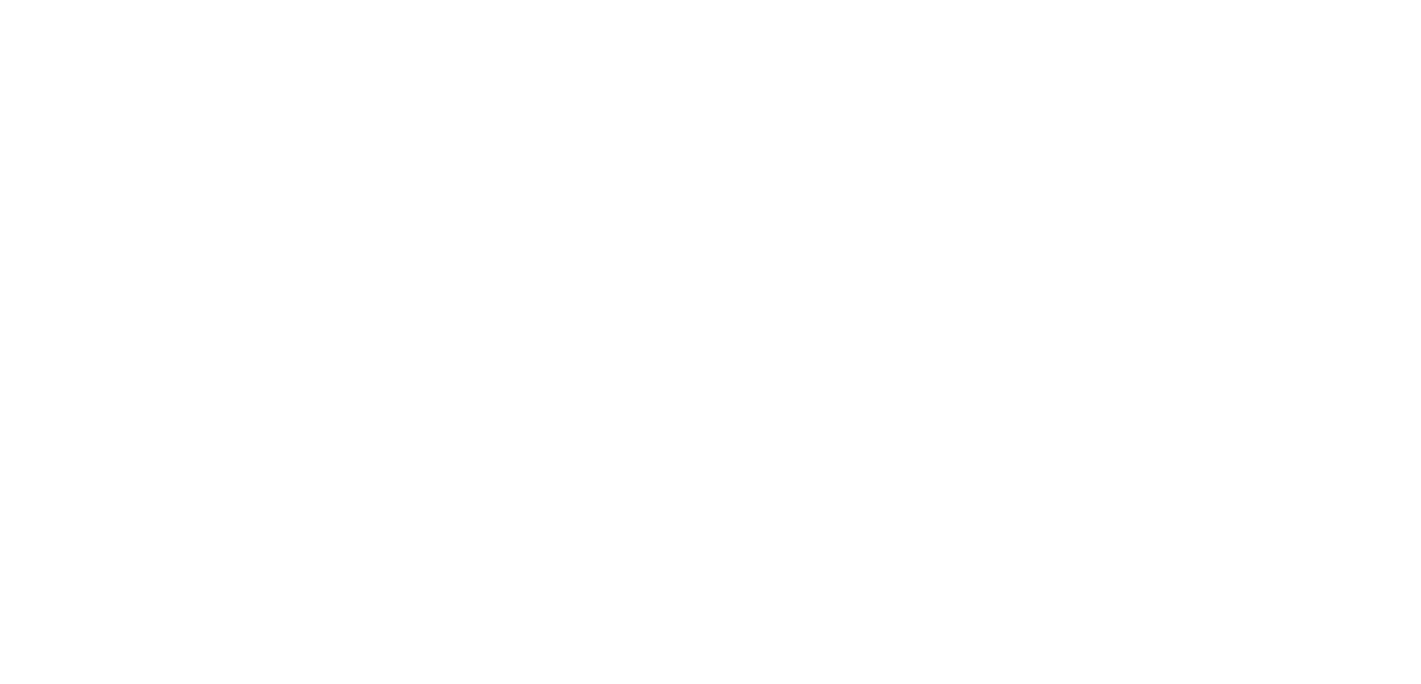 scroll, scrollTop: 0, scrollLeft: 0, axis: both 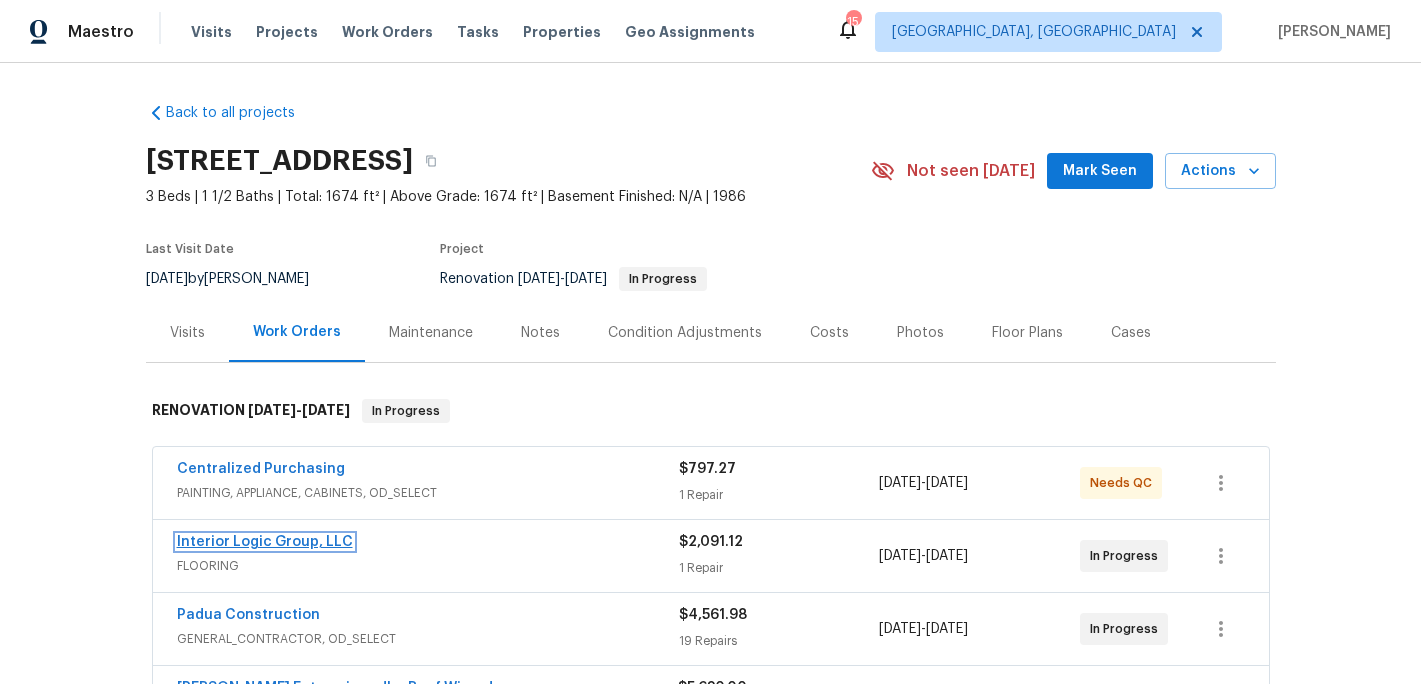 click on "Interior Logic Group, LLC" at bounding box center [265, 542] 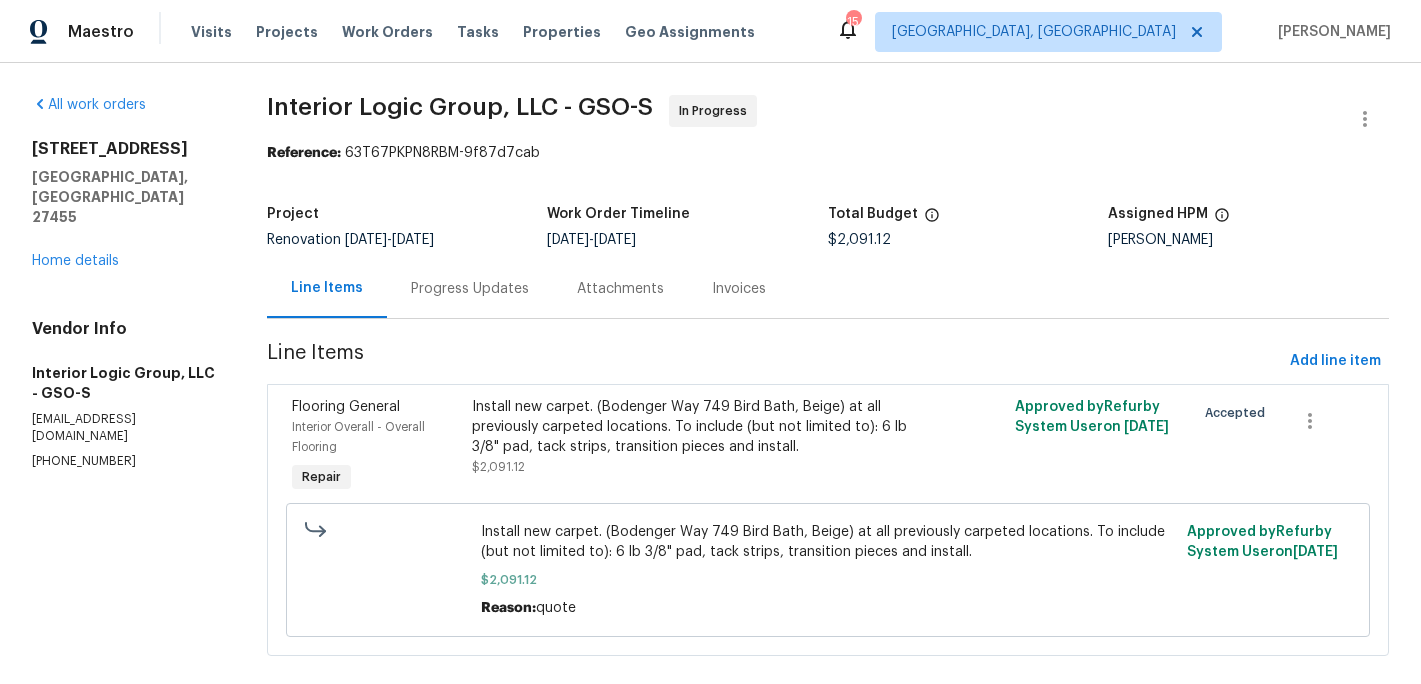 click on "Progress Updates" at bounding box center (470, 289) 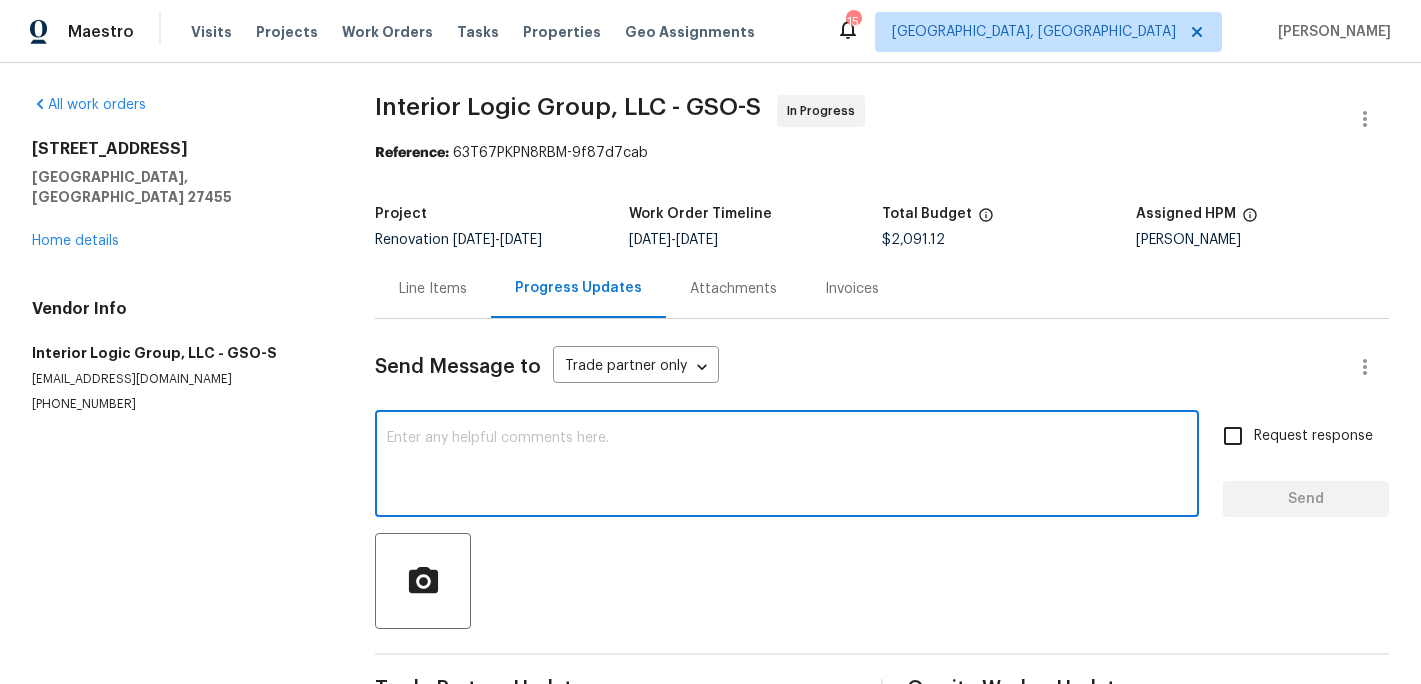 click at bounding box center [787, 466] 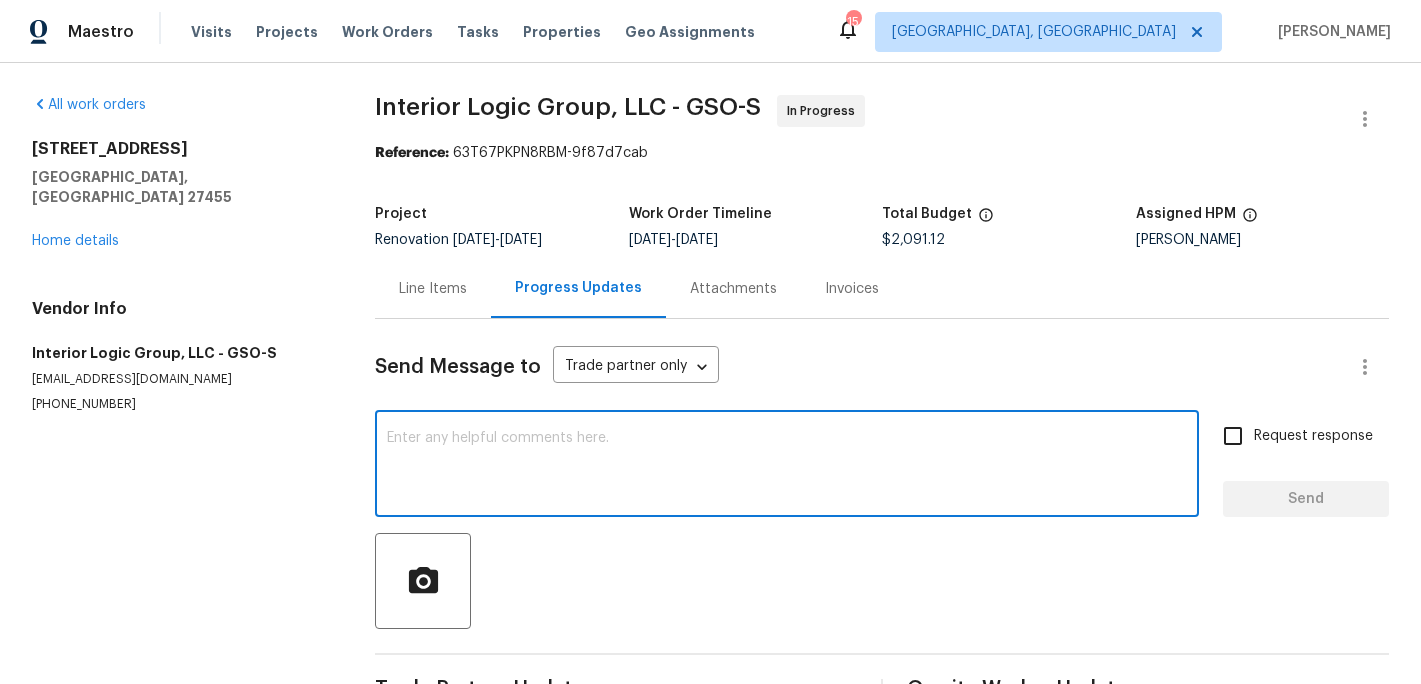 type on "o" 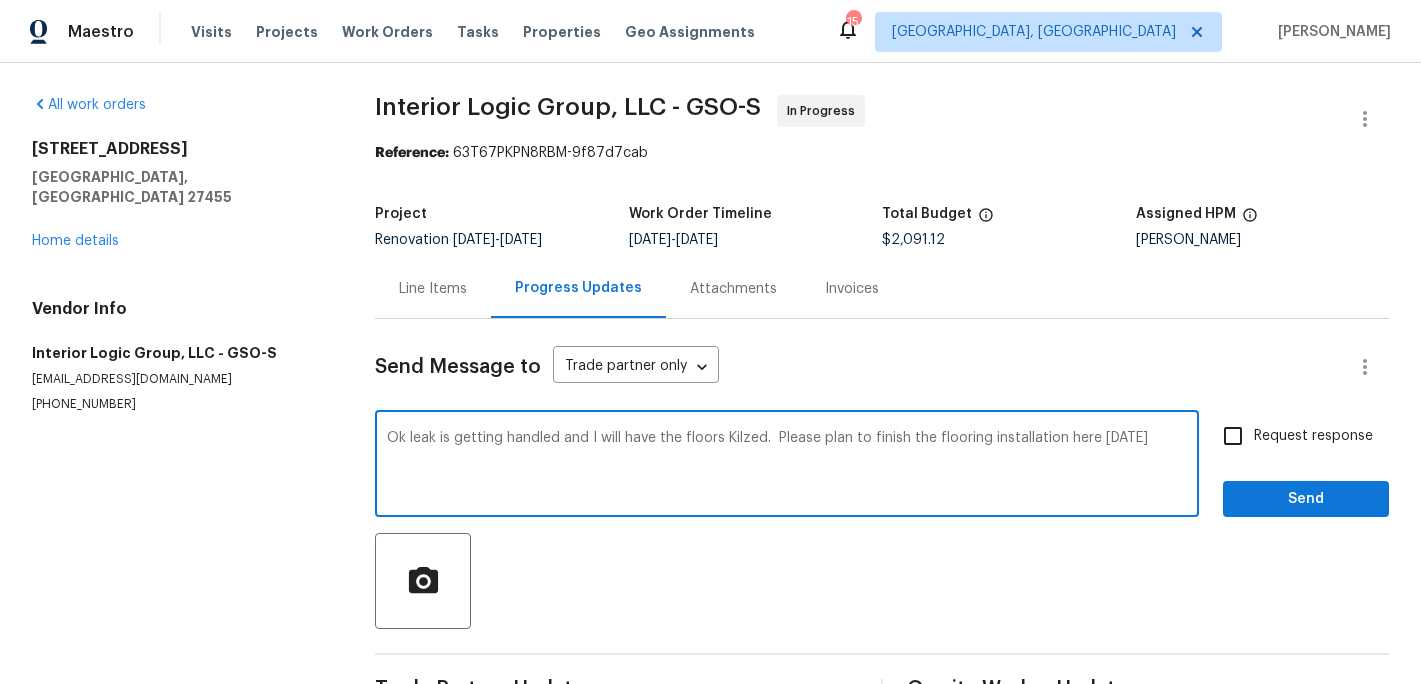 type on "Ok leak is getting handled and I will have the floors Kilzed.  Please plan to finish the flooring installation here on Friday" 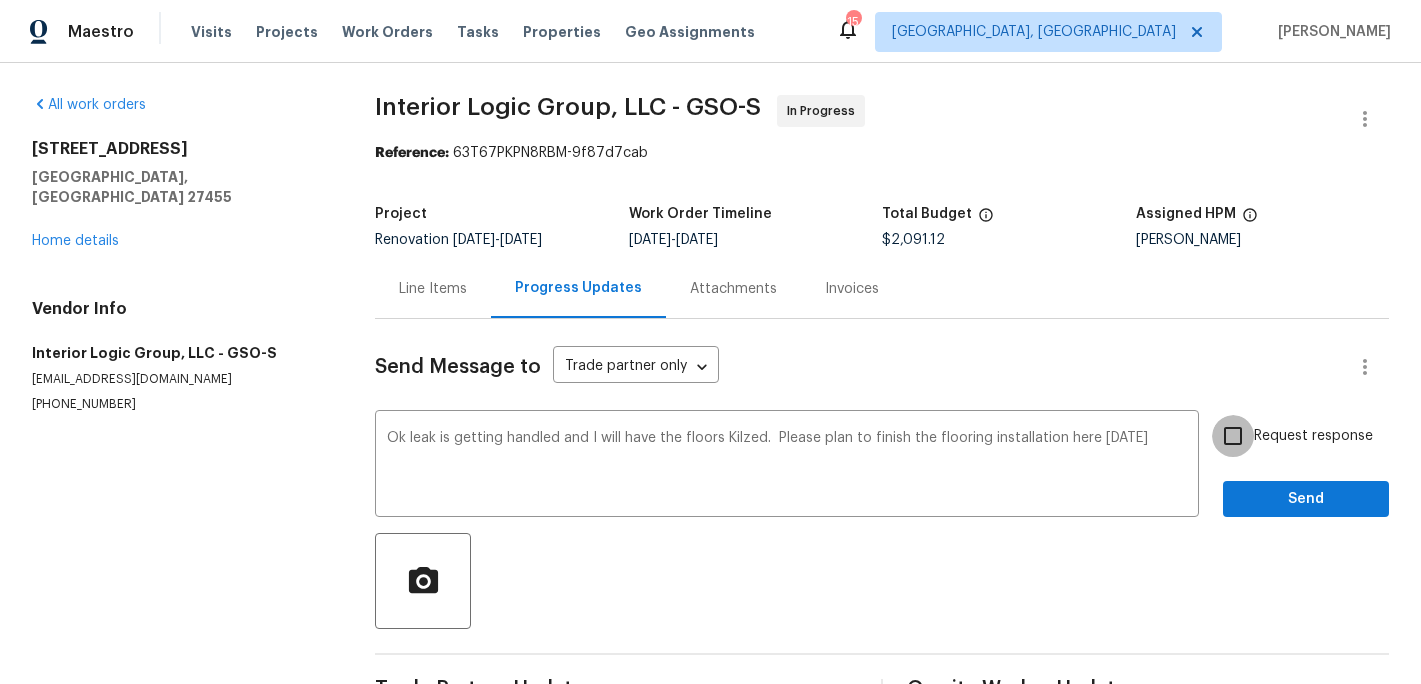 click on "Request response" at bounding box center (1233, 436) 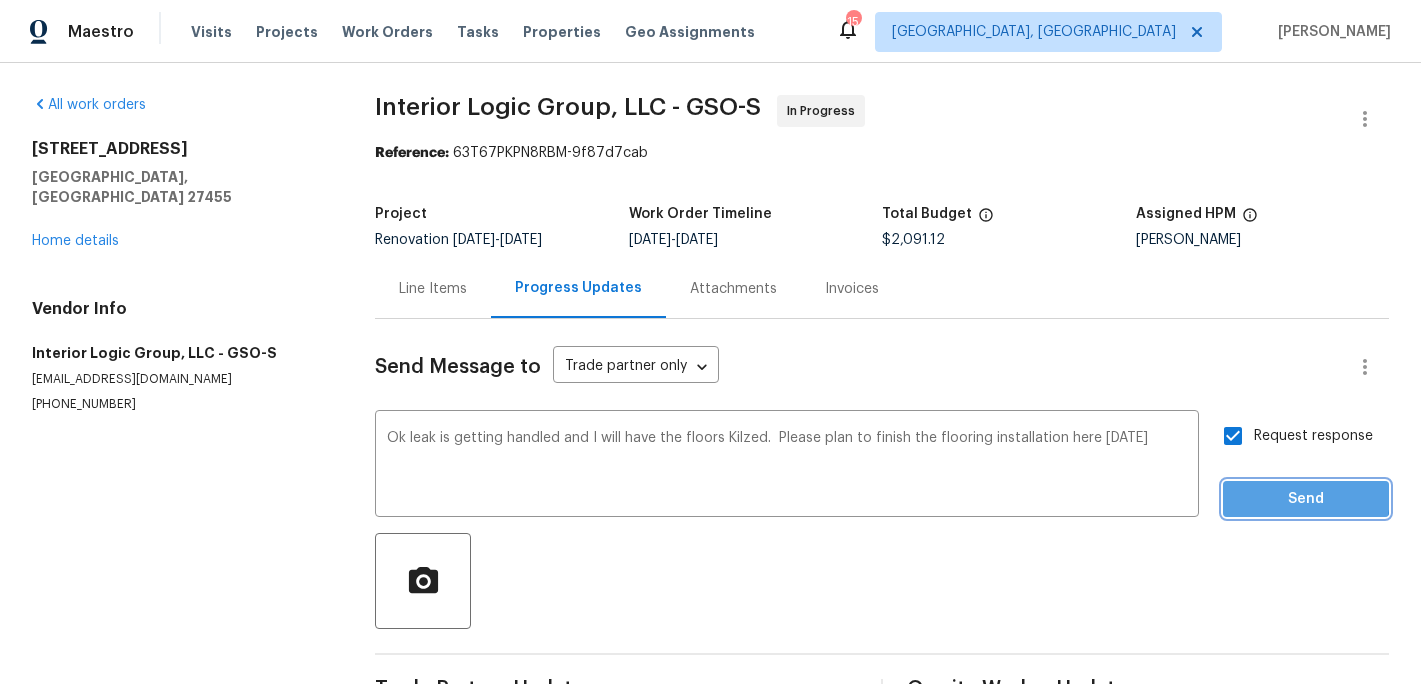 click on "Send" at bounding box center [1306, 499] 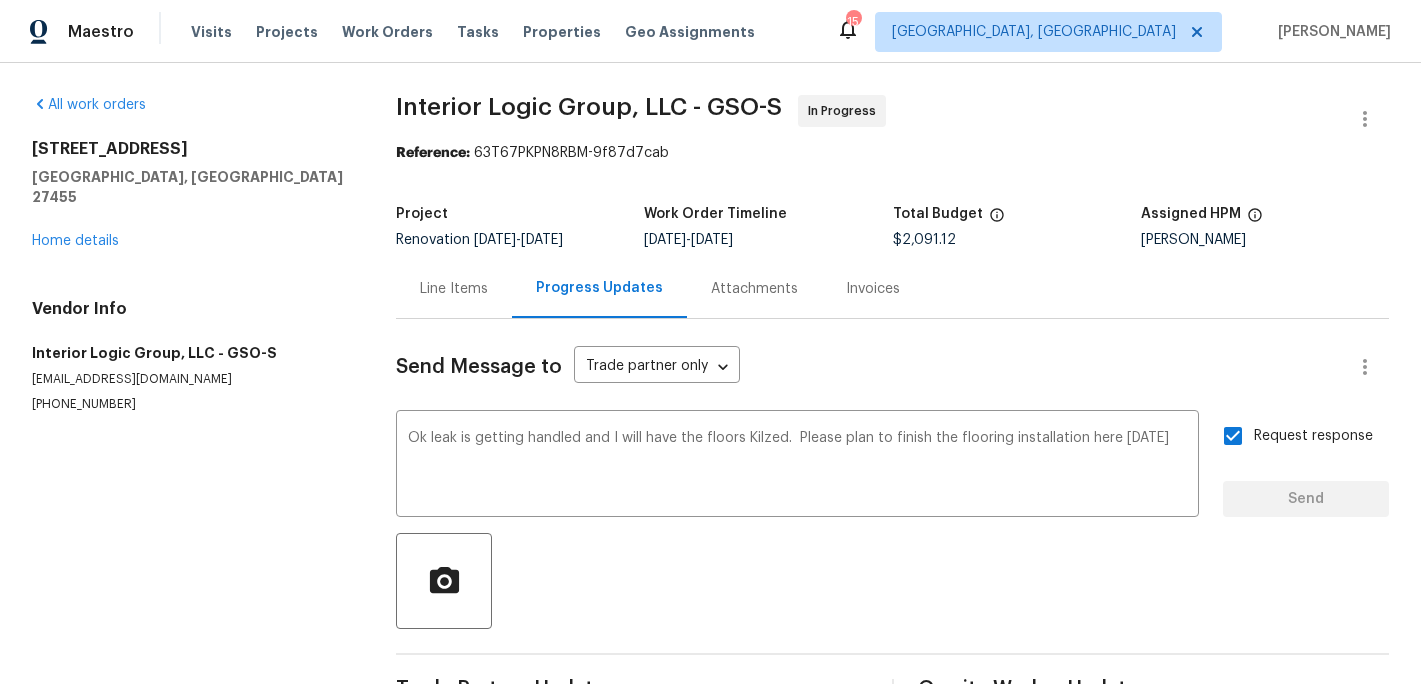 type 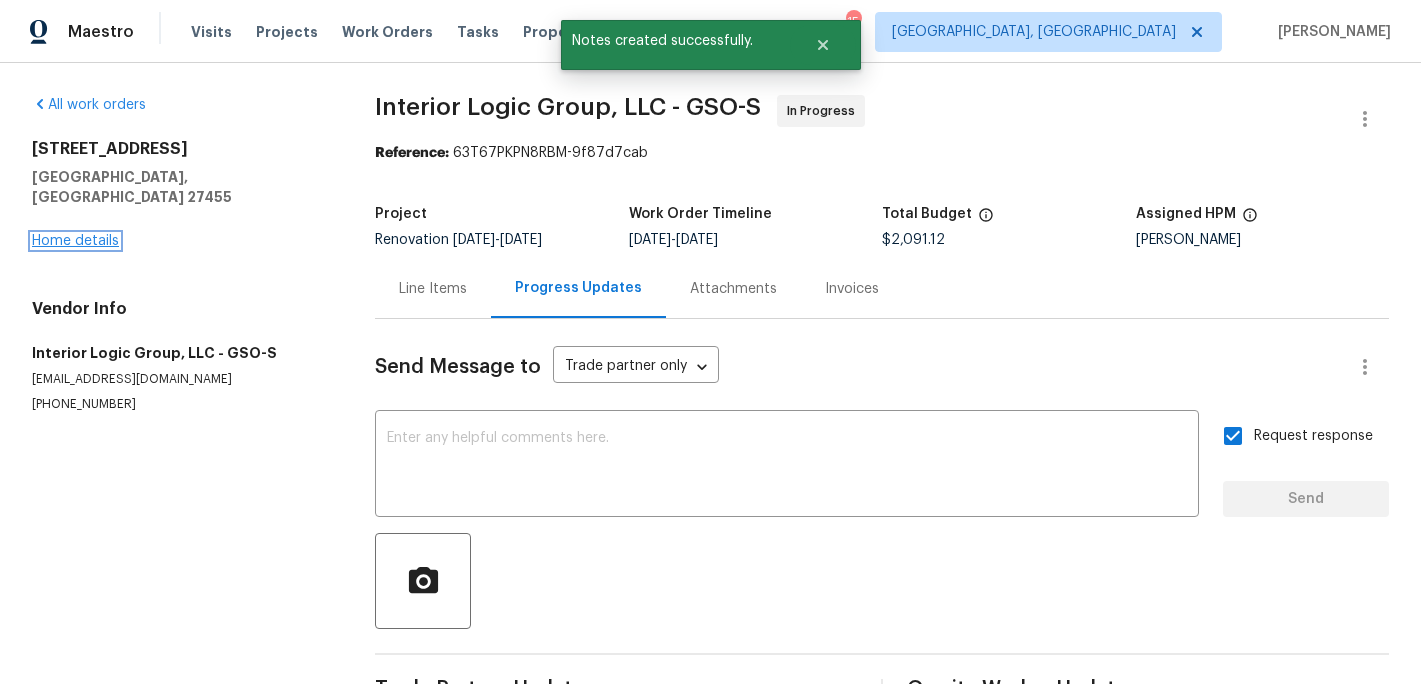 click on "Home details" at bounding box center (75, 241) 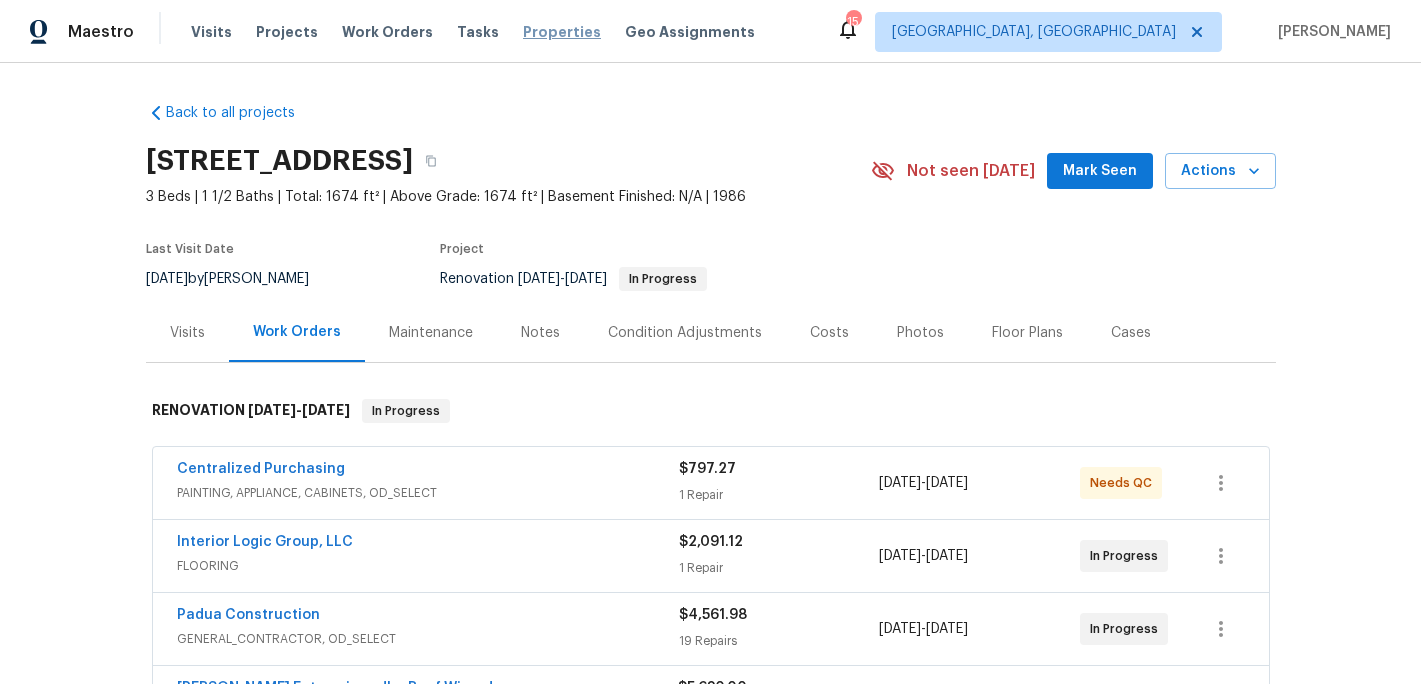 click on "Properties" at bounding box center (562, 32) 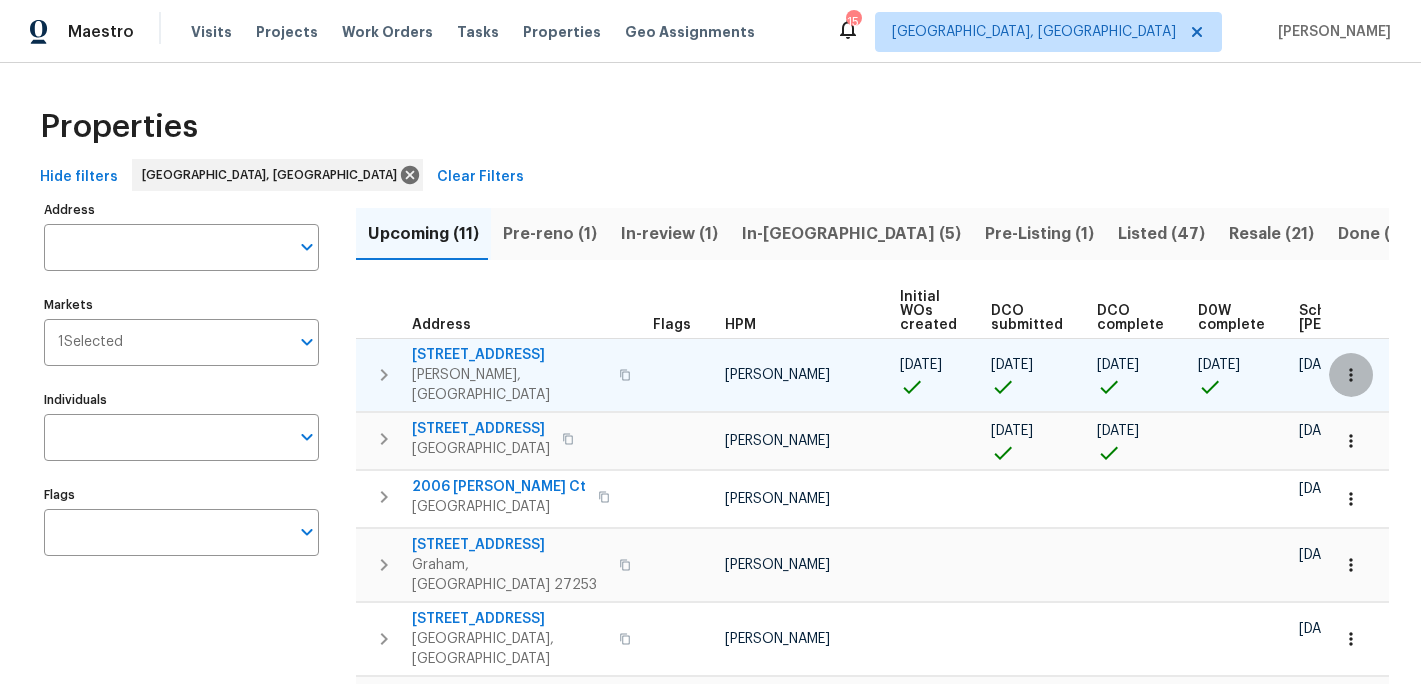 click 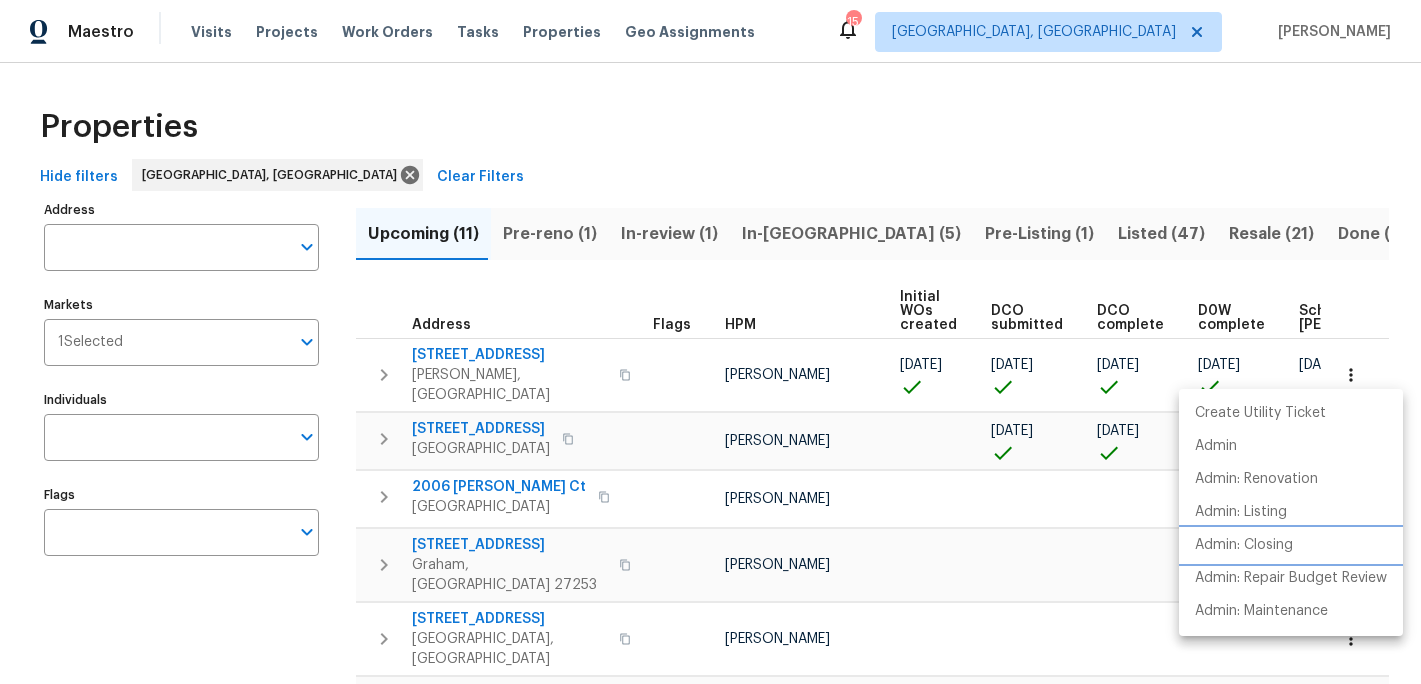 click on "Admin: Closing" at bounding box center (1244, 545) 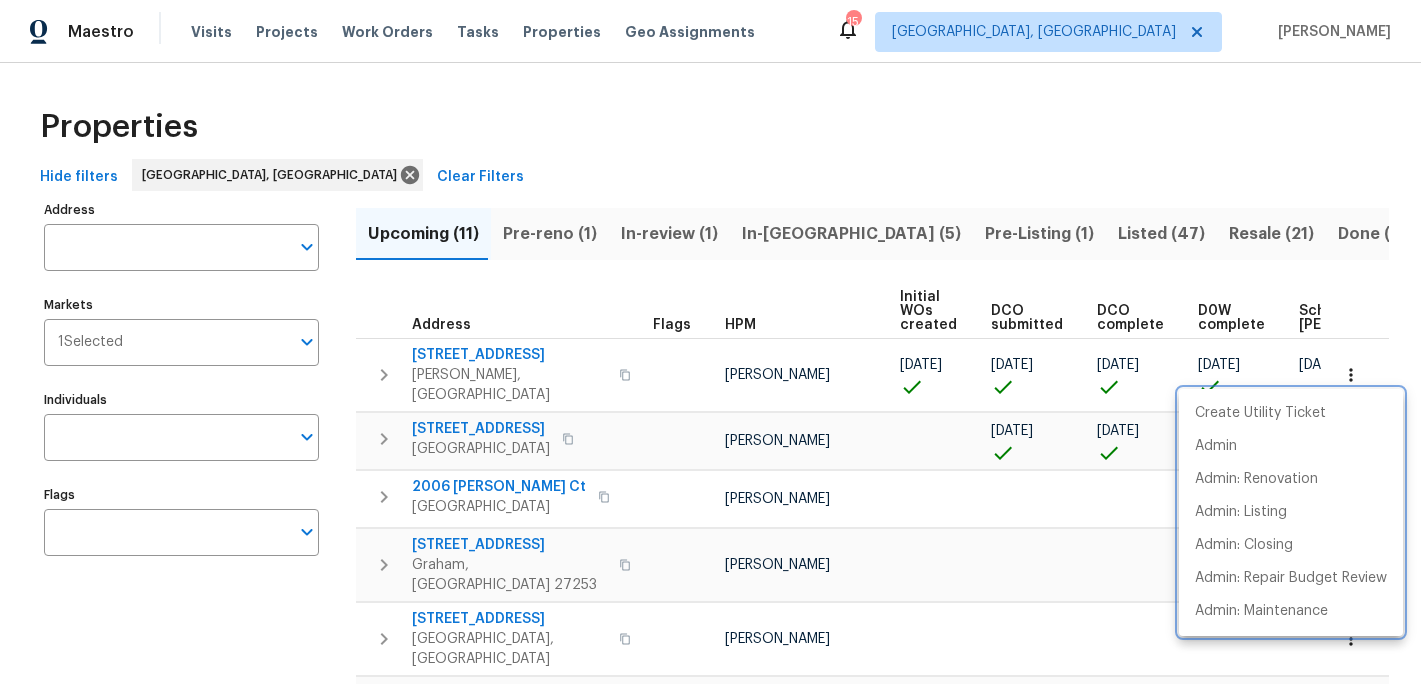 click at bounding box center [710, 342] 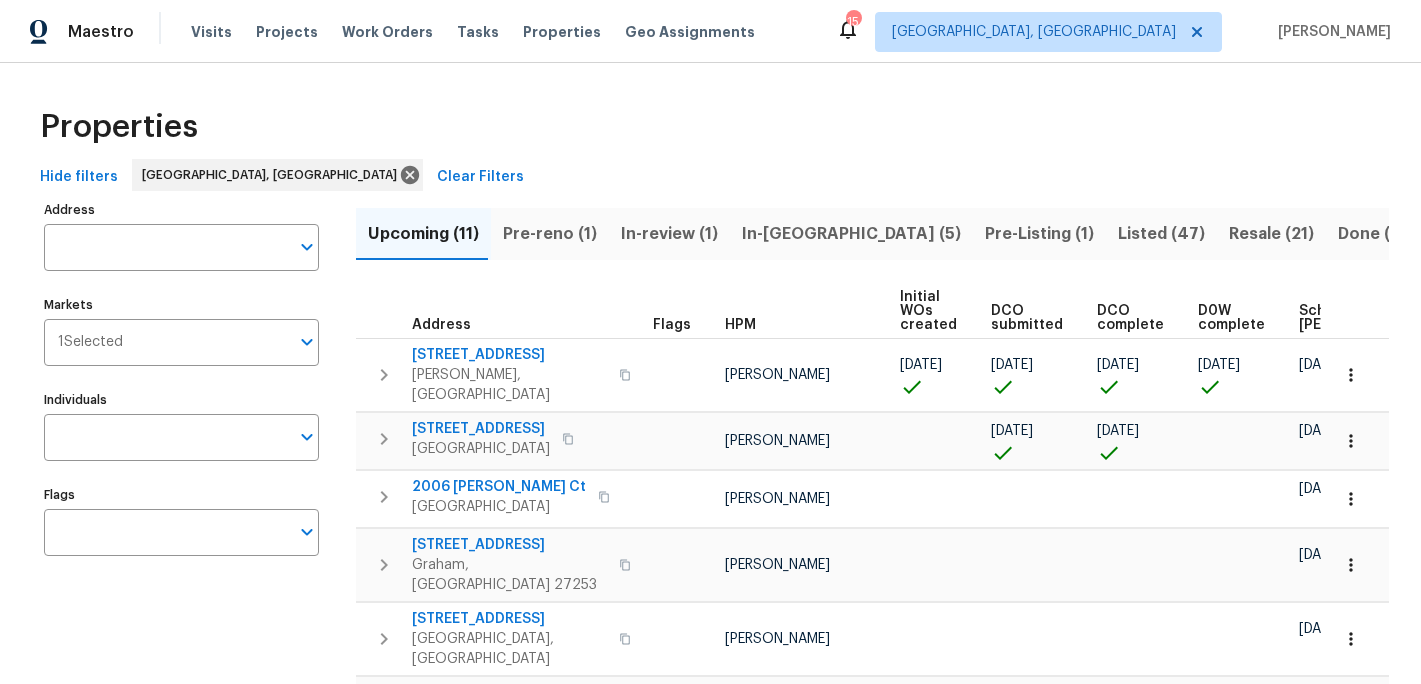click on "07/15/25" at bounding box center (1364, 374) 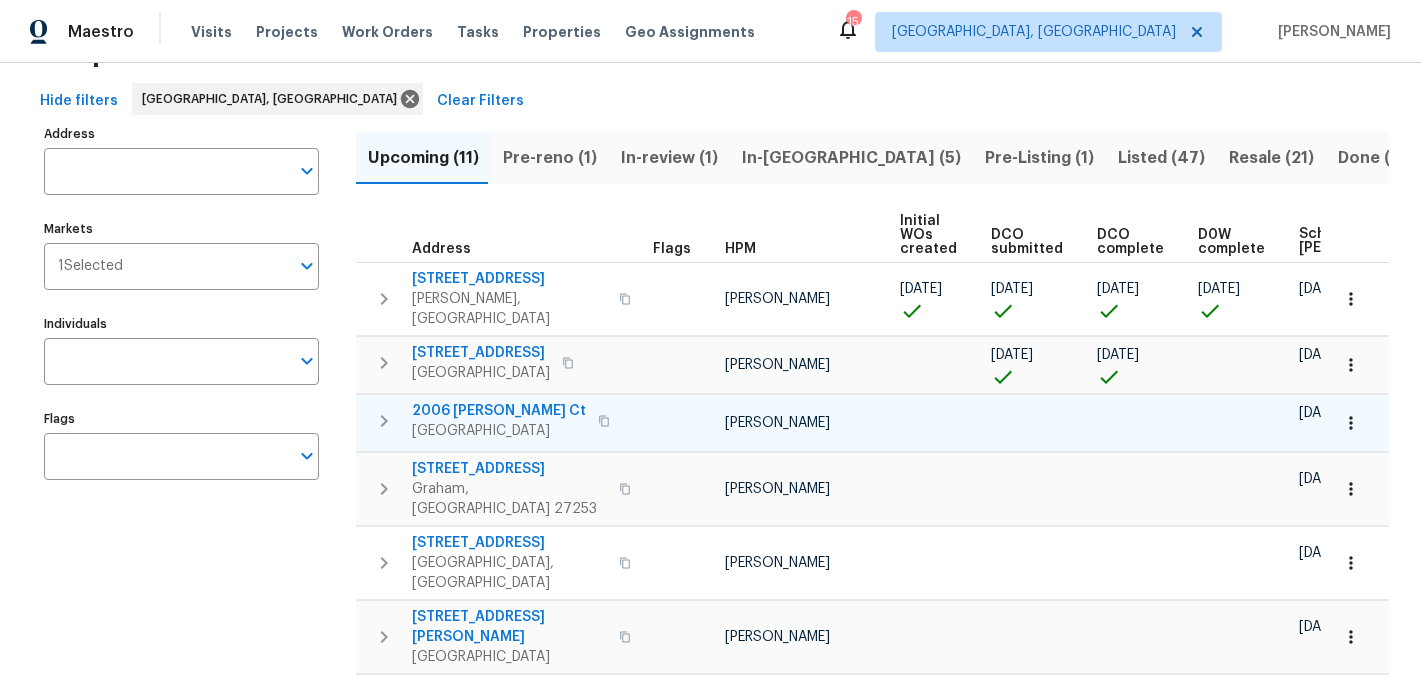 scroll, scrollTop: 101, scrollLeft: 0, axis: vertical 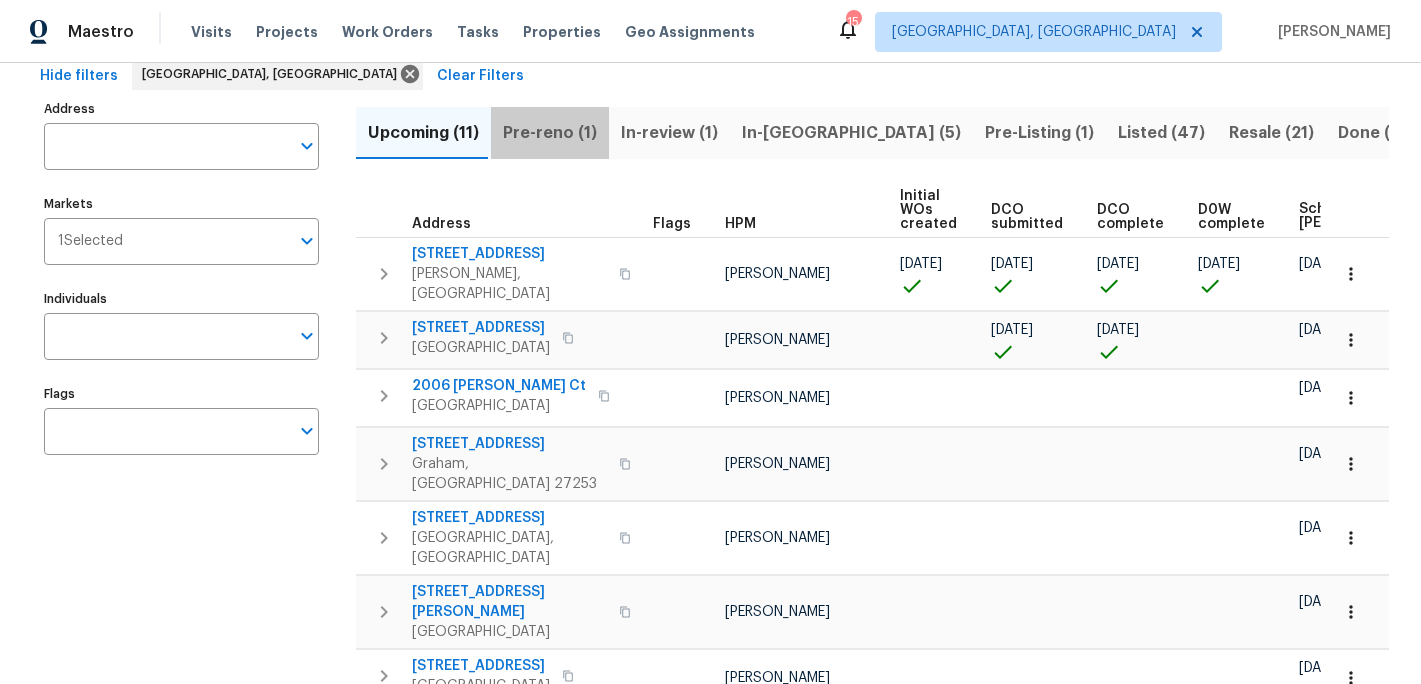 click on "Pre-reno (1)" at bounding box center [550, 133] 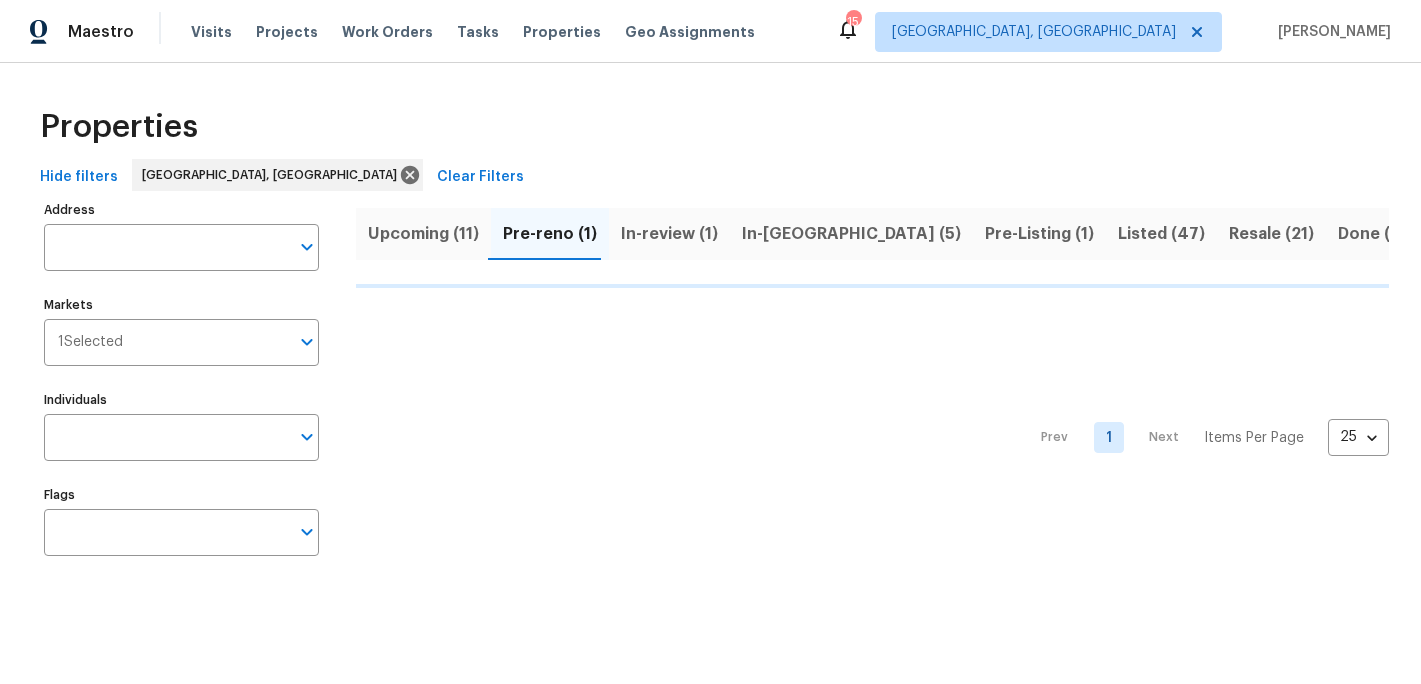 scroll, scrollTop: 0, scrollLeft: 0, axis: both 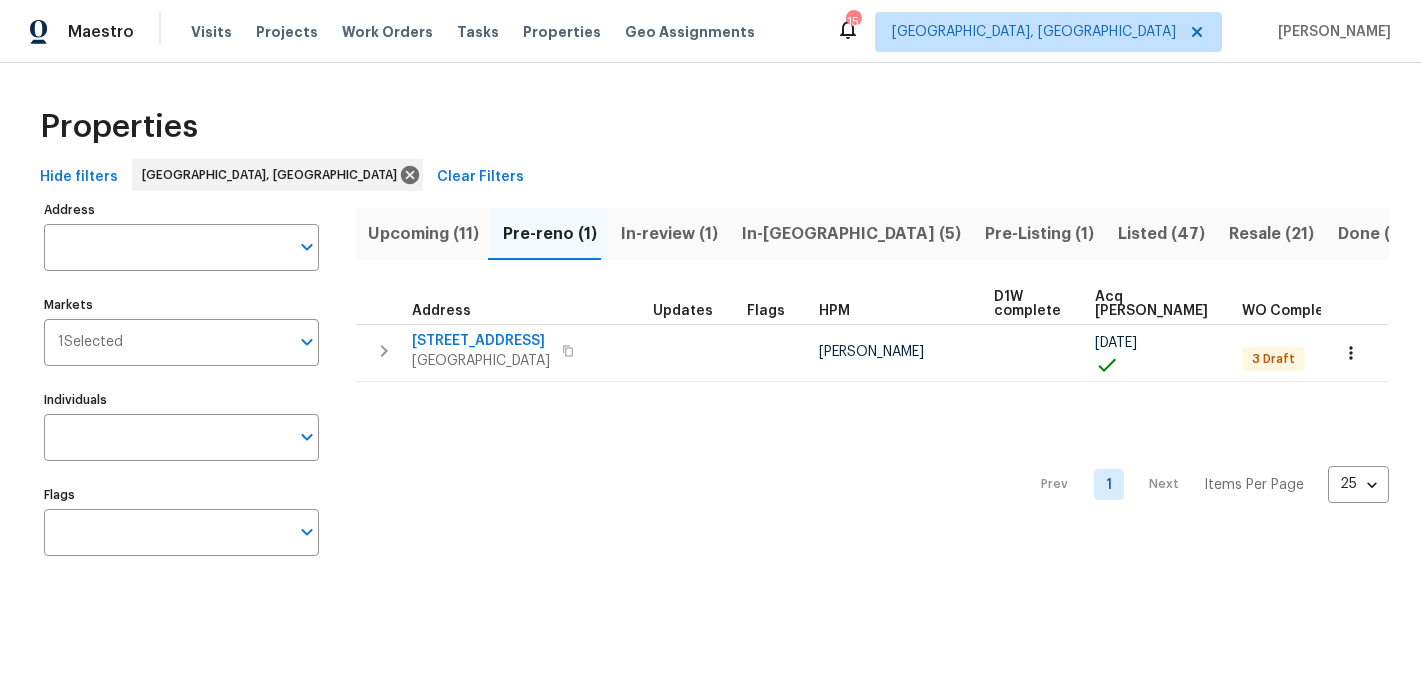 click on "Properties" at bounding box center (710, 127) 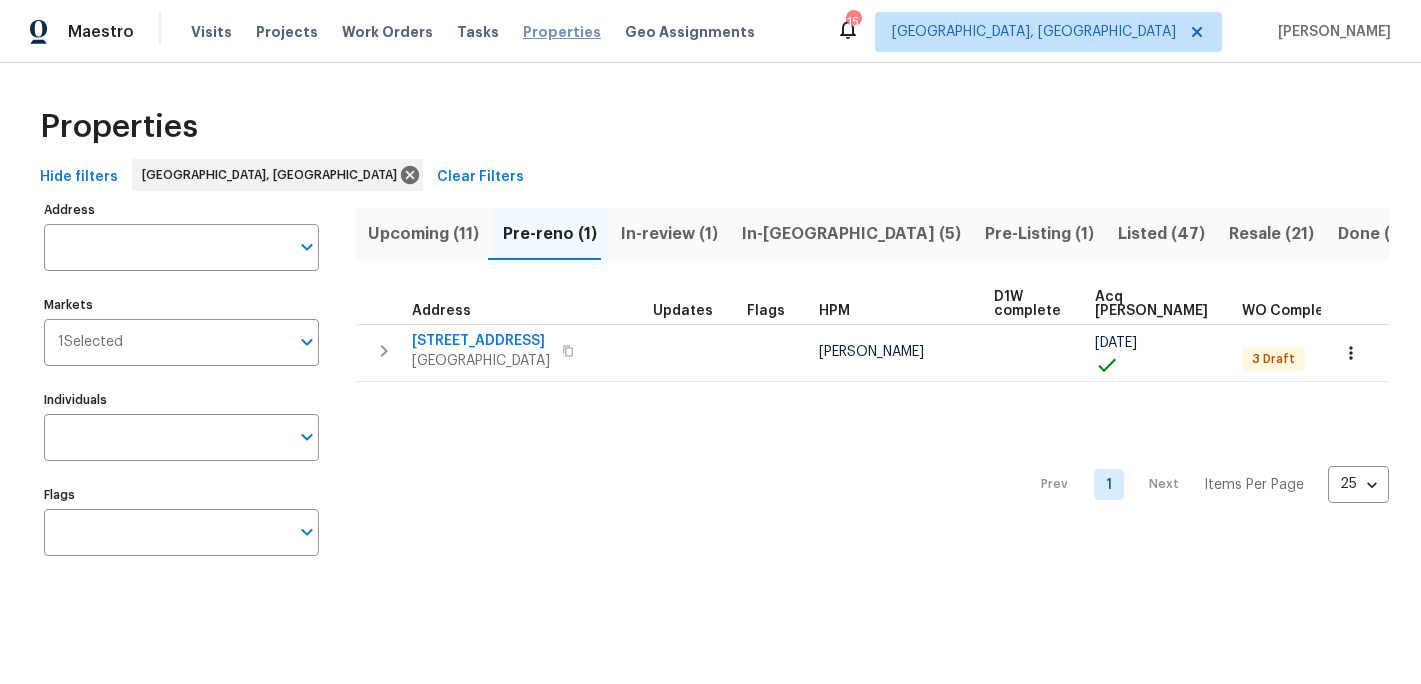 click on "Properties" at bounding box center [562, 32] 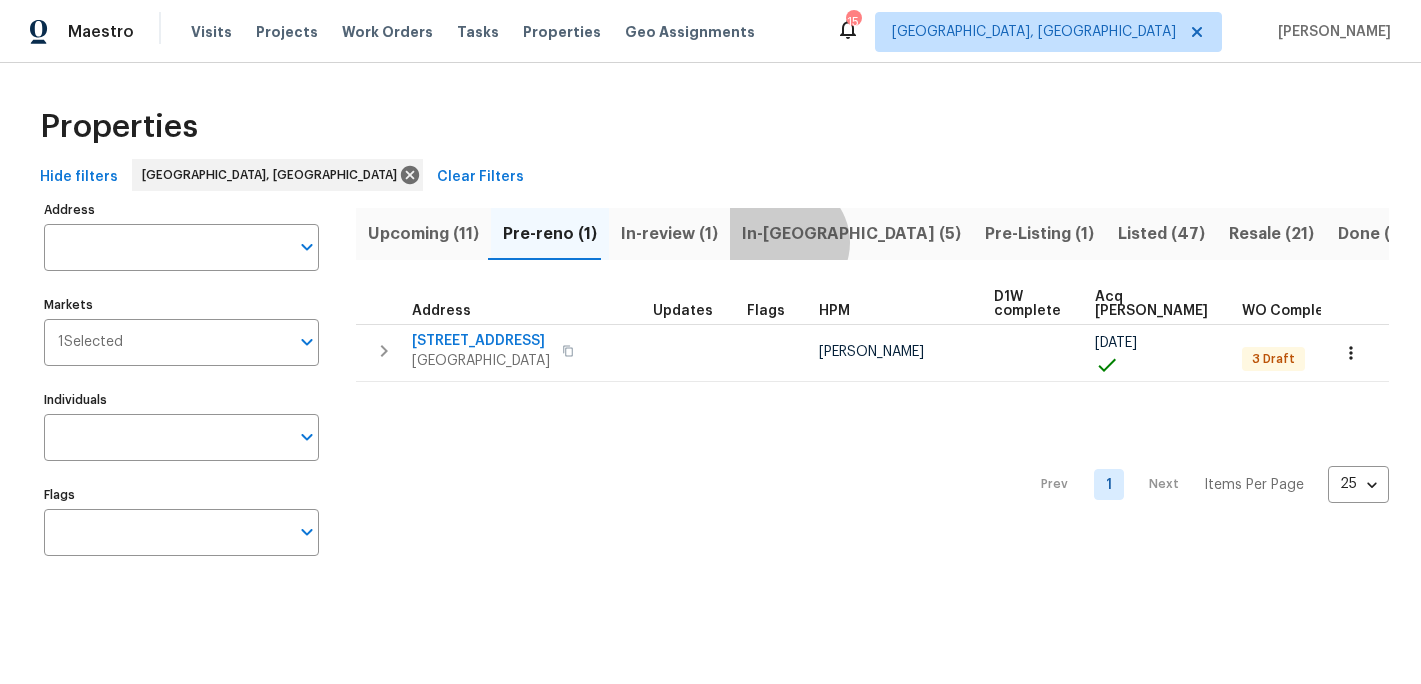 click on "In-reno (5)" at bounding box center (851, 234) 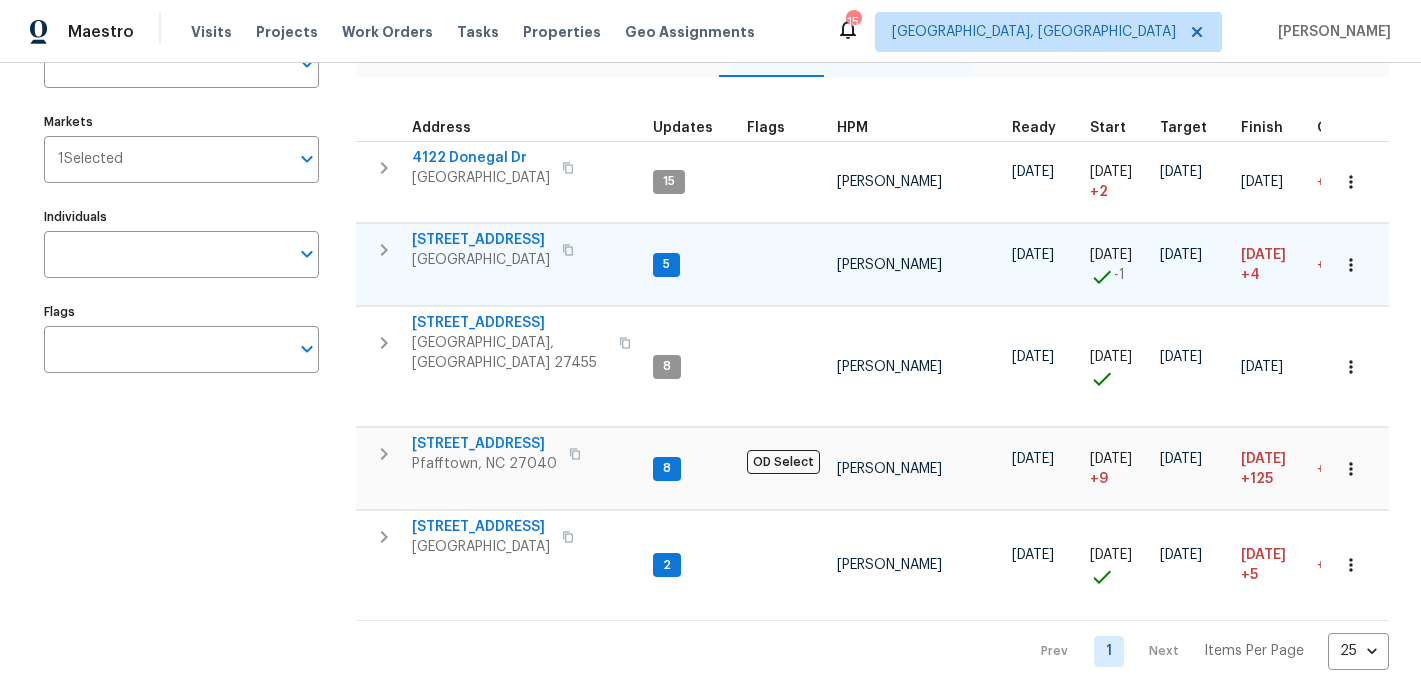 scroll, scrollTop: 191, scrollLeft: 0, axis: vertical 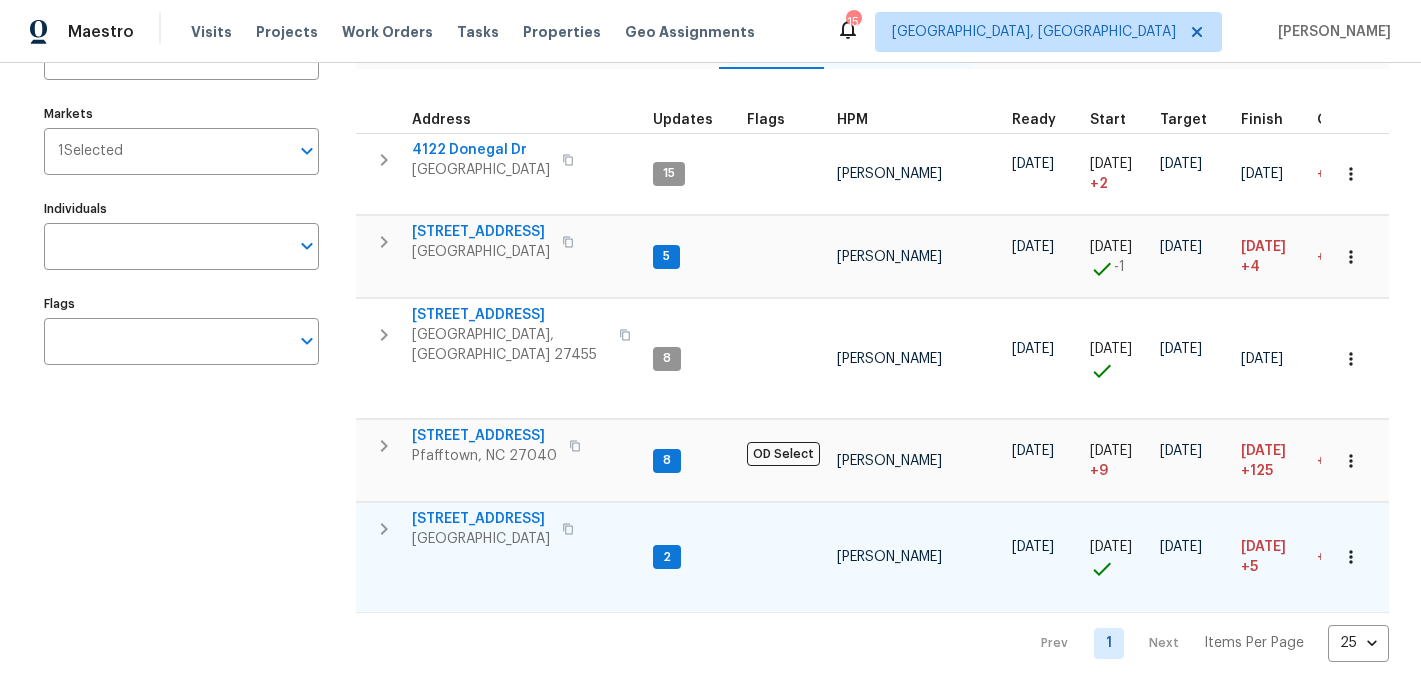 click on "2307 Kingwood Ct" at bounding box center (481, 519) 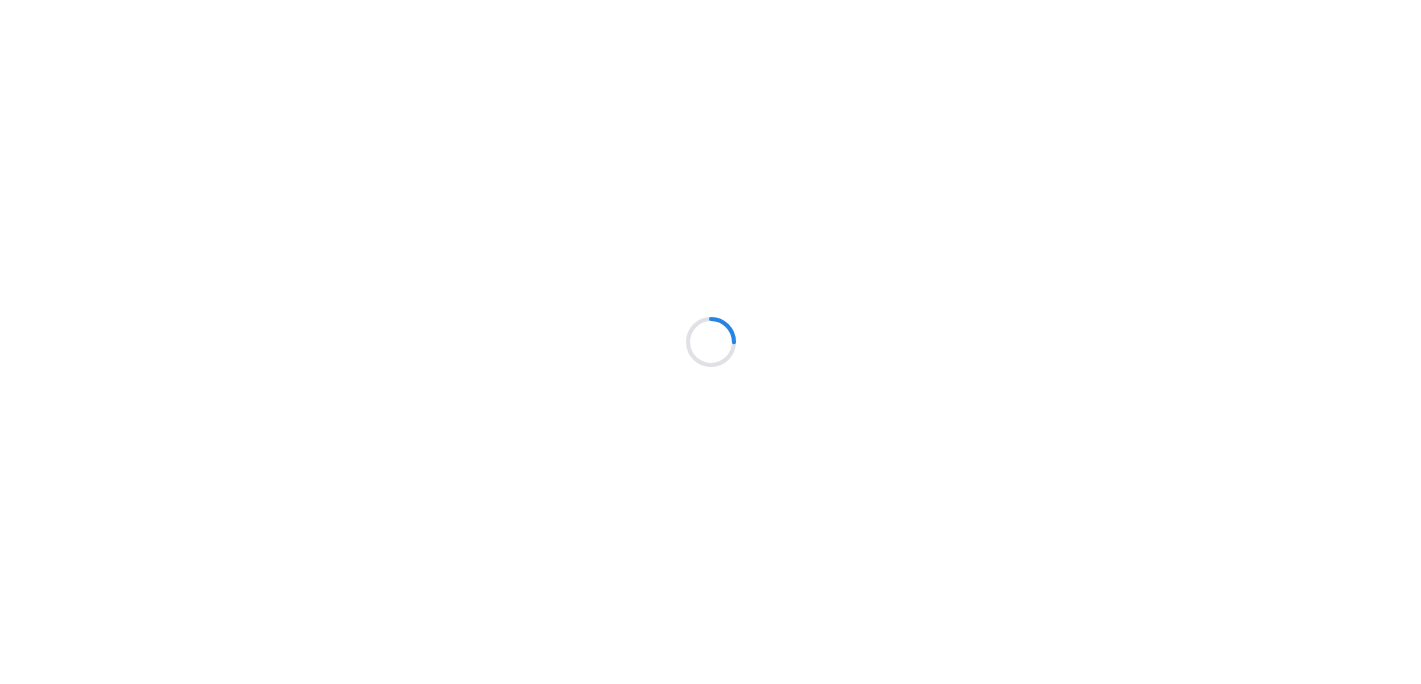 scroll, scrollTop: 0, scrollLeft: 0, axis: both 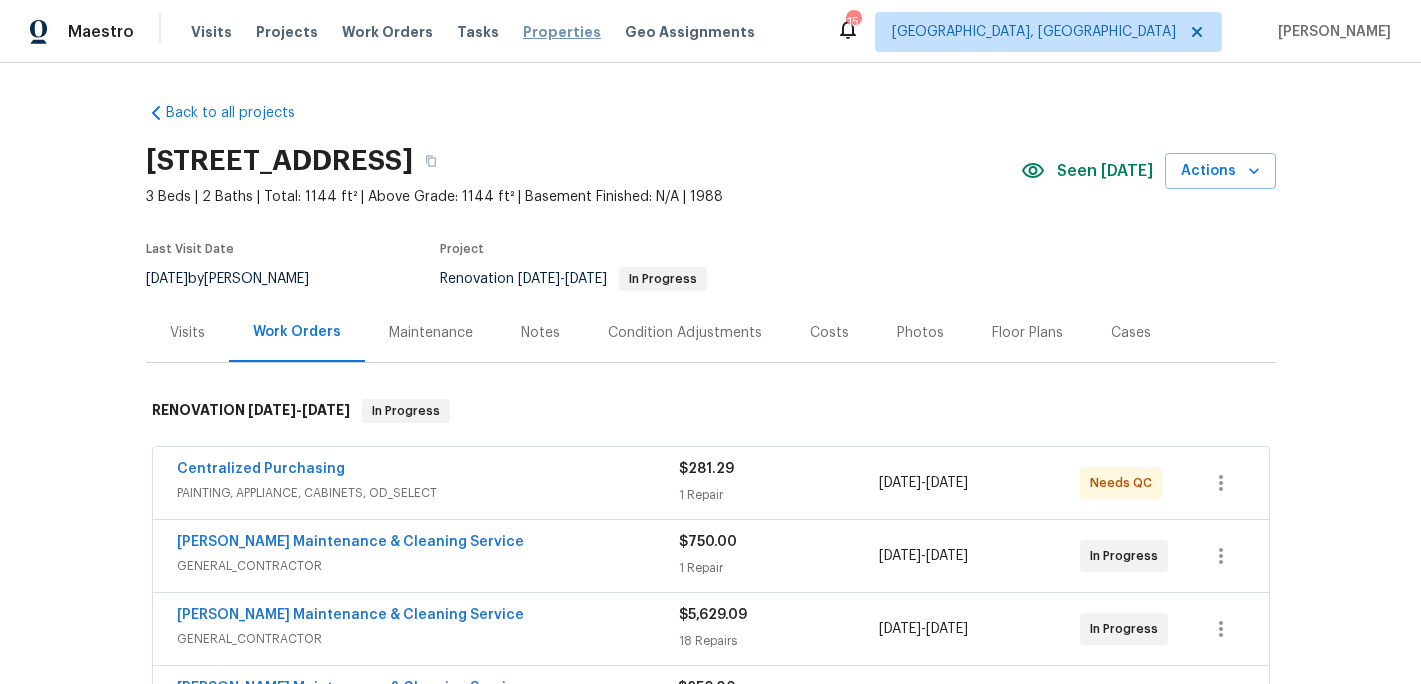 click on "Properties" at bounding box center (562, 32) 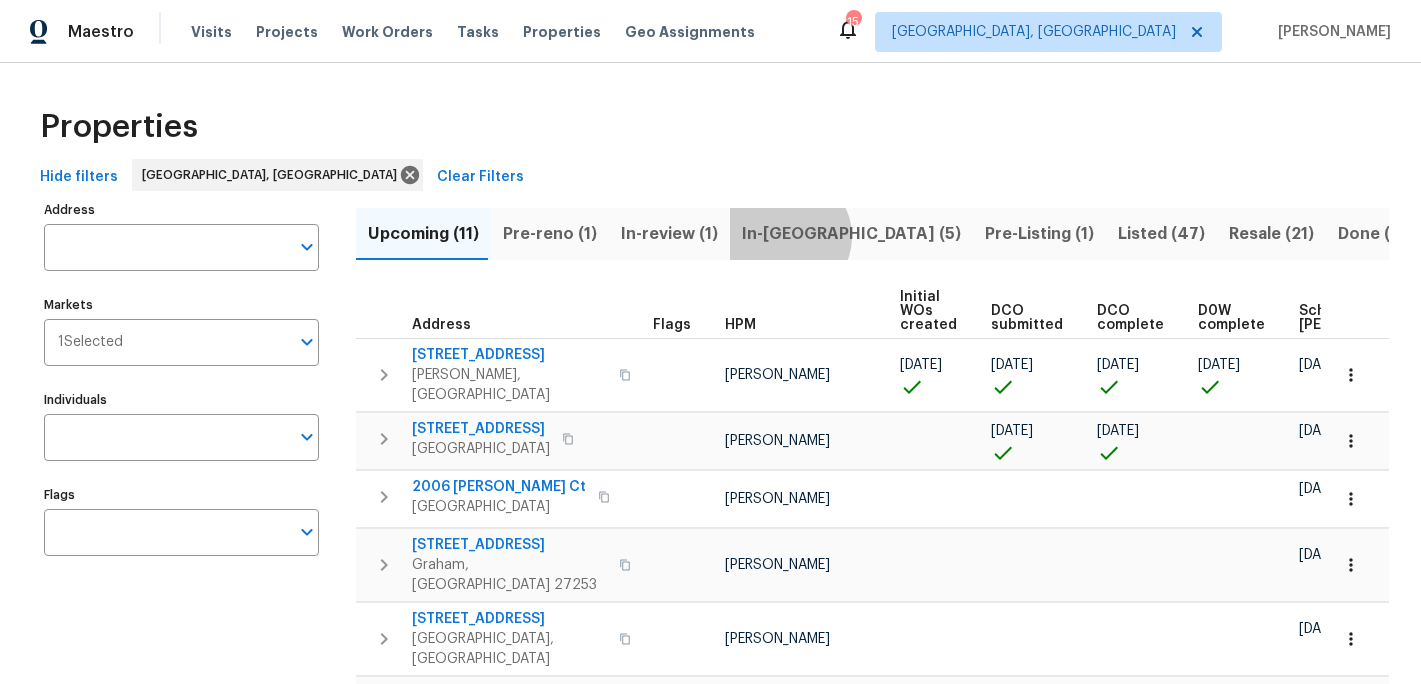 click on "In-[GEOGRAPHIC_DATA] (5)" at bounding box center (851, 234) 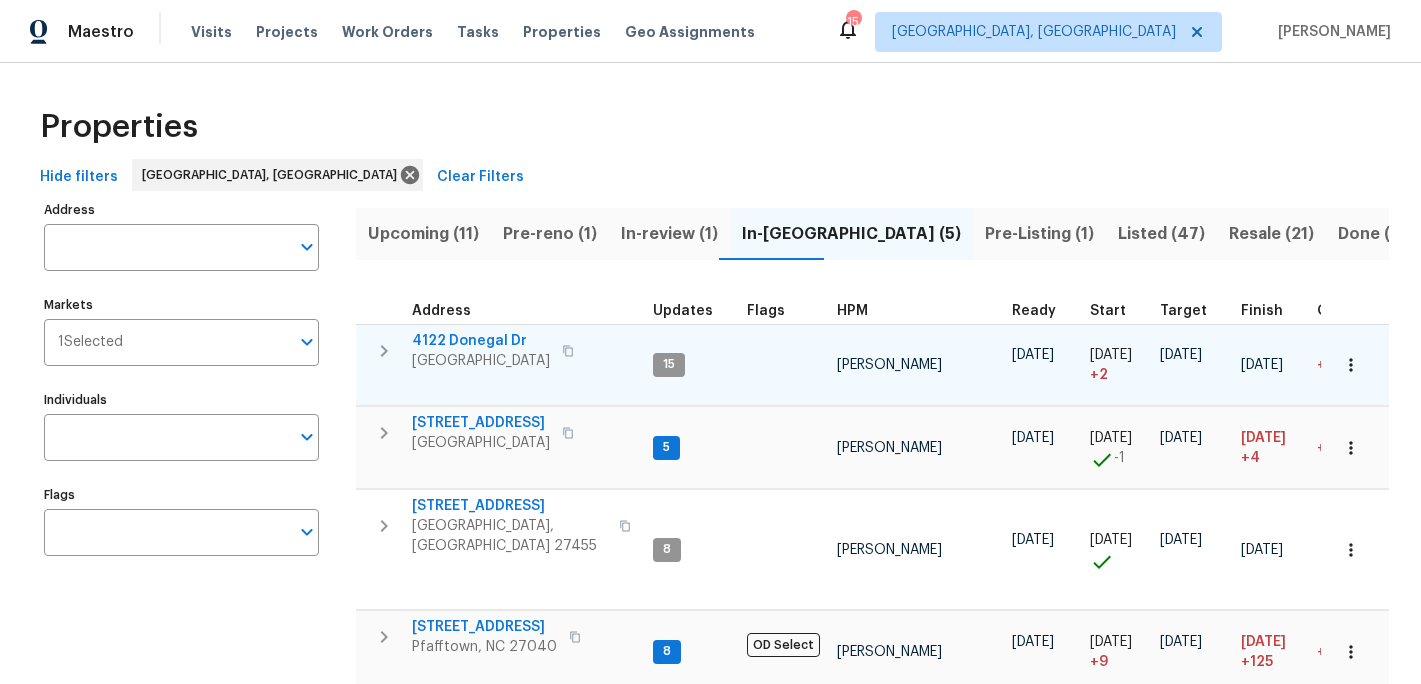 click on "4122 Donegal Dr" at bounding box center [481, 341] 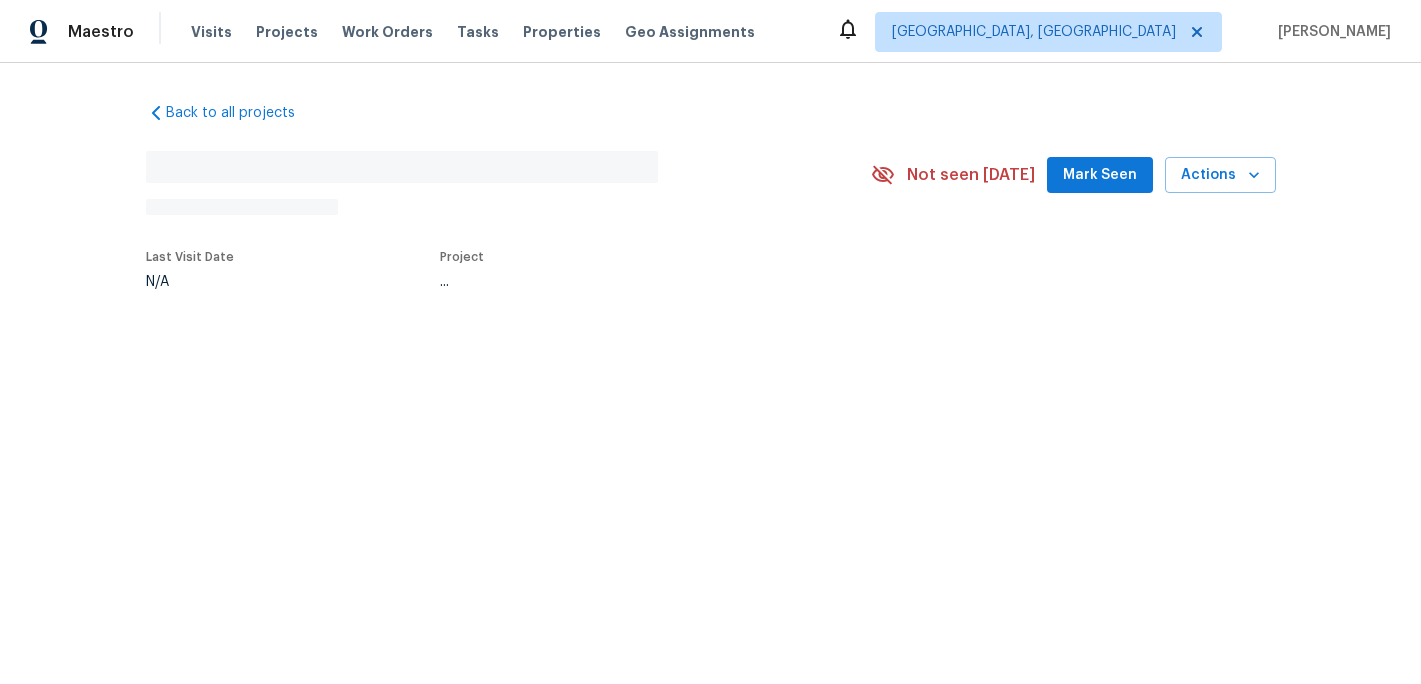 scroll, scrollTop: 0, scrollLeft: 0, axis: both 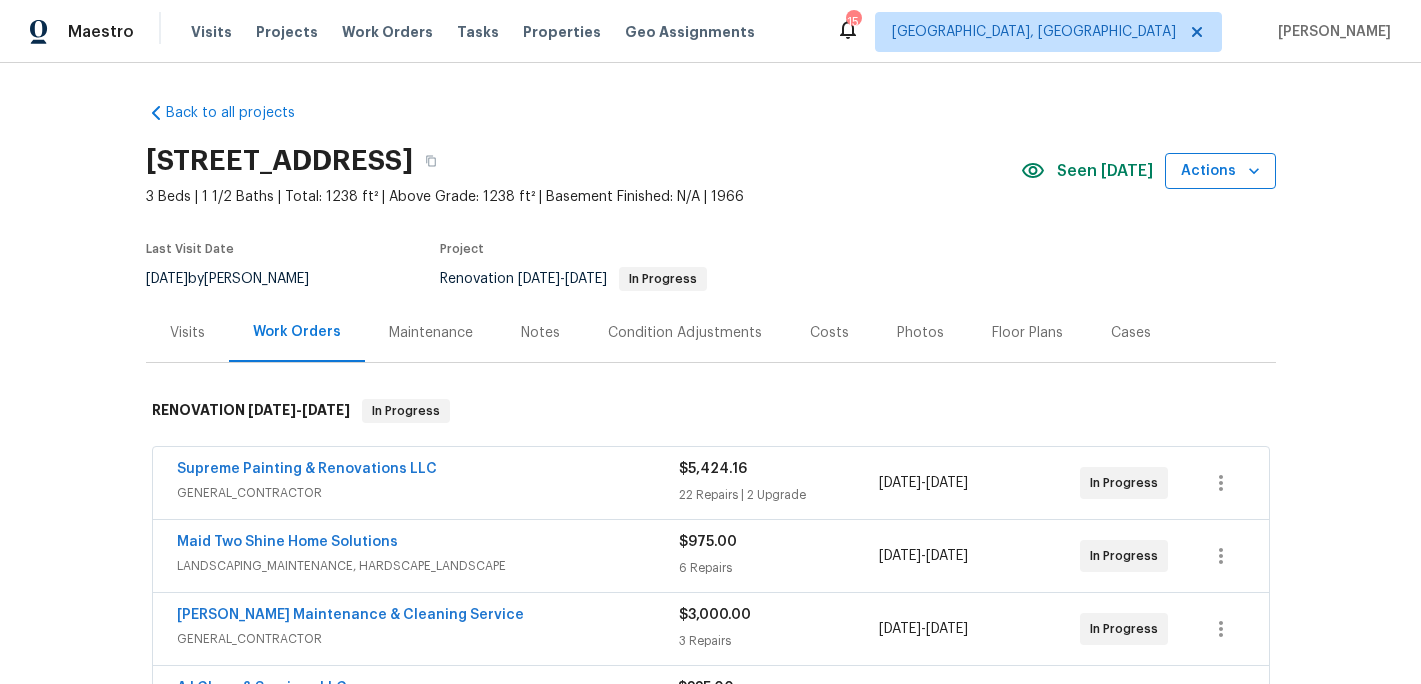 click on "Actions" at bounding box center (1220, 171) 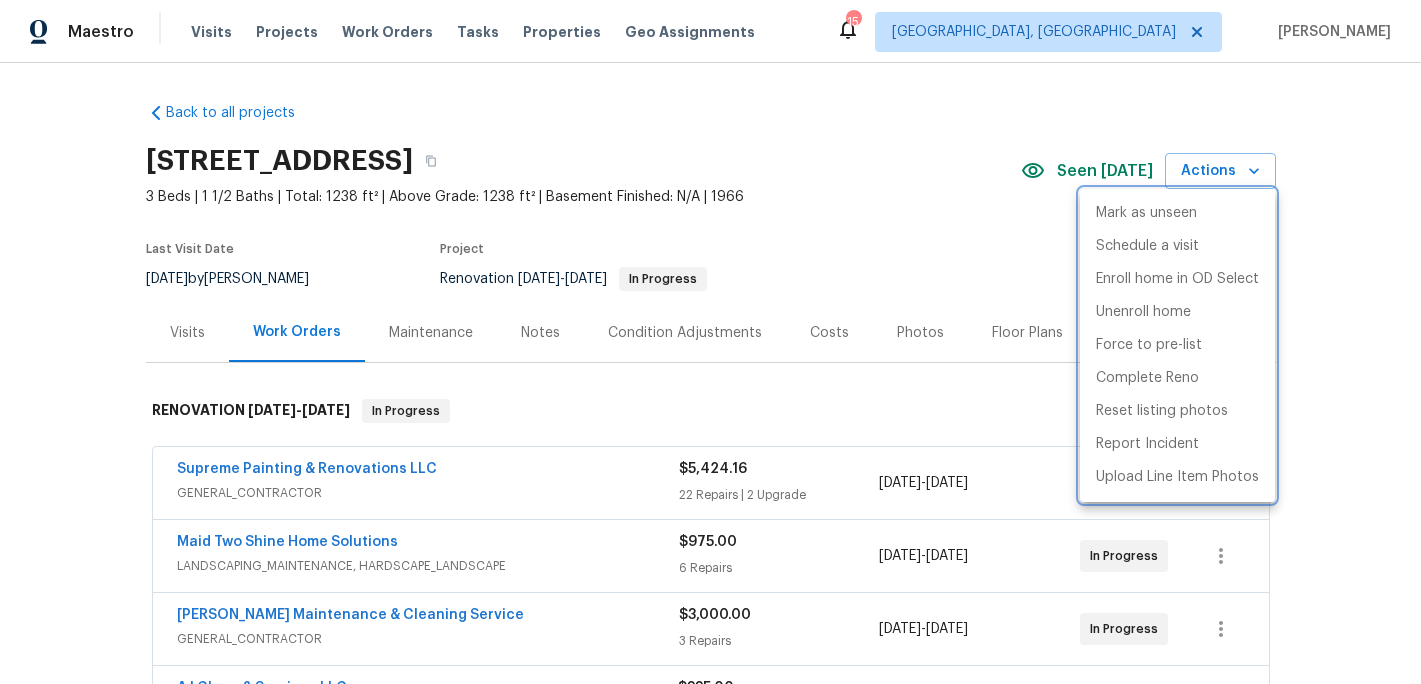 click at bounding box center [710, 342] 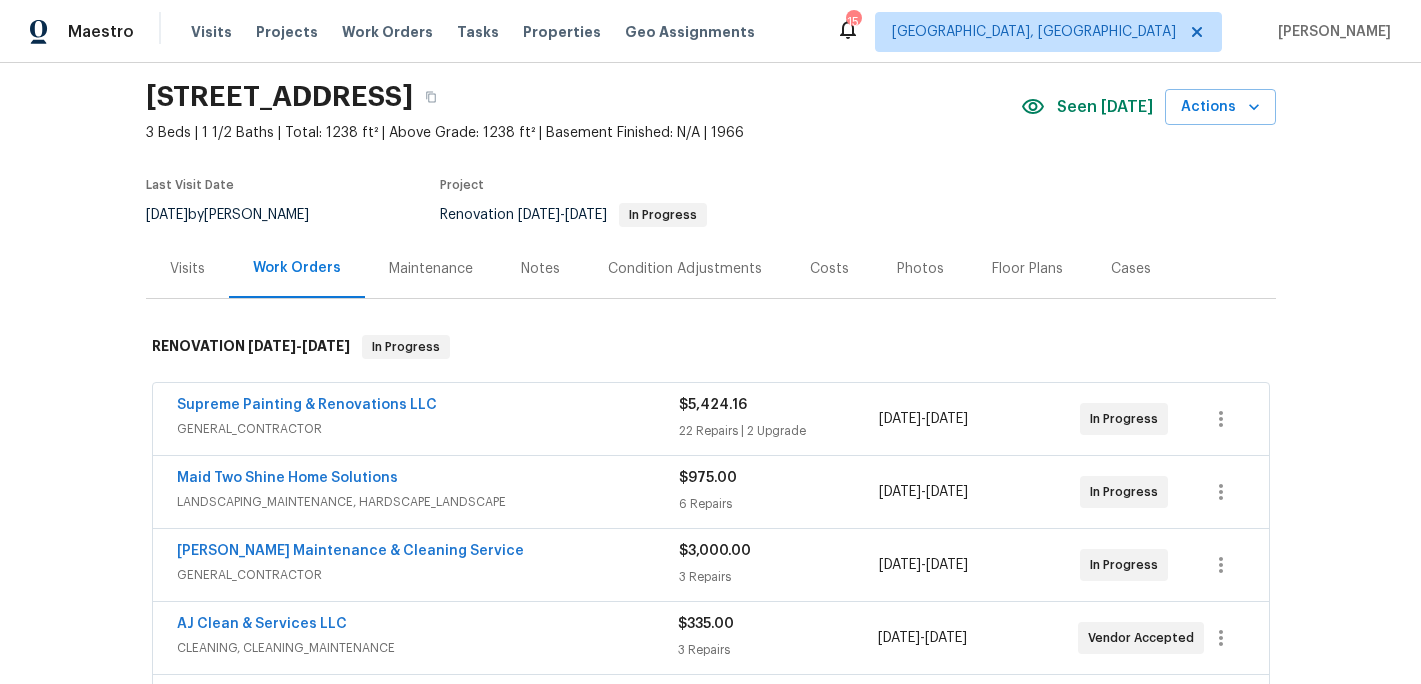 scroll, scrollTop: 0, scrollLeft: 0, axis: both 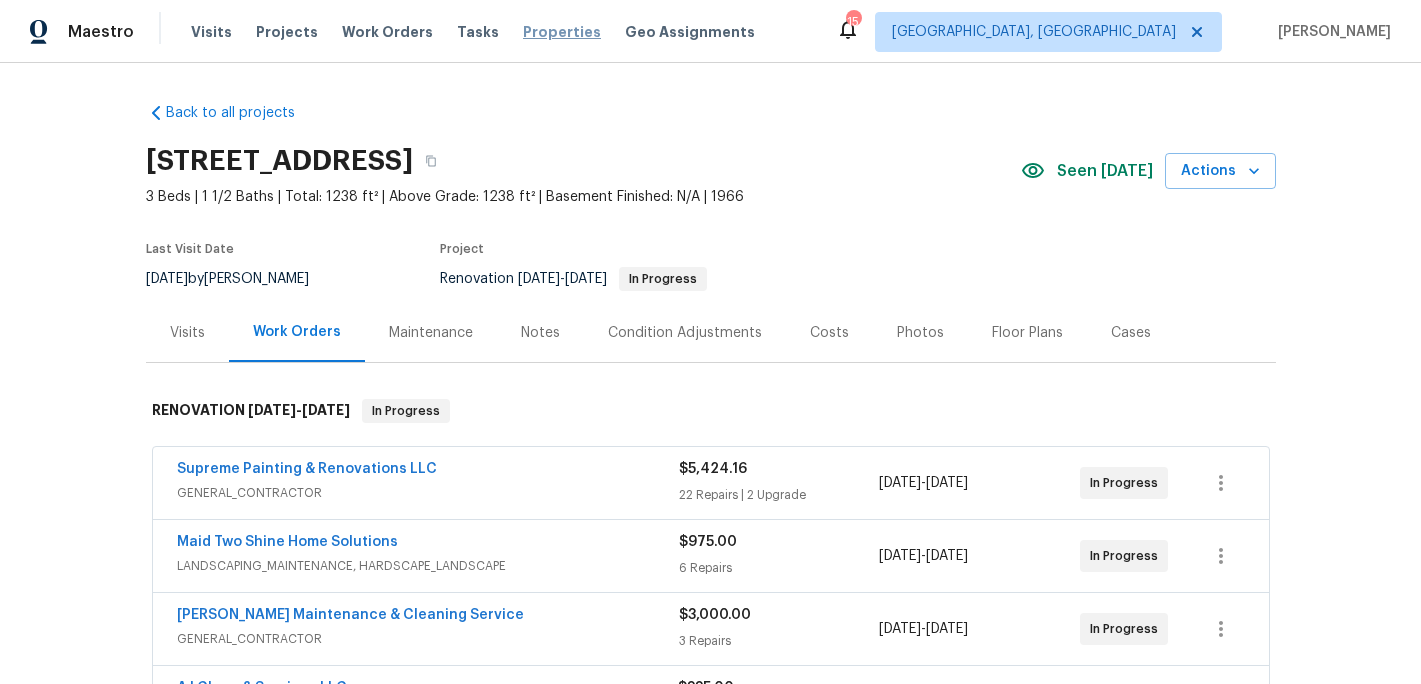 click on "Properties" at bounding box center [562, 32] 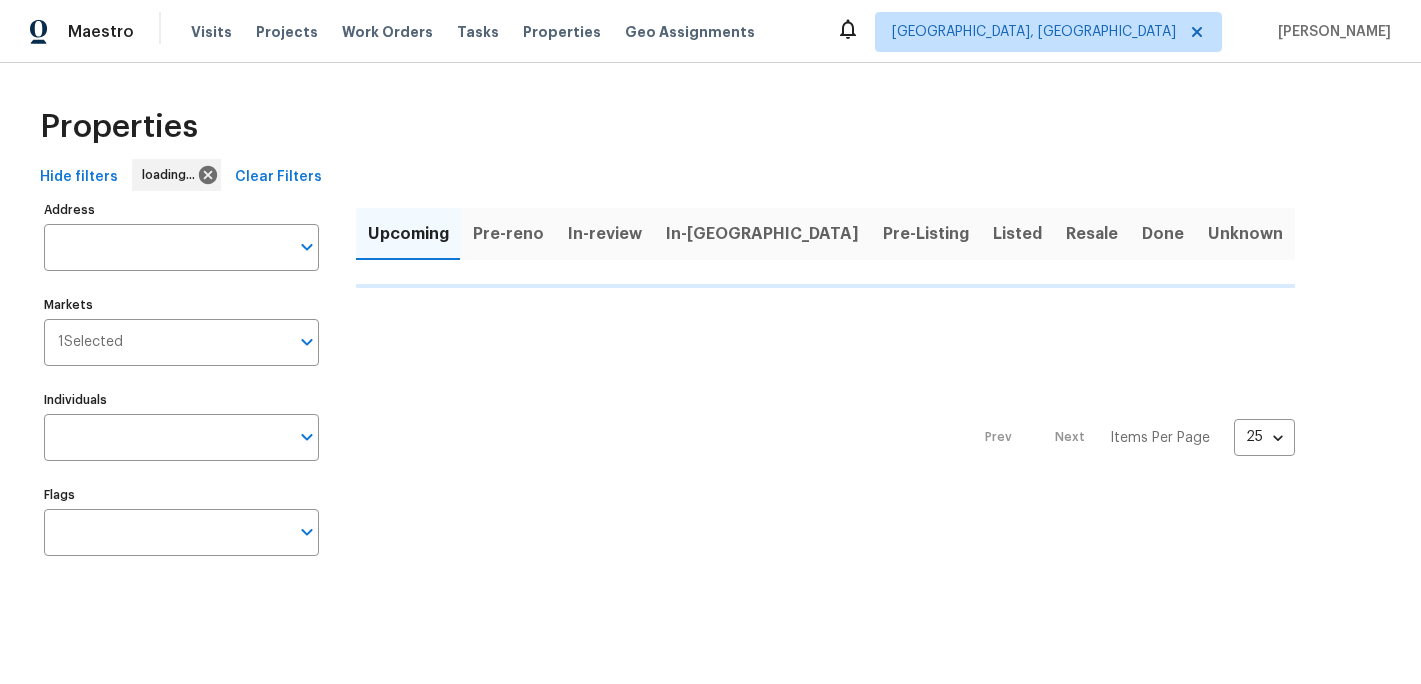 scroll, scrollTop: 0, scrollLeft: 0, axis: both 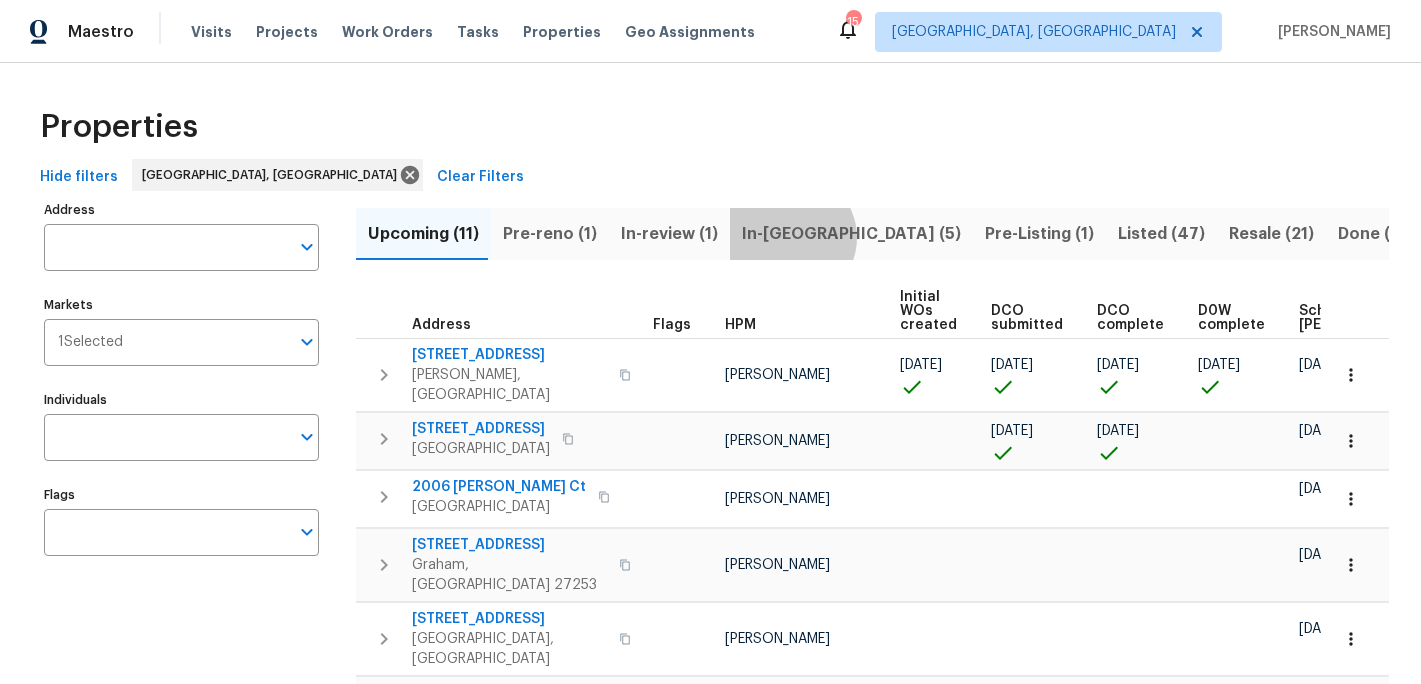 click on "In-[GEOGRAPHIC_DATA] (5)" at bounding box center (851, 234) 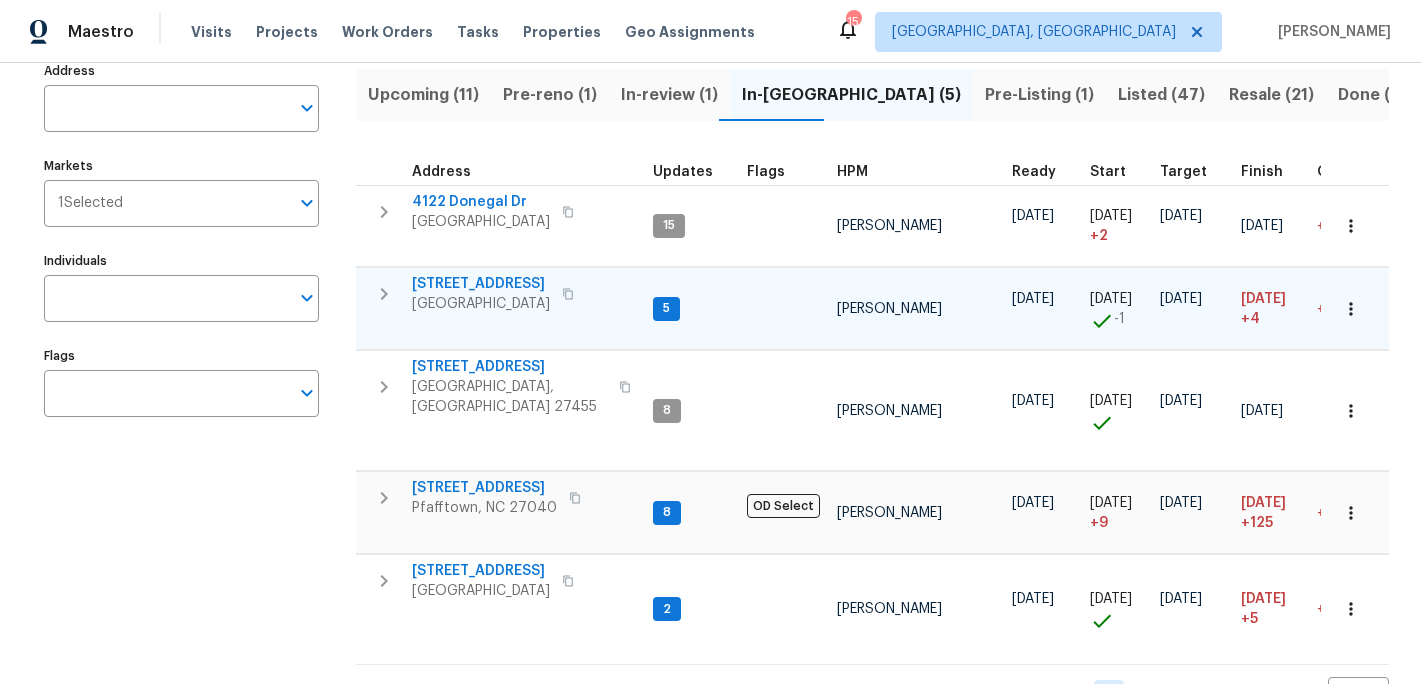 scroll, scrollTop: 191, scrollLeft: 0, axis: vertical 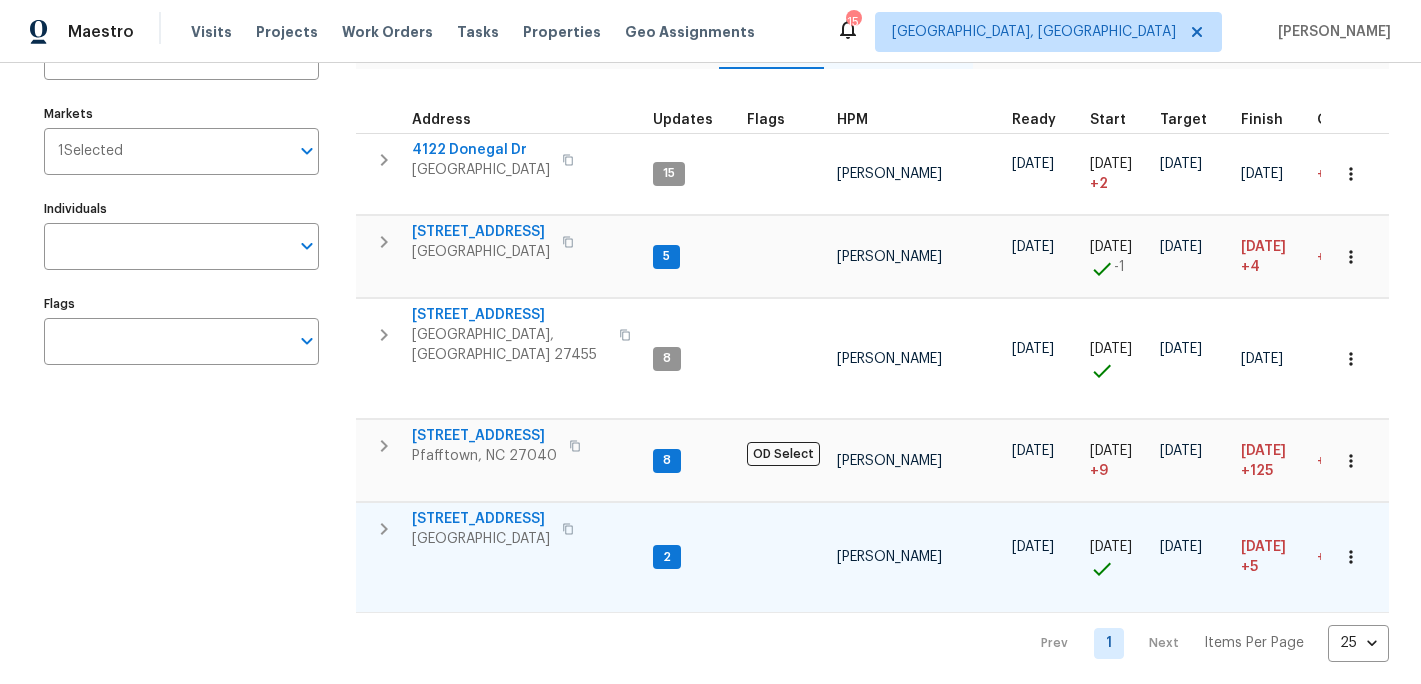 click on "[STREET_ADDRESS]" at bounding box center [481, 519] 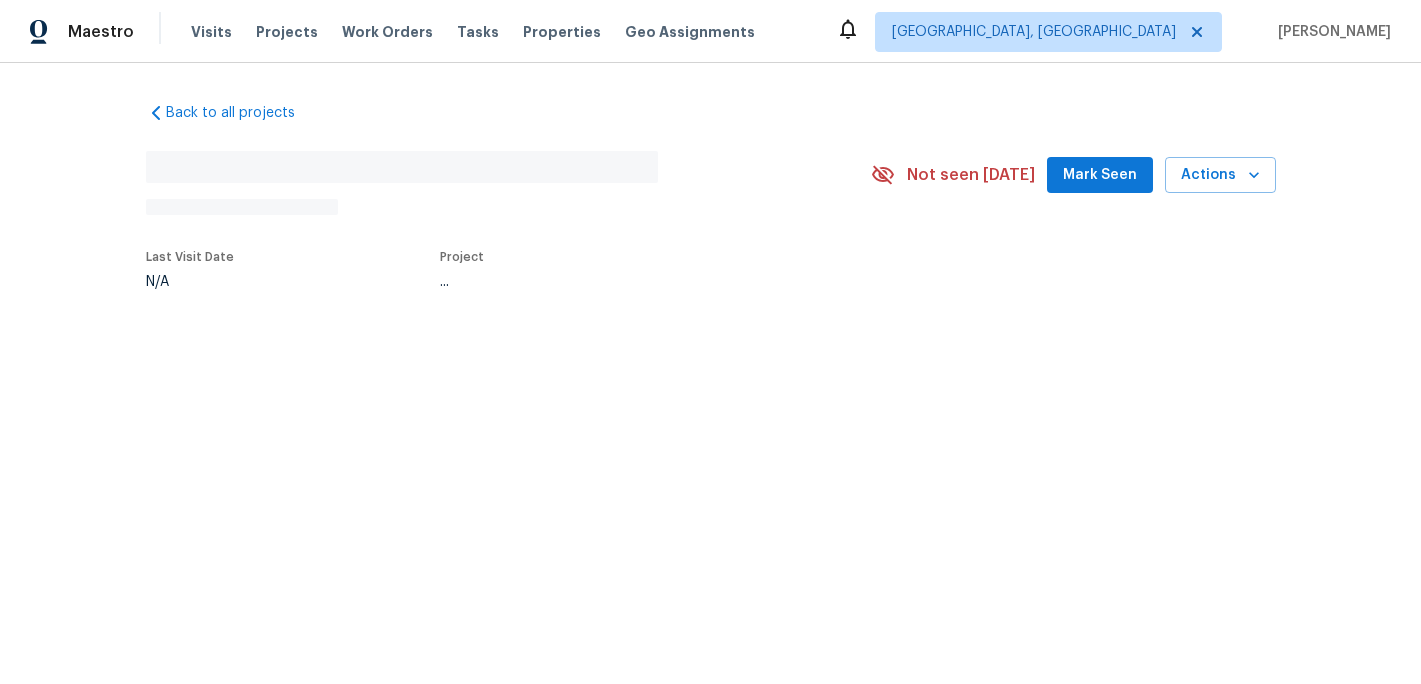 scroll, scrollTop: 0, scrollLeft: 0, axis: both 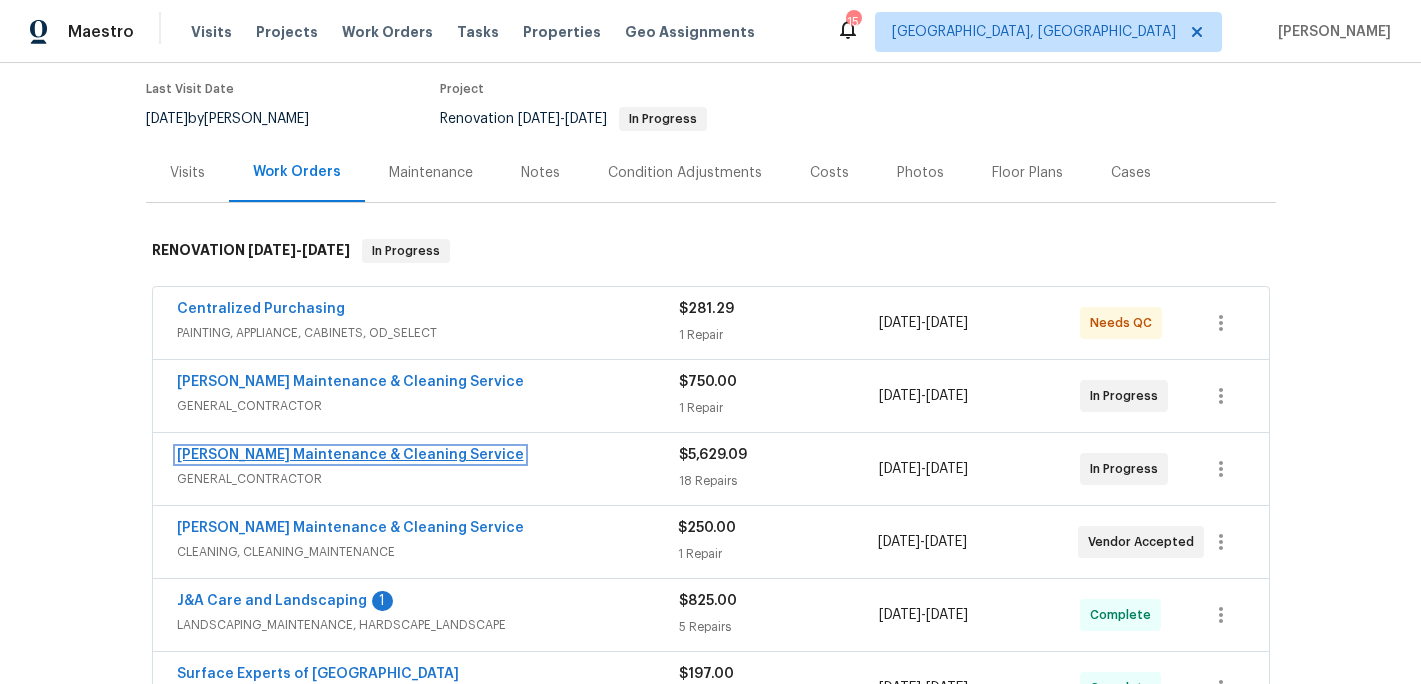 click on "[PERSON_NAME] Maintenance & Cleaning Service" at bounding box center (350, 455) 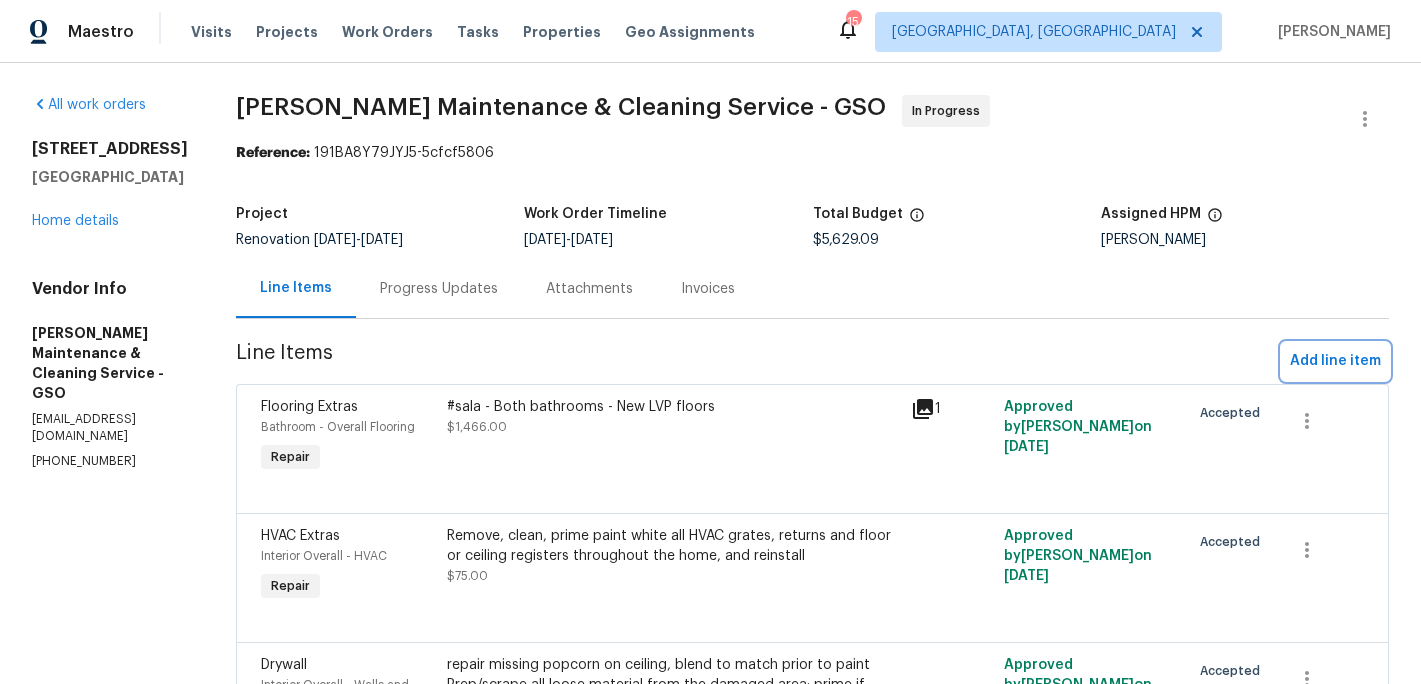 click on "Add line item" at bounding box center (1335, 361) 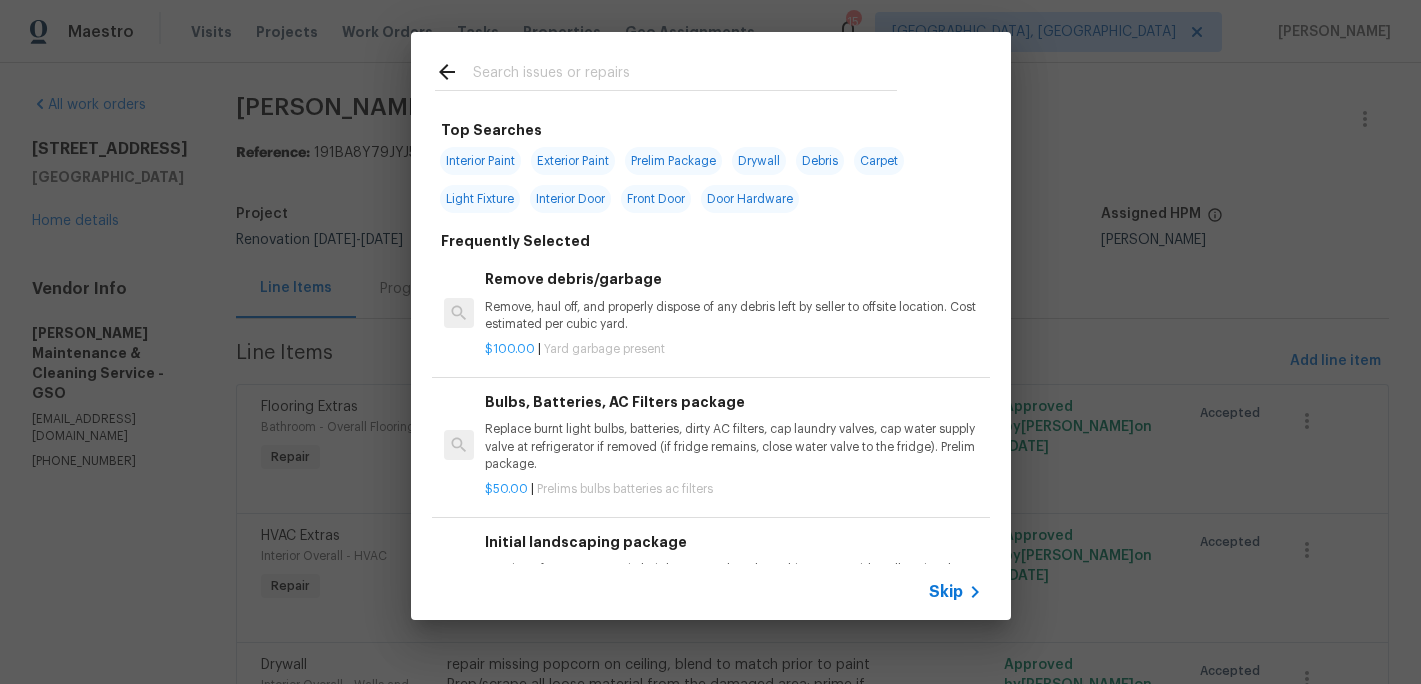click at bounding box center (685, 75) 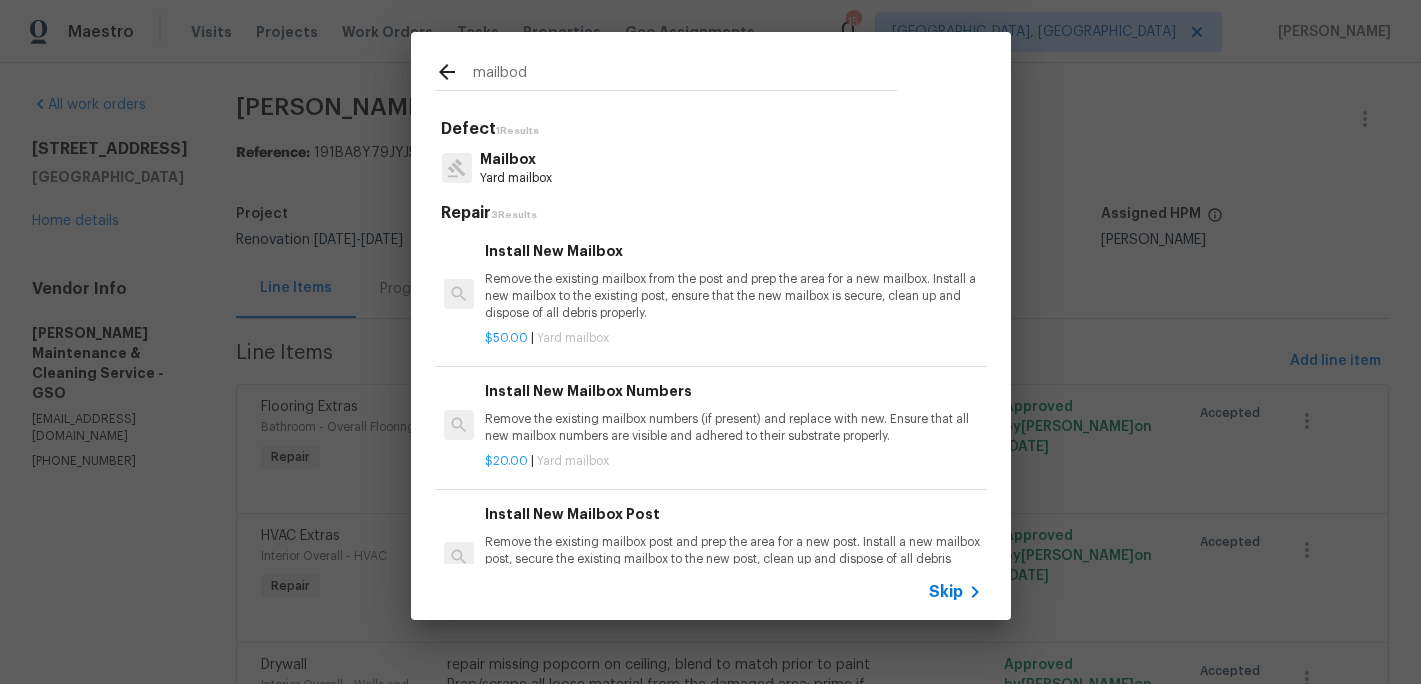 type on "mailbod" 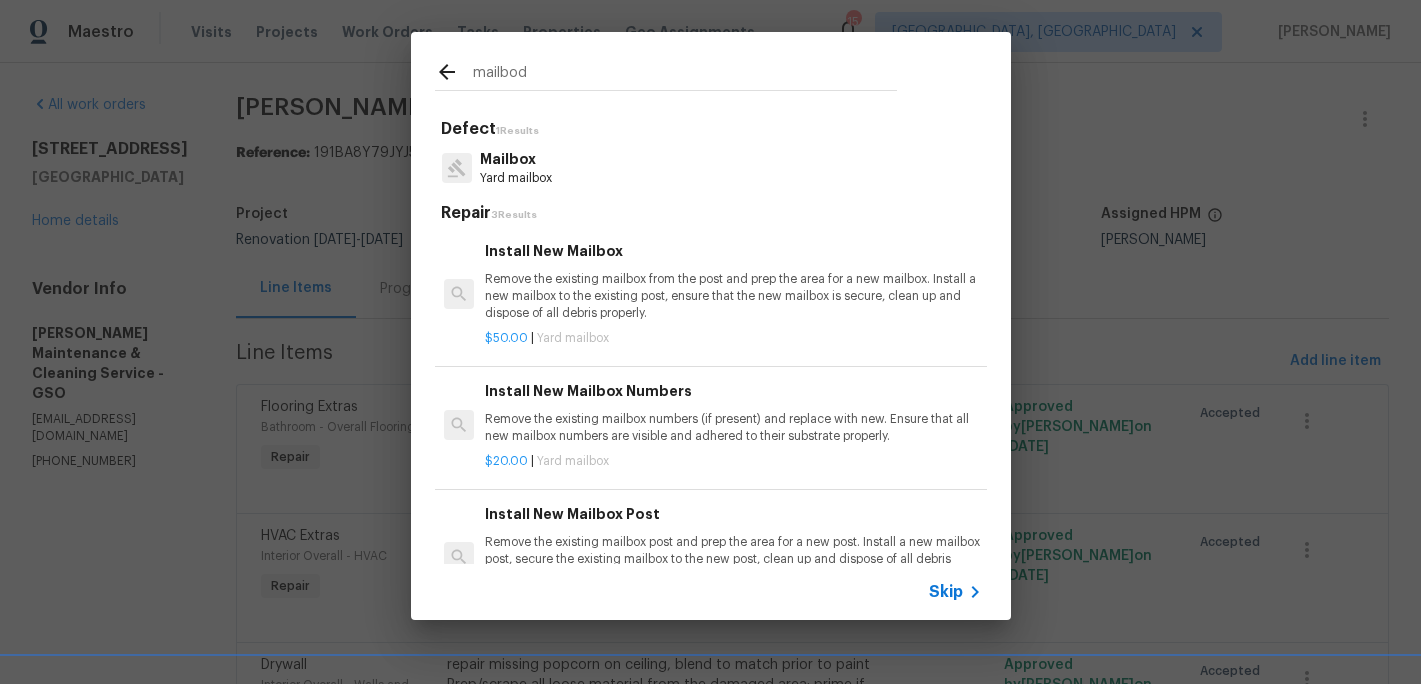 click on "Mailbox" at bounding box center (516, 159) 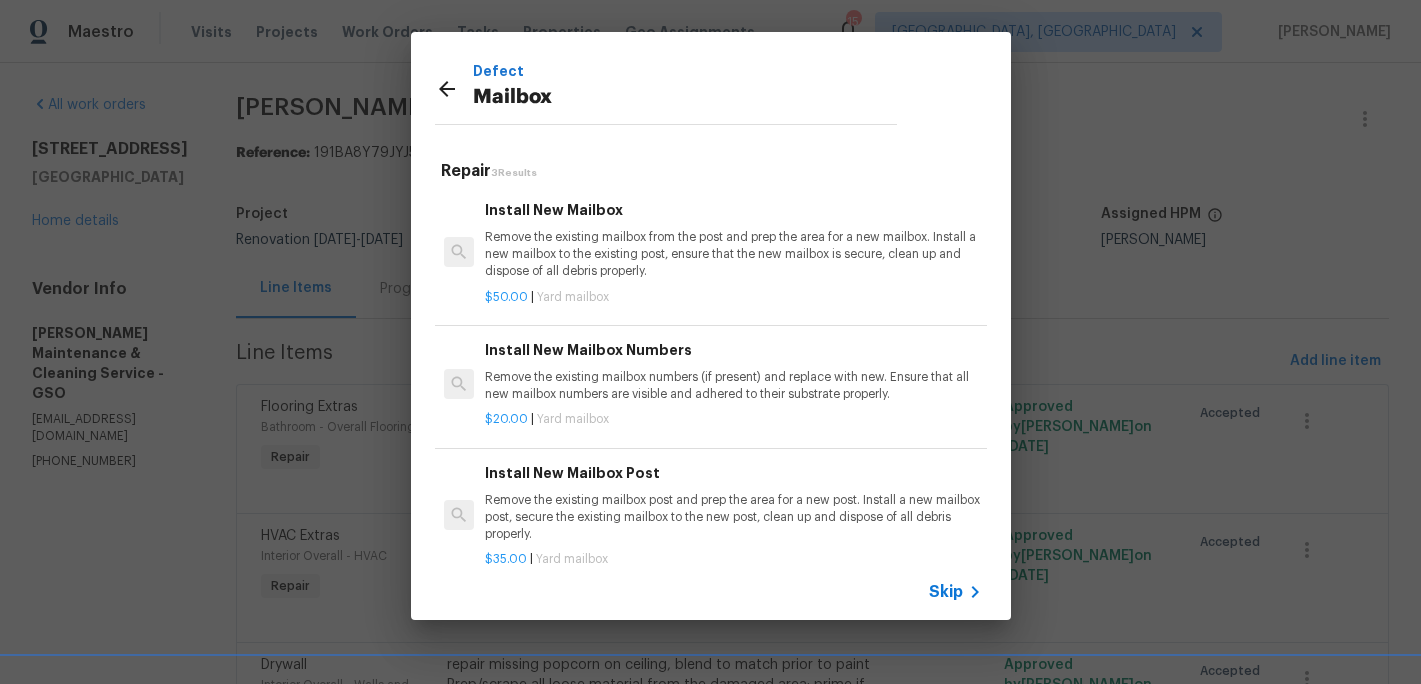 scroll, scrollTop: 3, scrollLeft: 0, axis: vertical 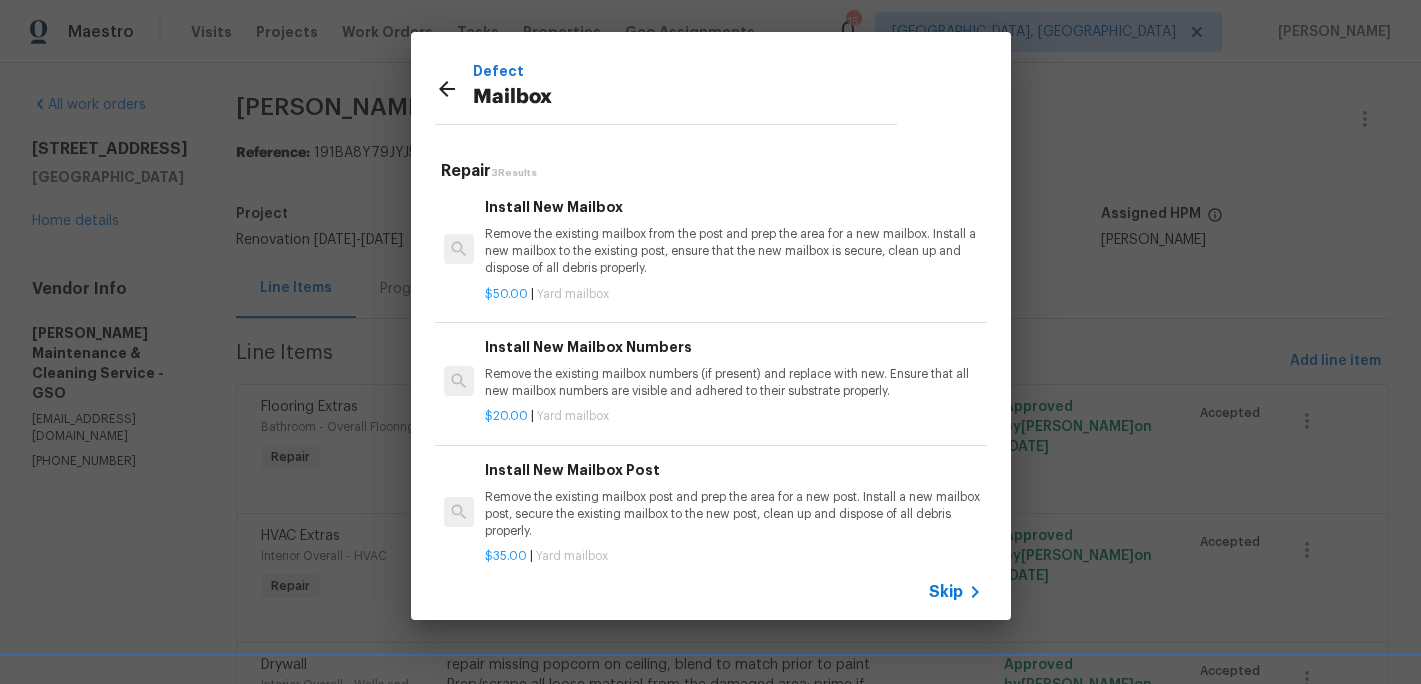 click on "Remove the existing mailbox numbers (if present) and replace with new. Ensure that all new mailbox numbers are visible and adhered to their substrate properly." at bounding box center [733, 383] 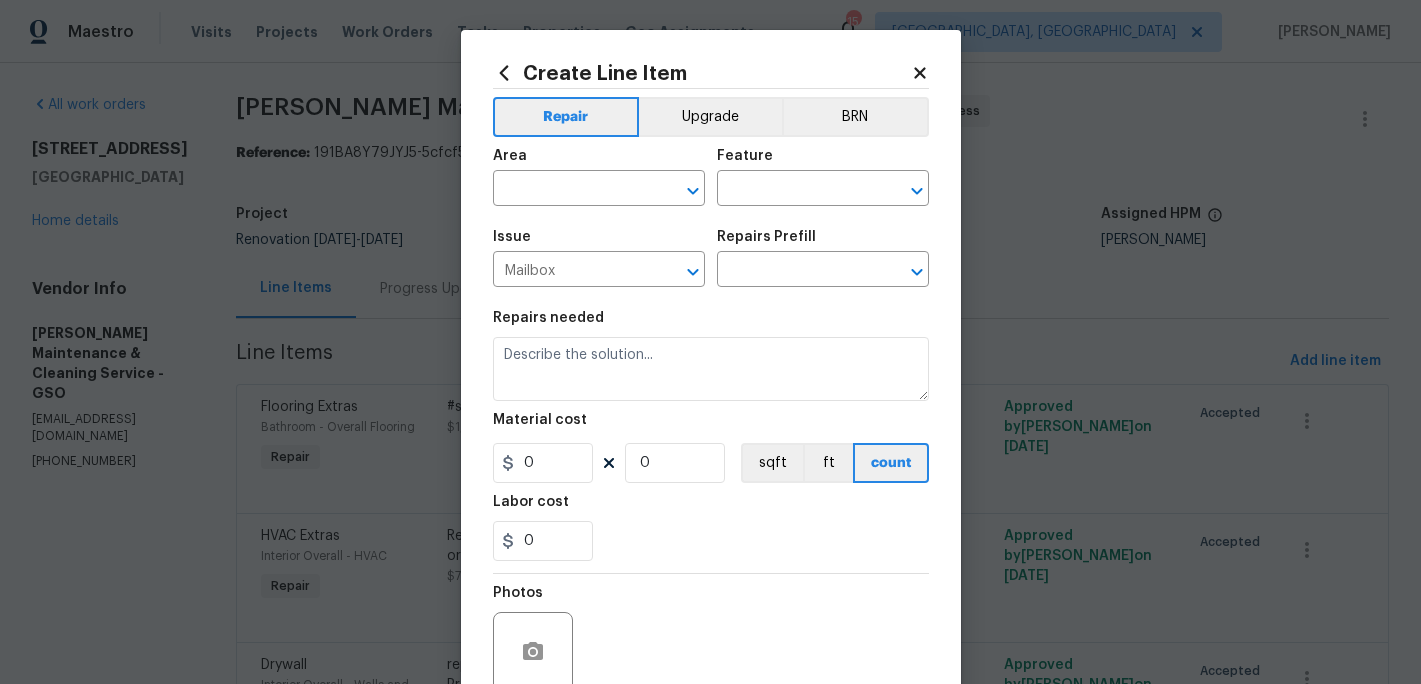 type on "Install New Mailbox Numbers $20.00" 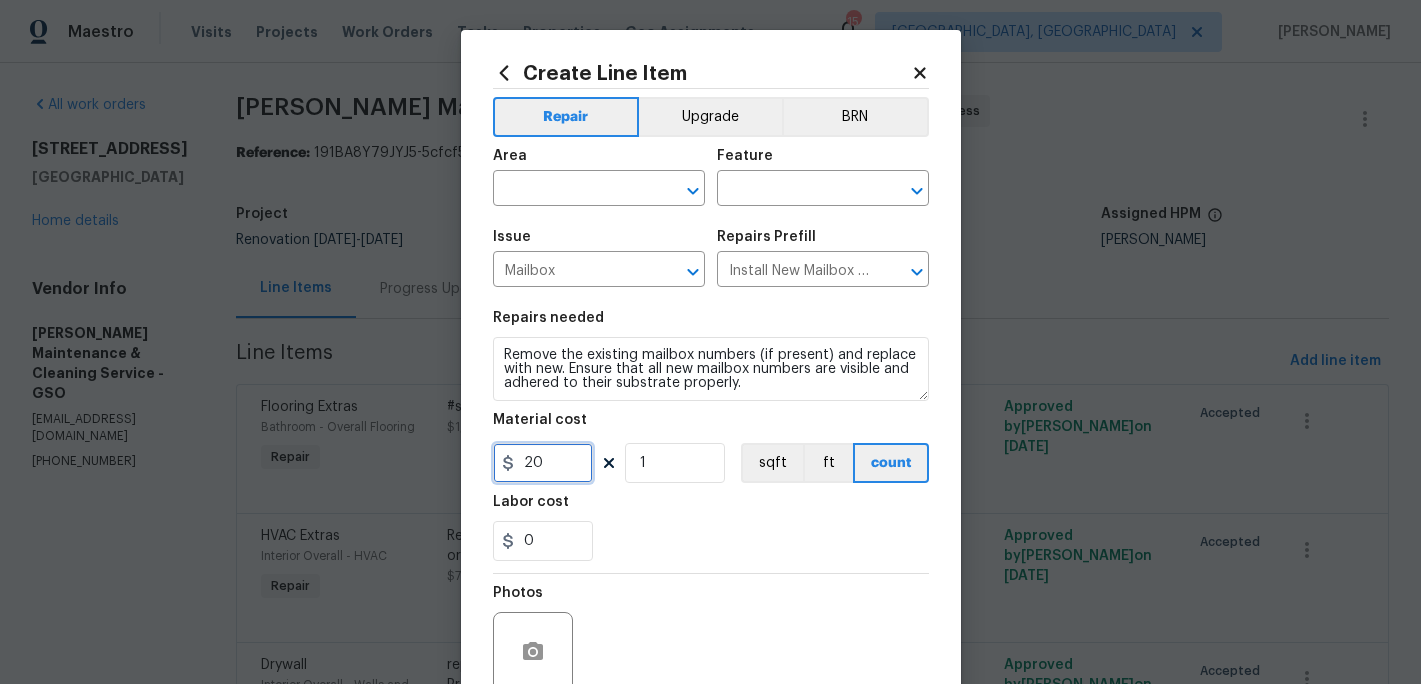 click on "20" at bounding box center (543, 463) 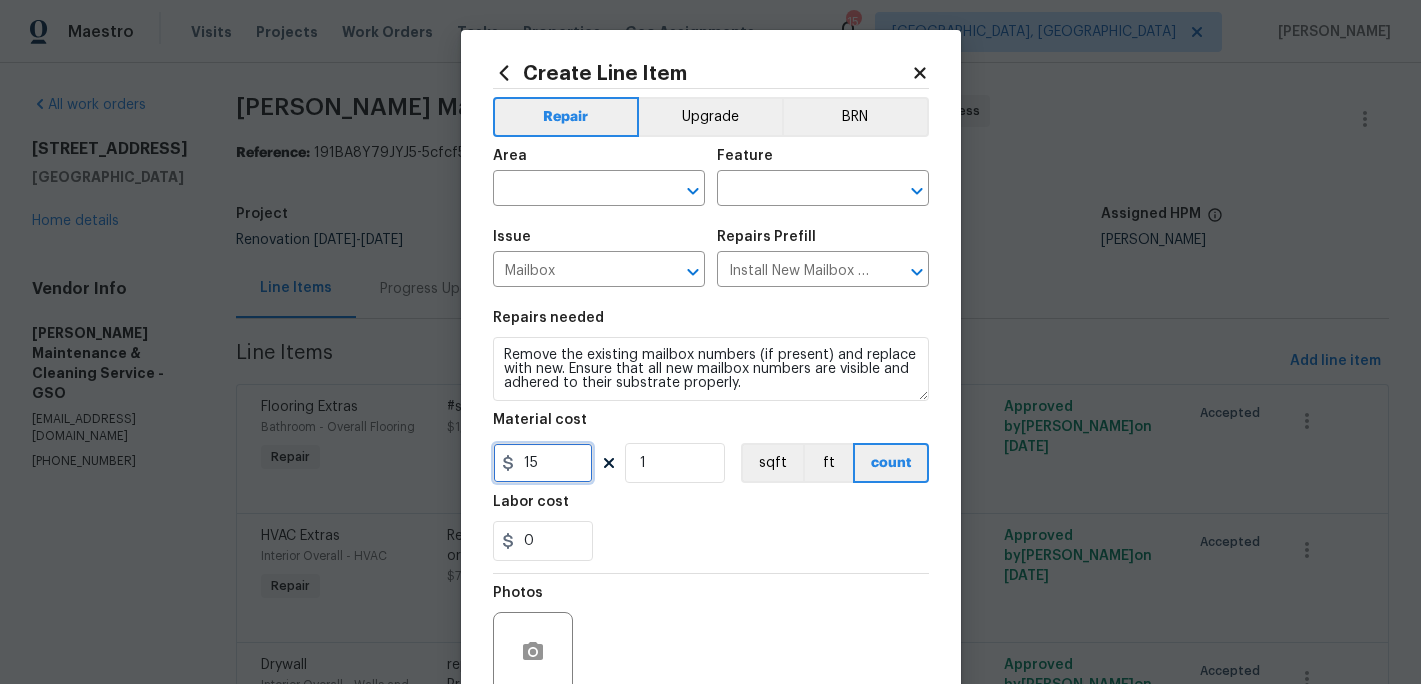 type on "15" 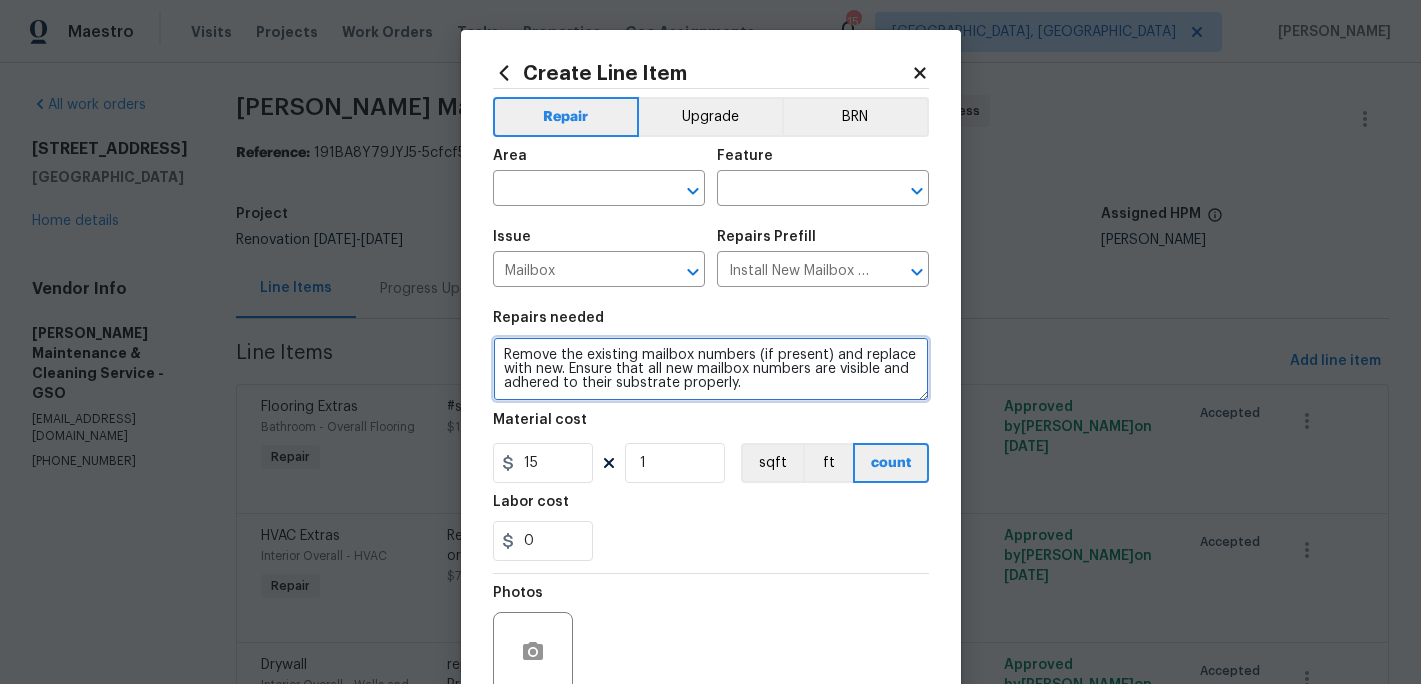 click on "Remove the existing mailbox numbers (if present) and replace with new. Ensure that all new mailbox numbers are visible and adhered to their substrate properly." at bounding box center (711, 369) 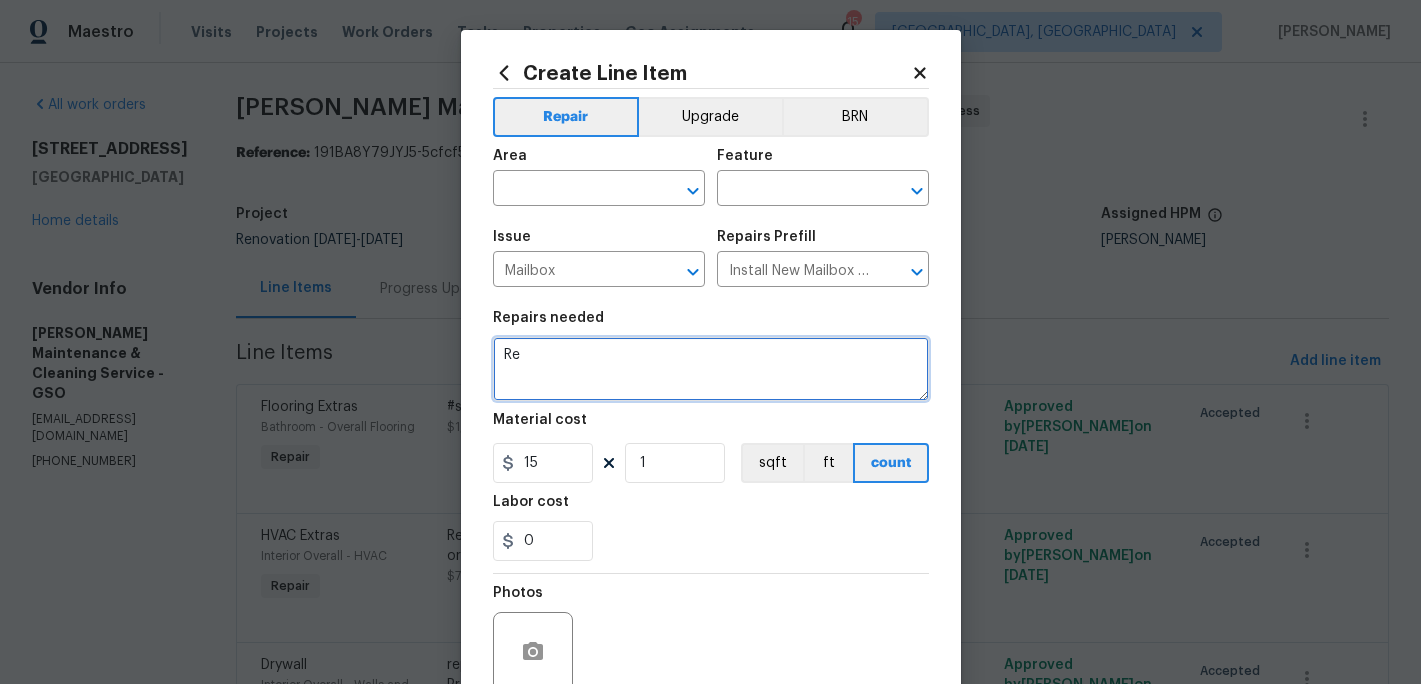 type on "R" 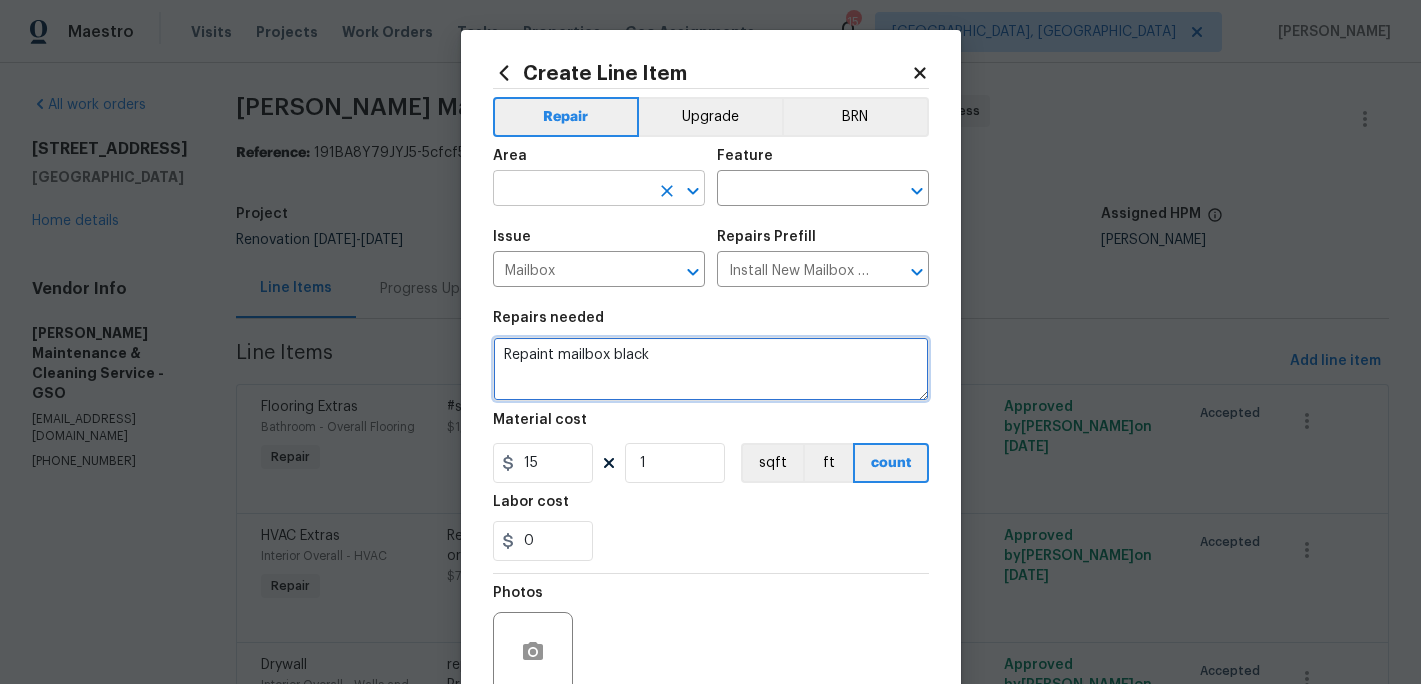 type on "Repaint mailbox black" 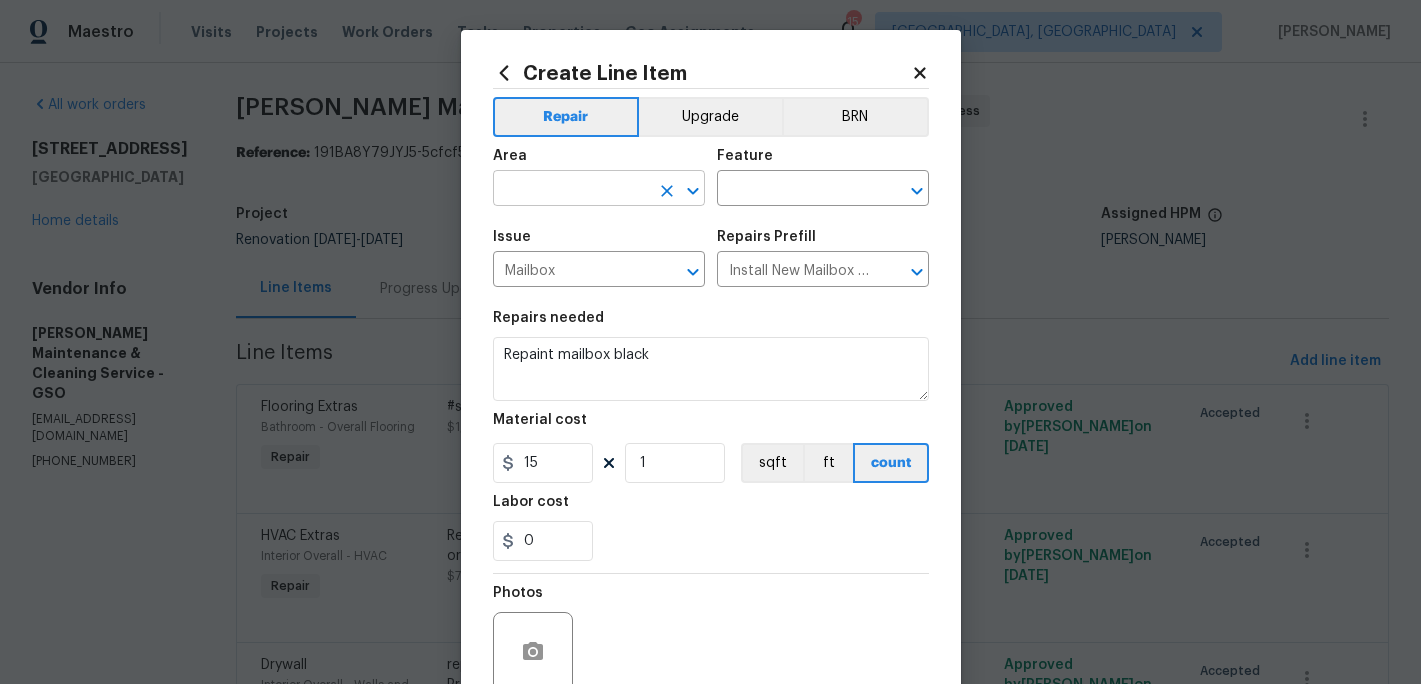 click at bounding box center [571, 190] 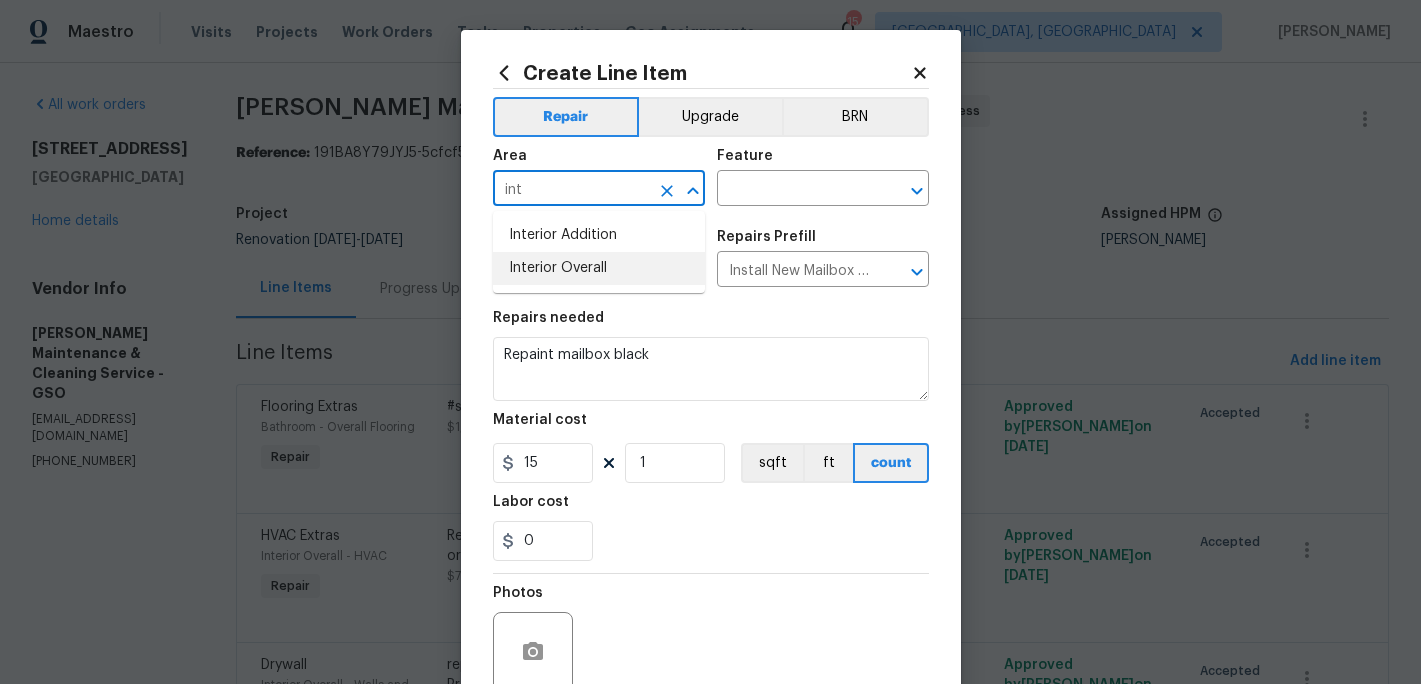 click on "Interior Overall" at bounding box center [599, 268] 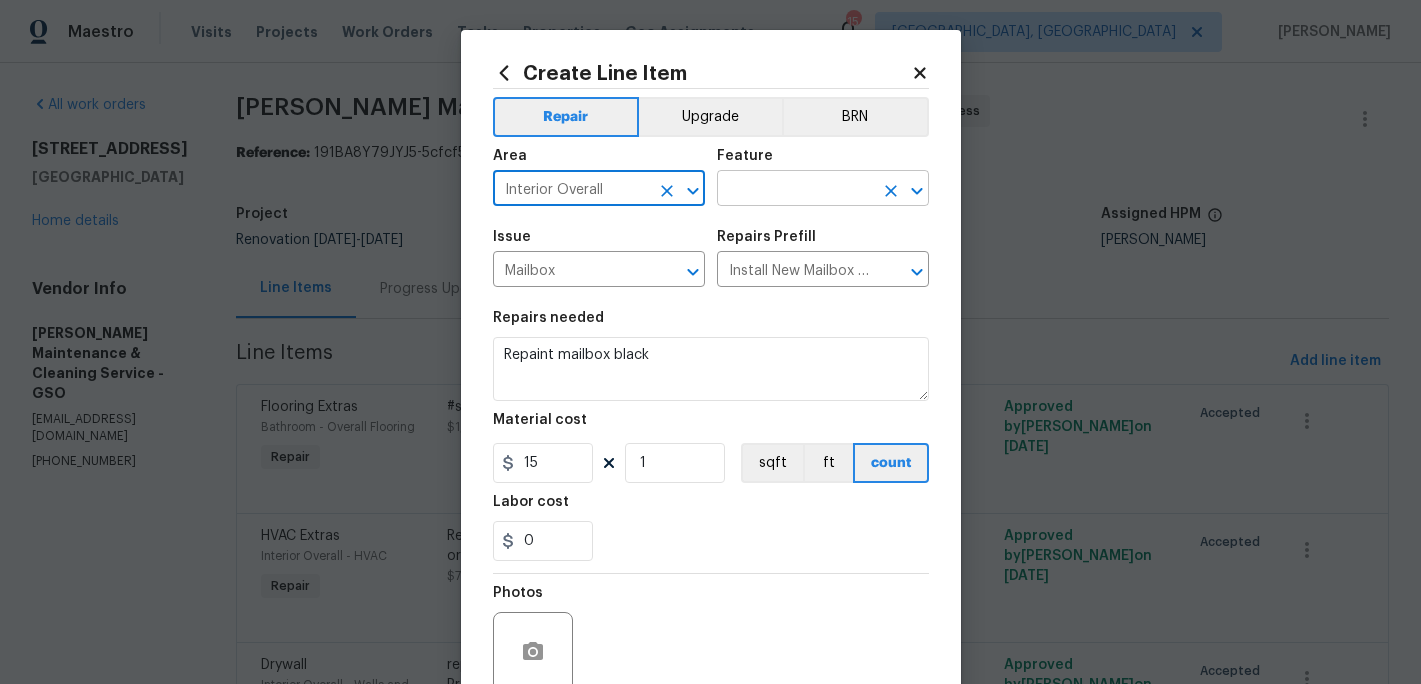 type on "Interior Overall" 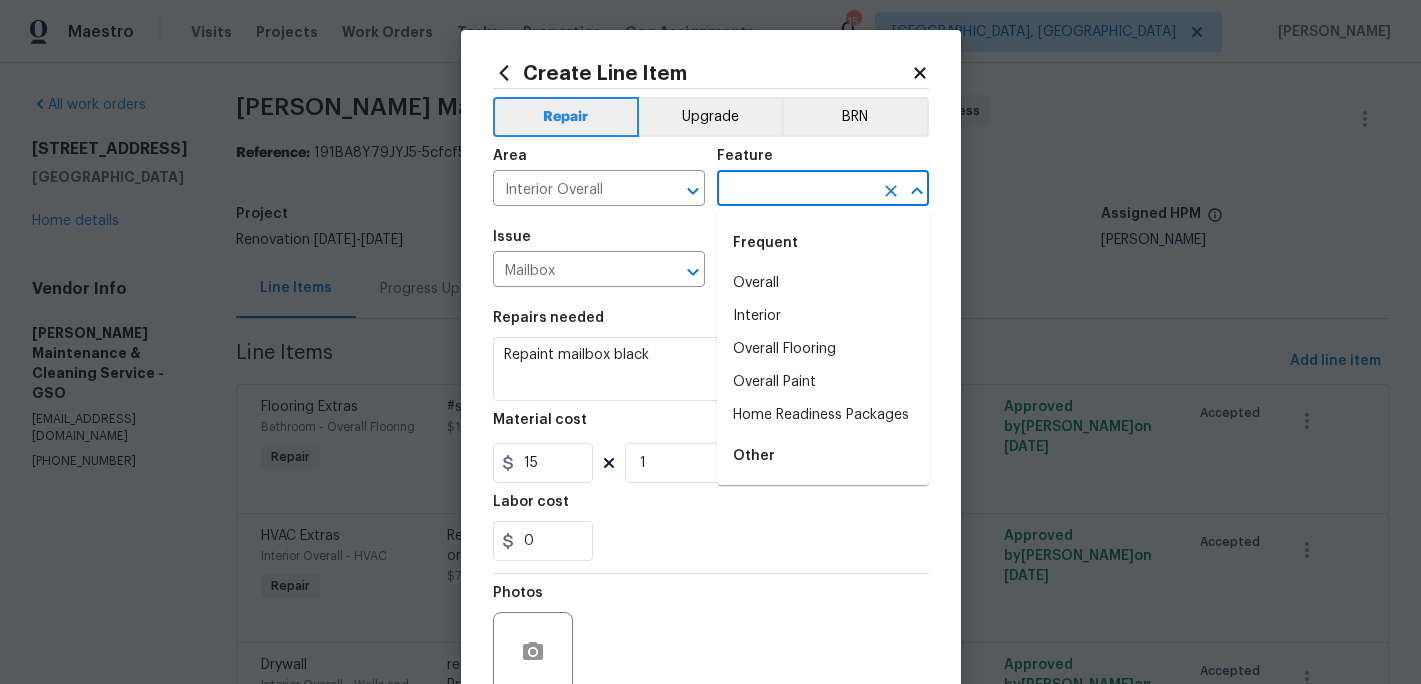 click at bounding box center [795, 190] 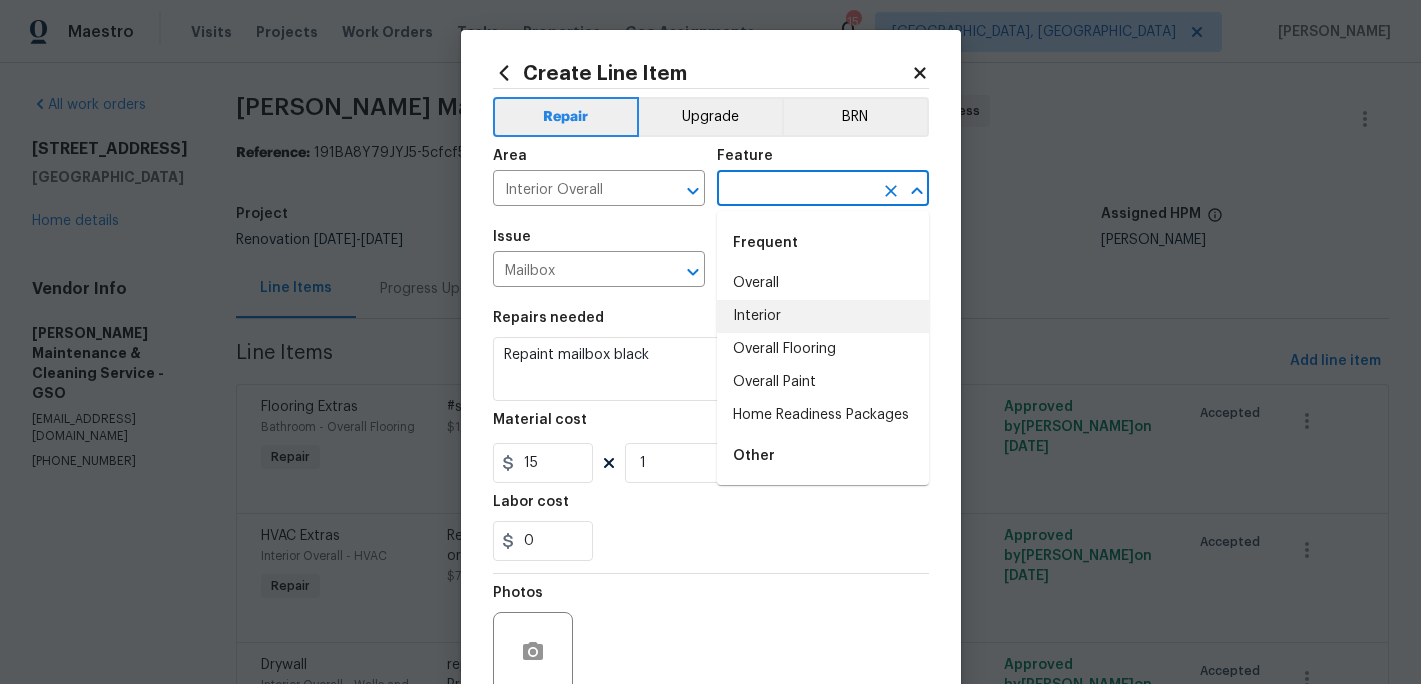 click on "Interior" at bounding box center (823, 316) 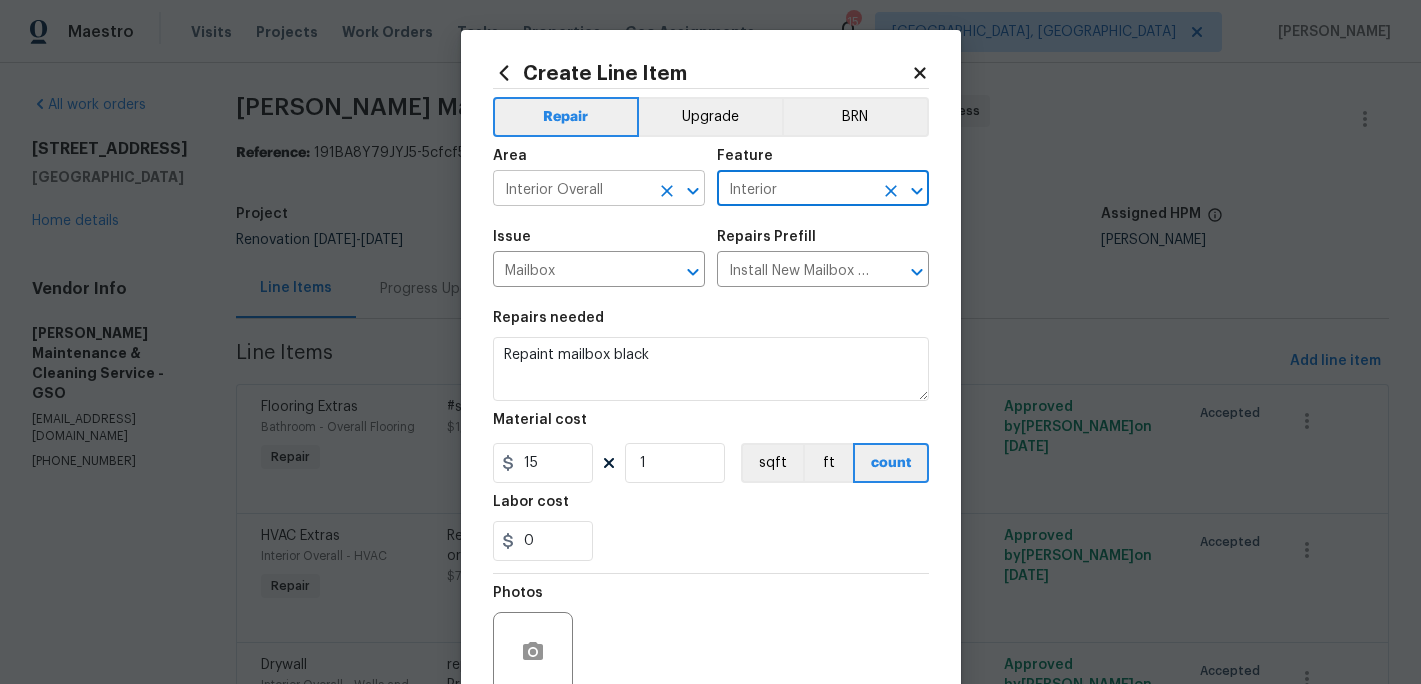 click 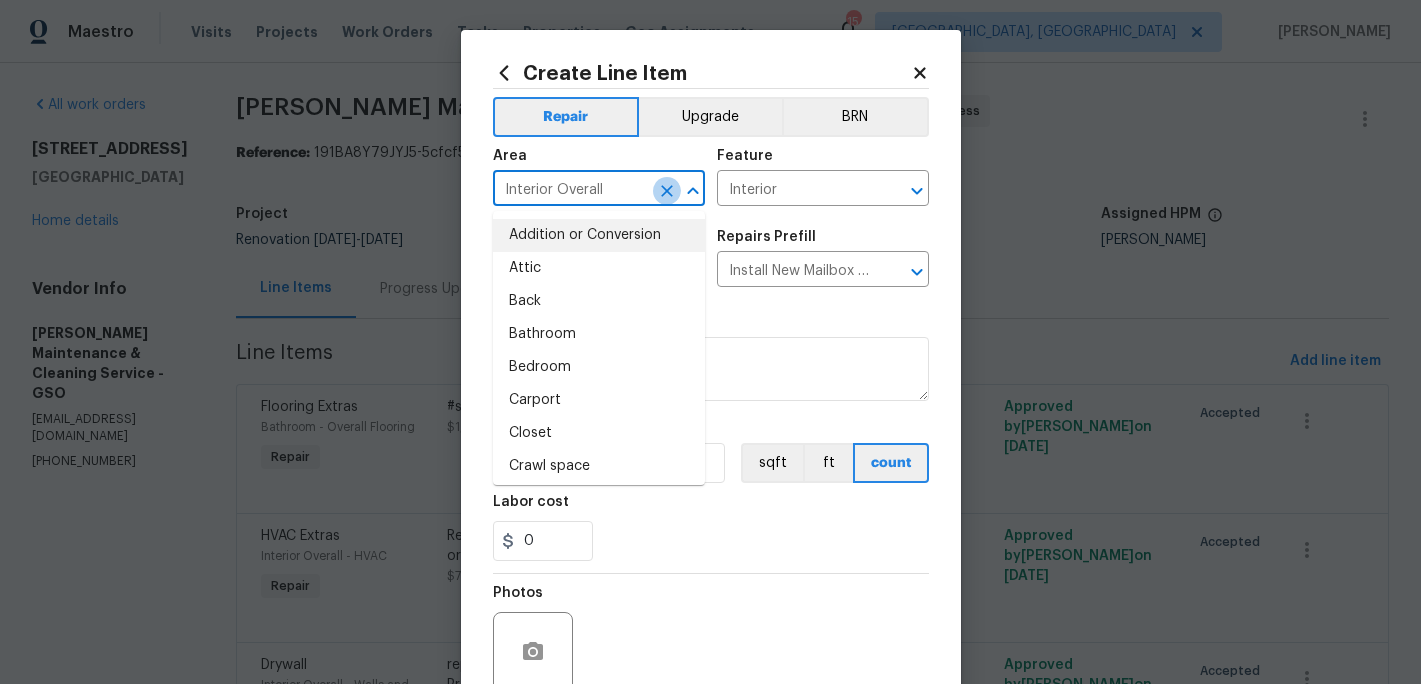 click 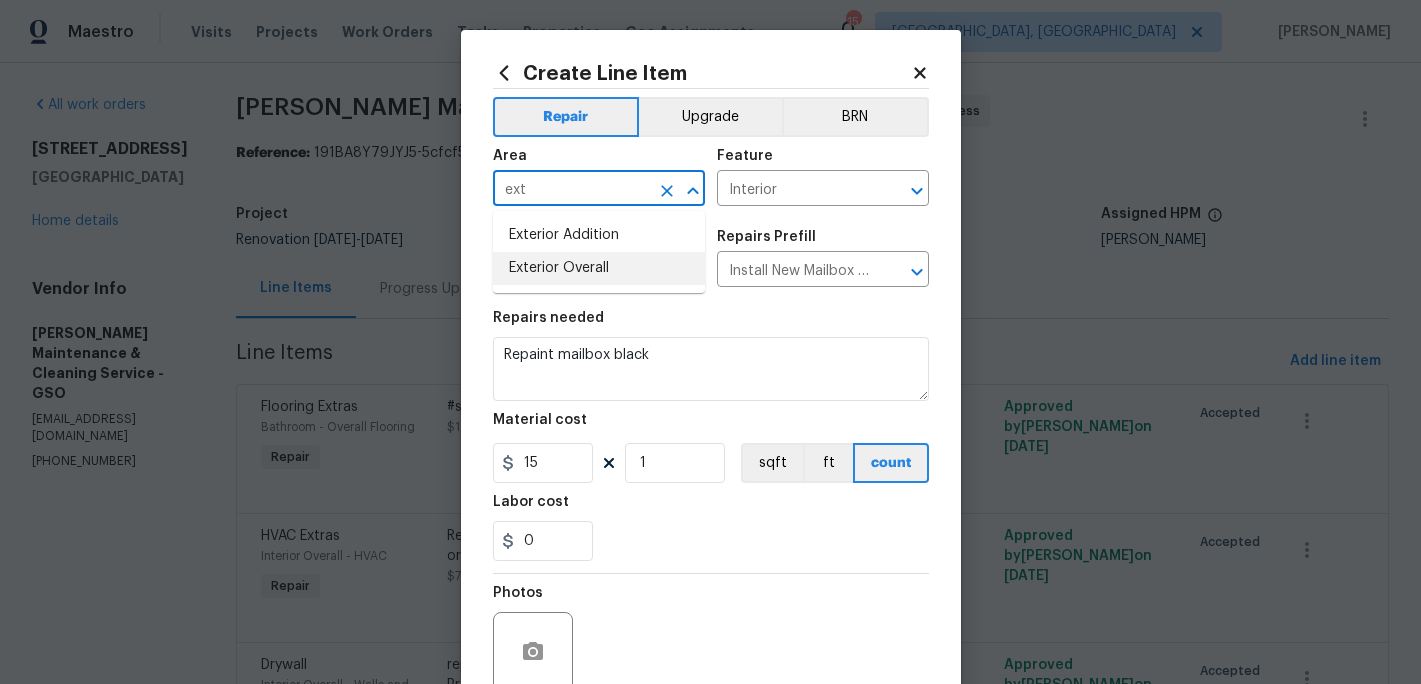 click on "Exterior Overall" at bounding box center (599, 268) 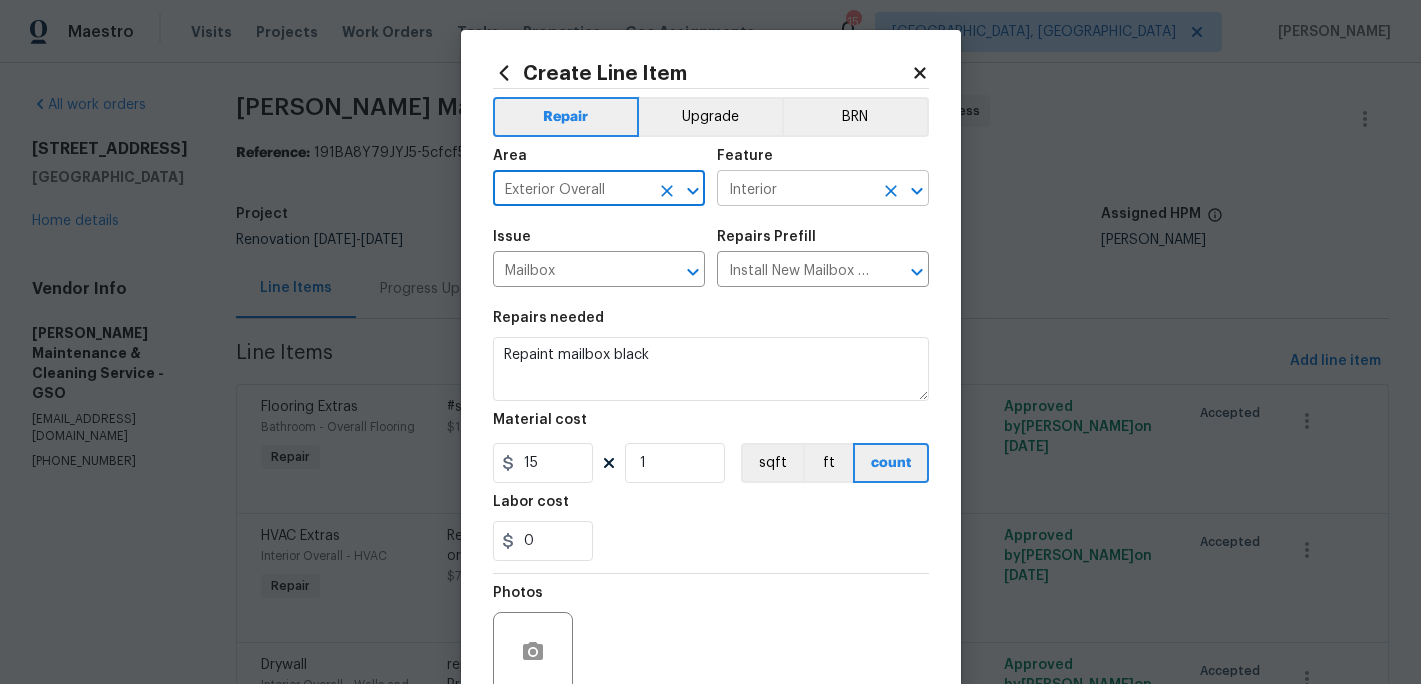 type on "Exterior Overall" 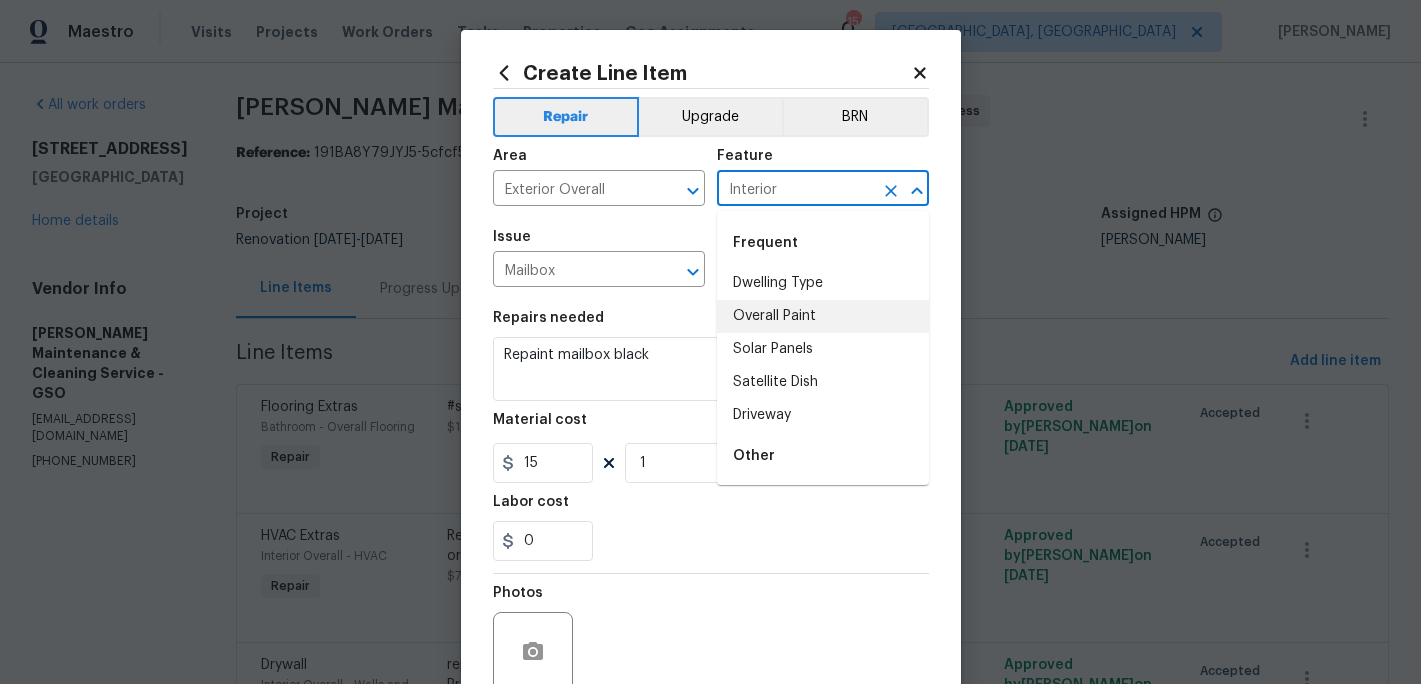 click on "Interior" at bounding box center [795, 190] 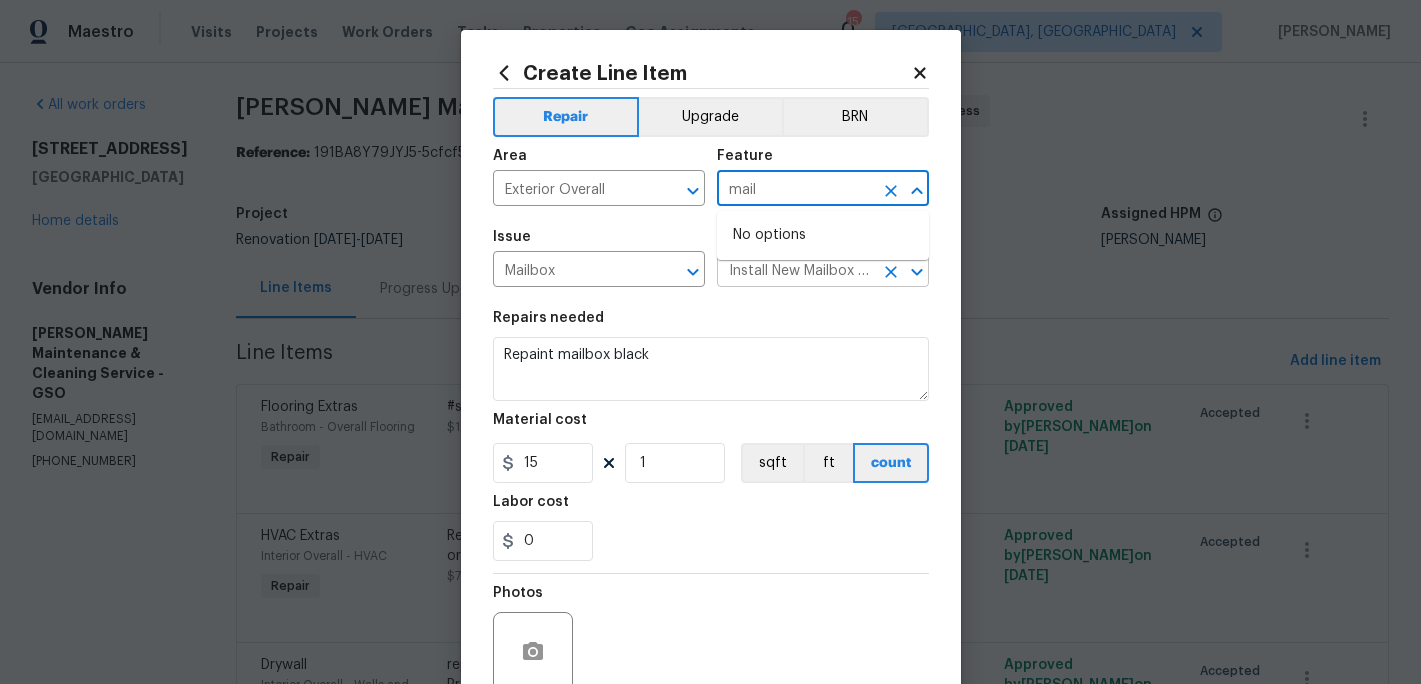 type on "mail" 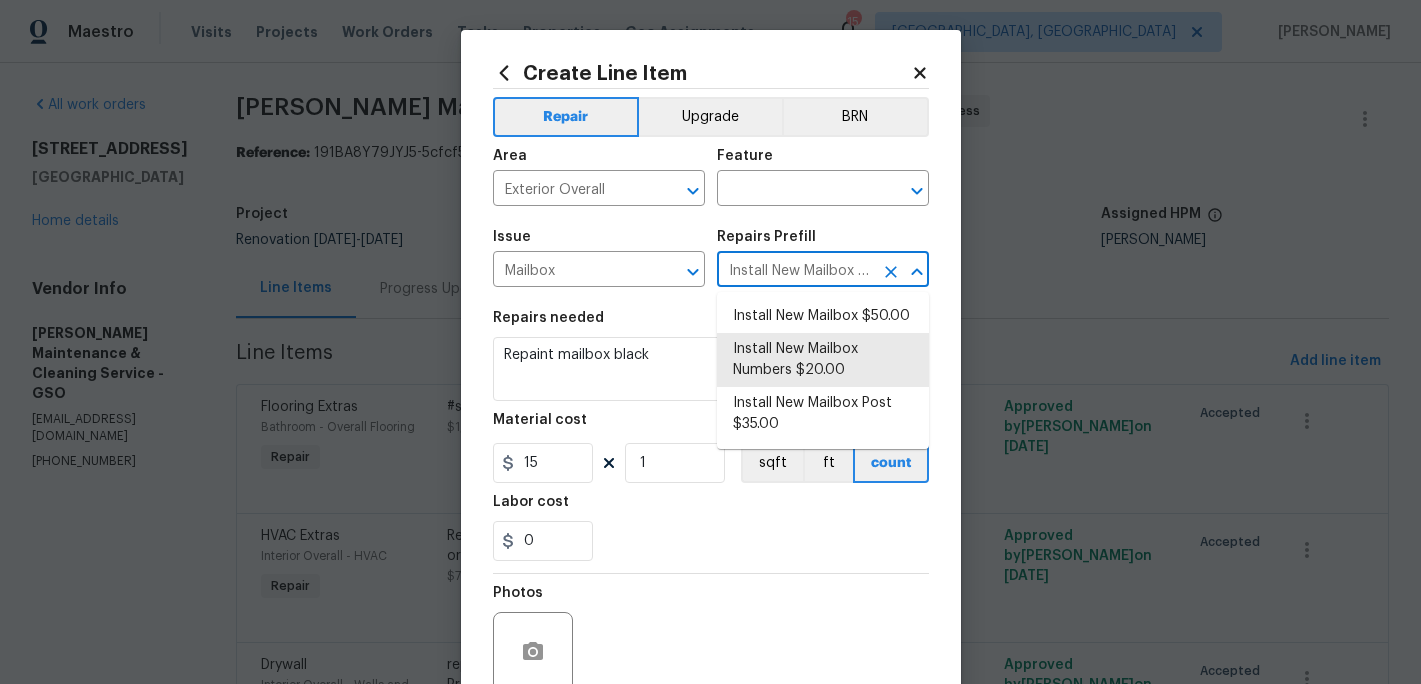 click on "Install New Mailbox Numbers $20.00" at bounding box center [795, 271] 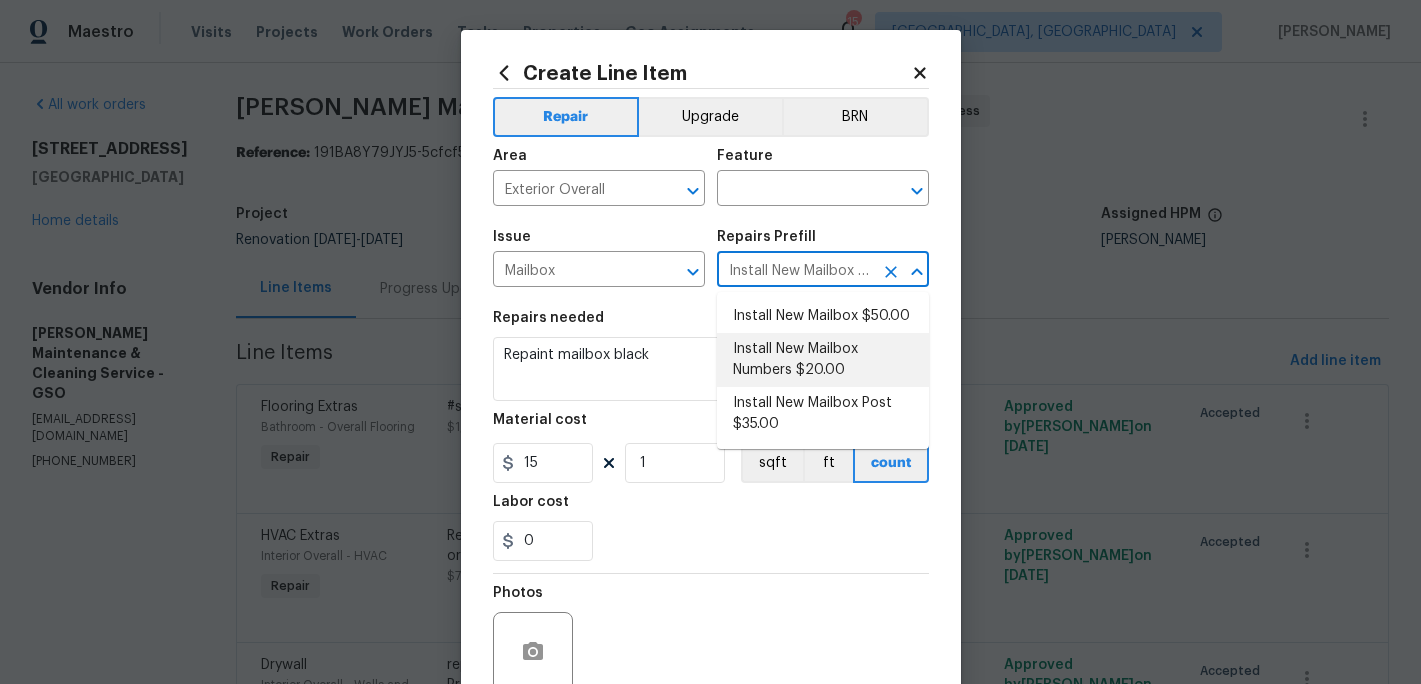 click on "Install New Mailbox Numbers $20.00" at bounding box center (823, 360) 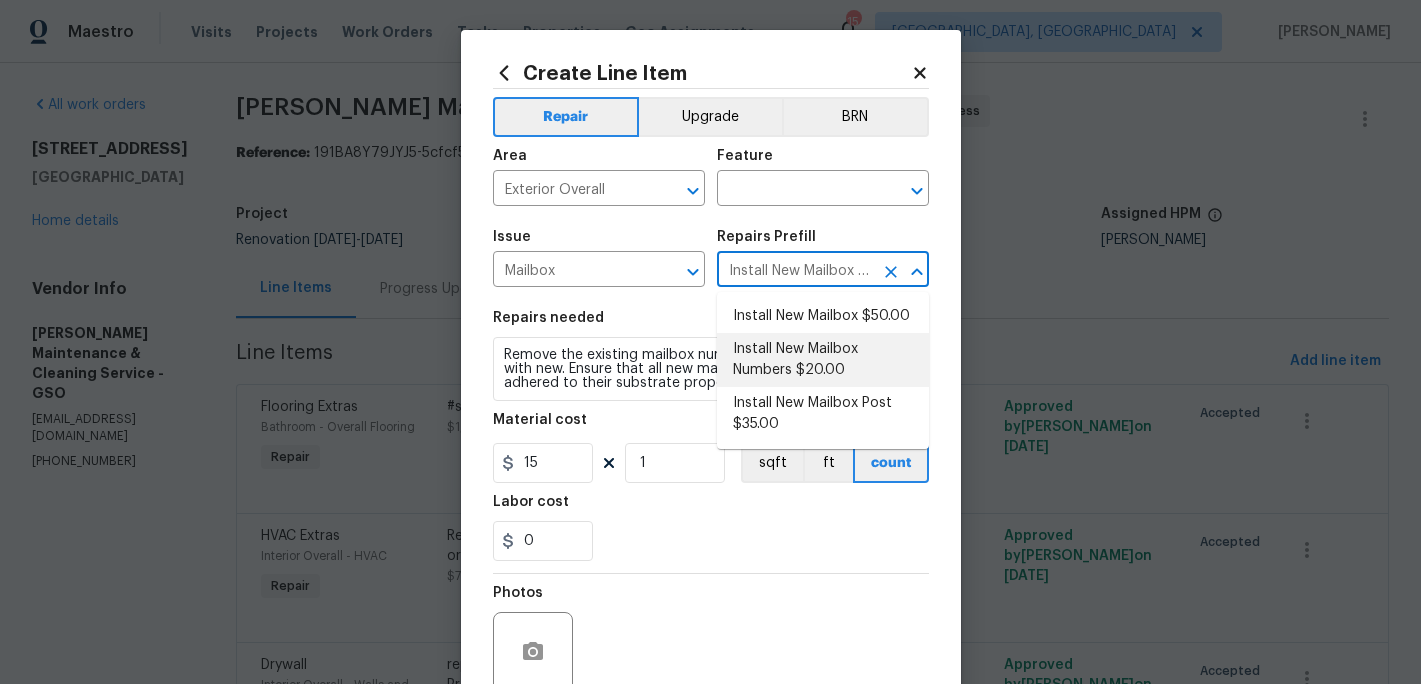 type on "20" 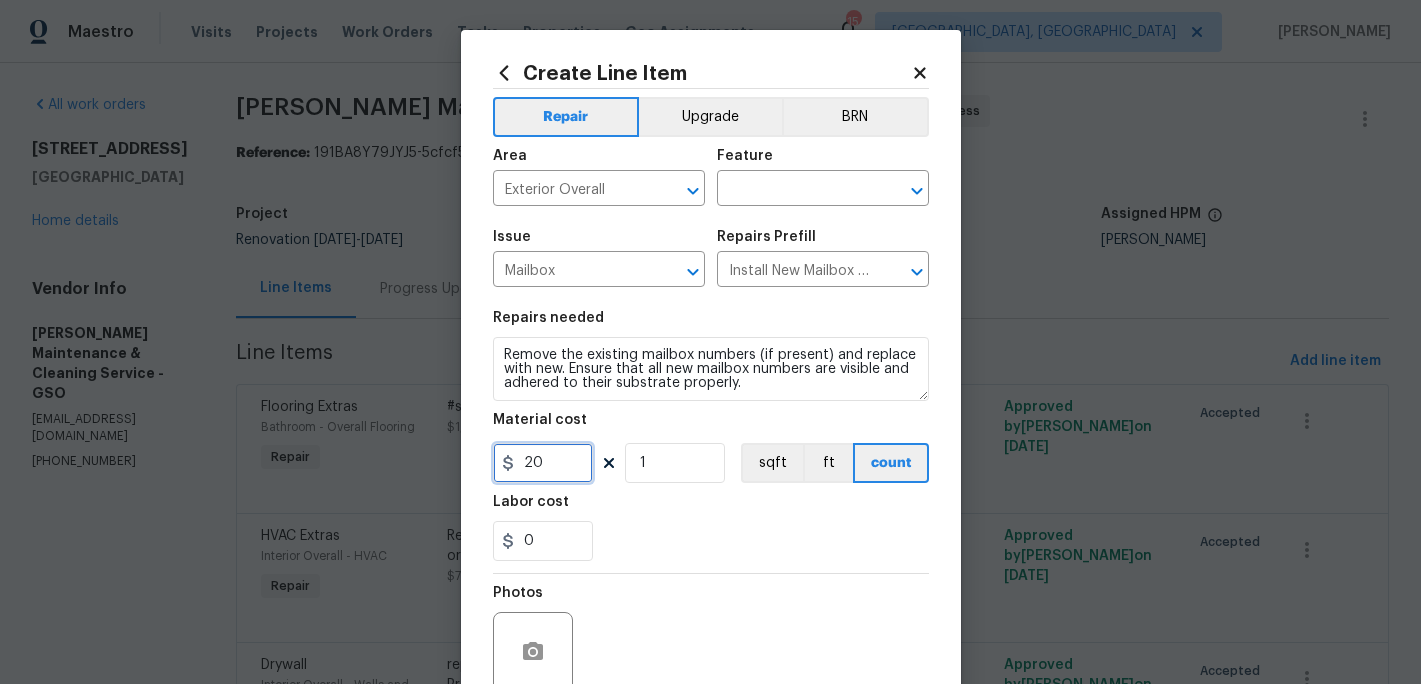 click on "20" at bounding box center (543, 463) 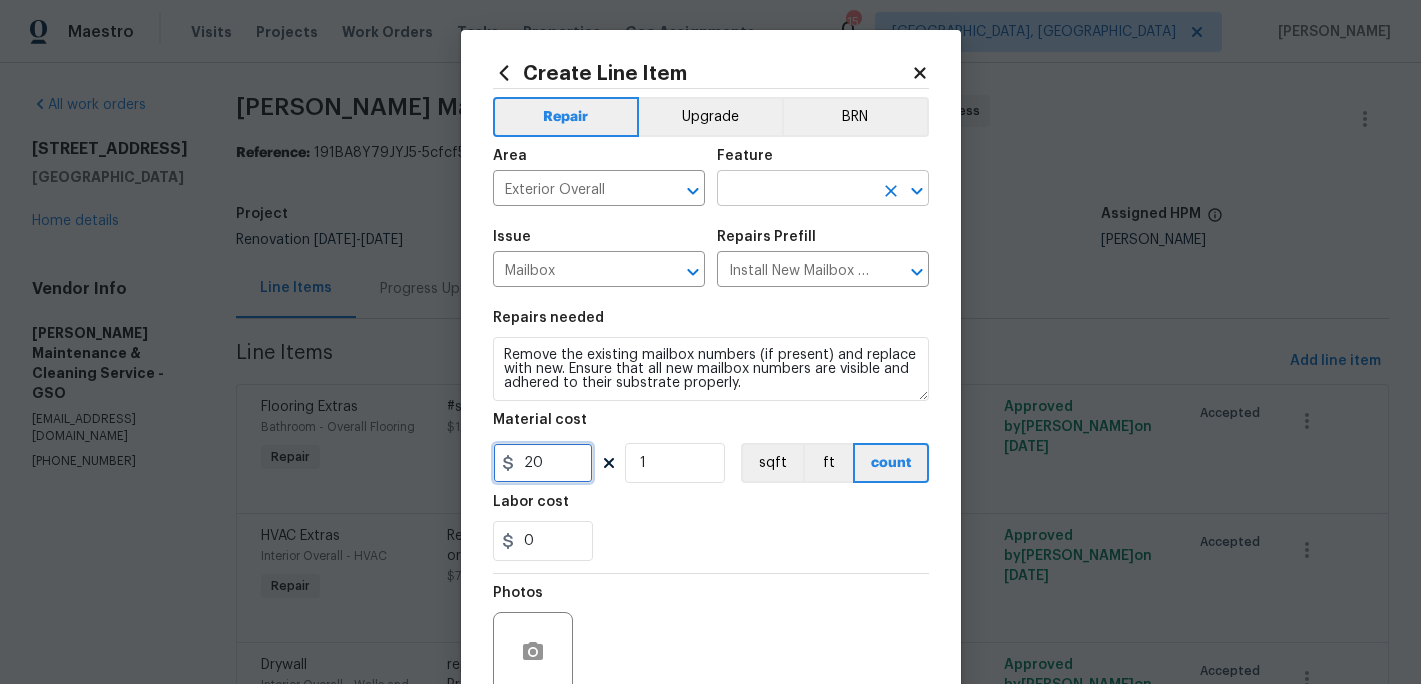 click at bounding box center [903, 191] 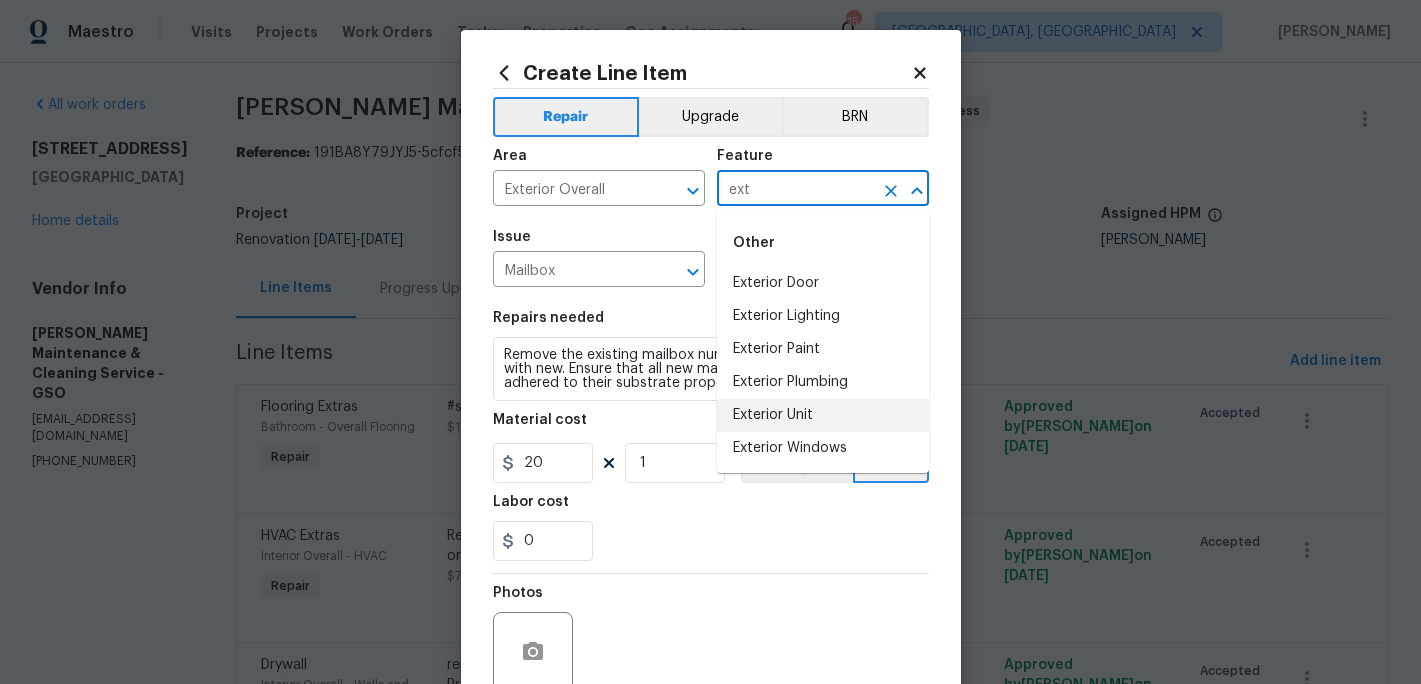 click on "Exterior Unit" at bounding box center [823, 415] 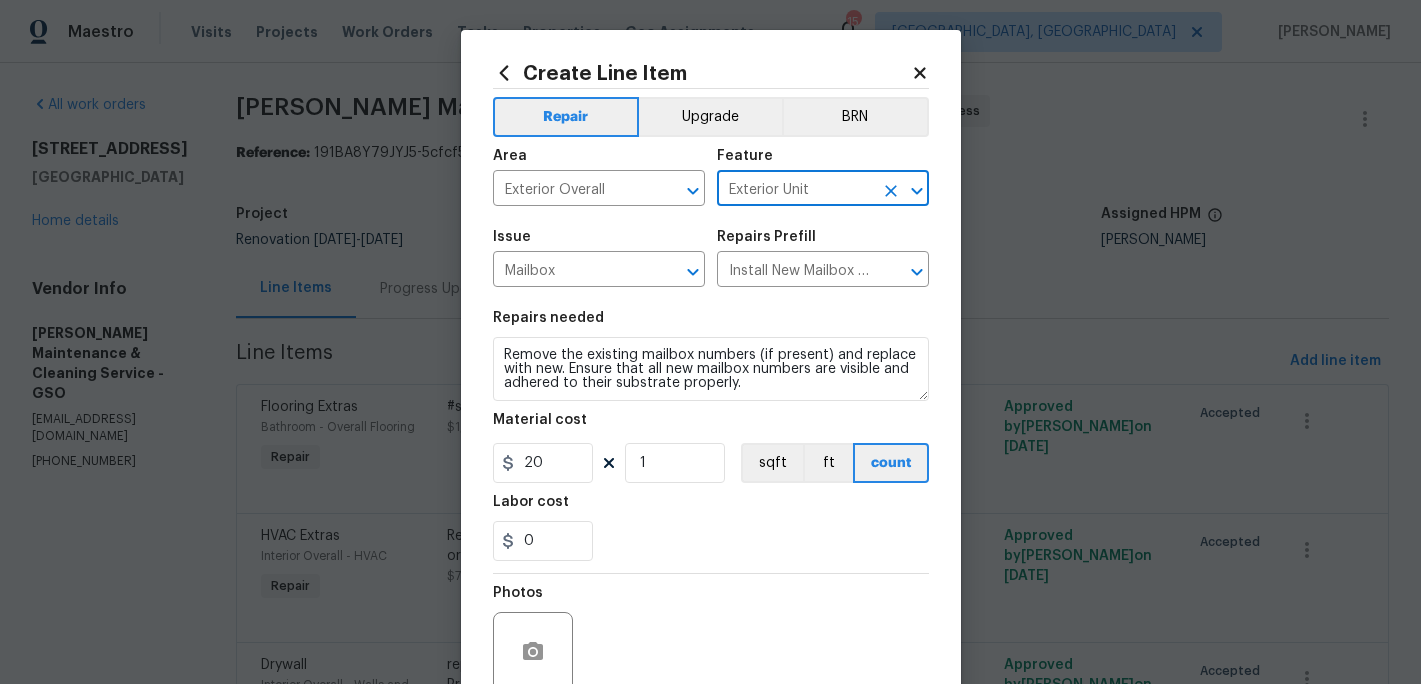 type on "Exterior Unit" 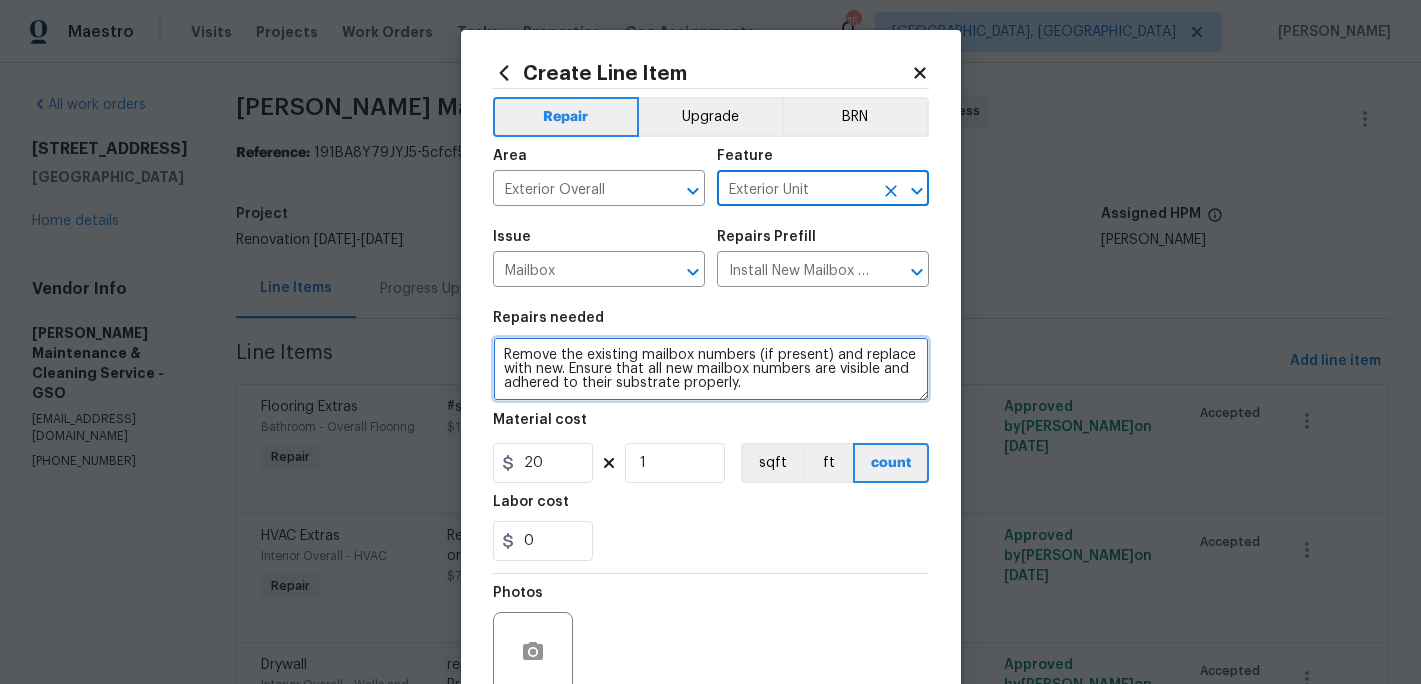 click on "Remove the existing mailbox numbers (if present) and replace with new. Ensure that all new mailbox numbers are visible and adhered to their substrate properly." at bounding box center (711, 369) 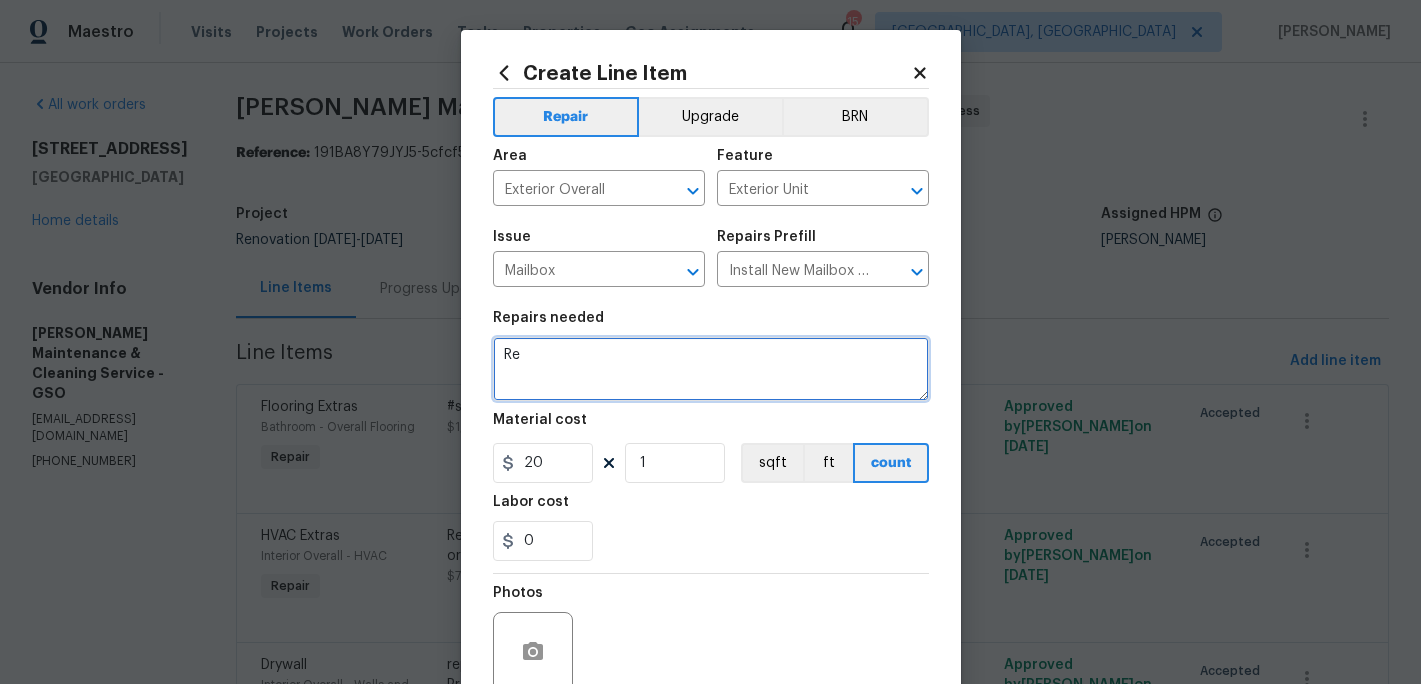type on "R" 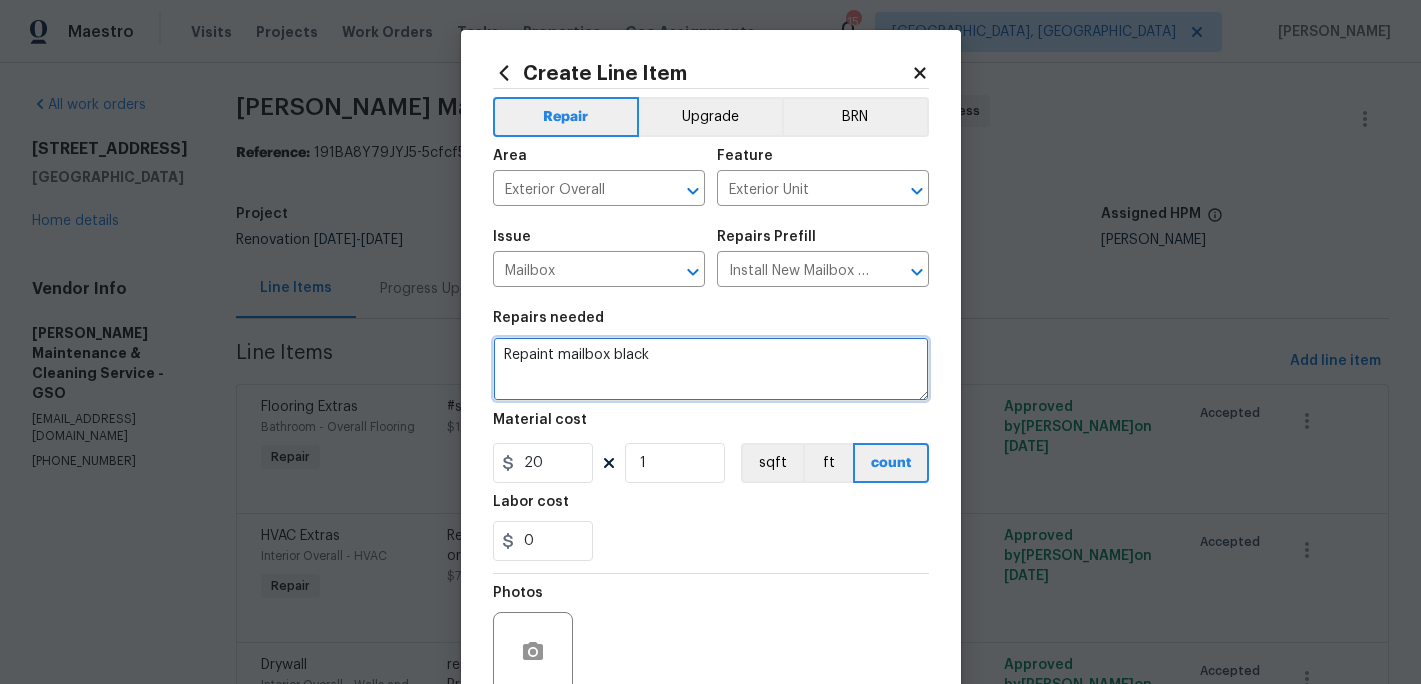 type on "Repaint mailbox black" 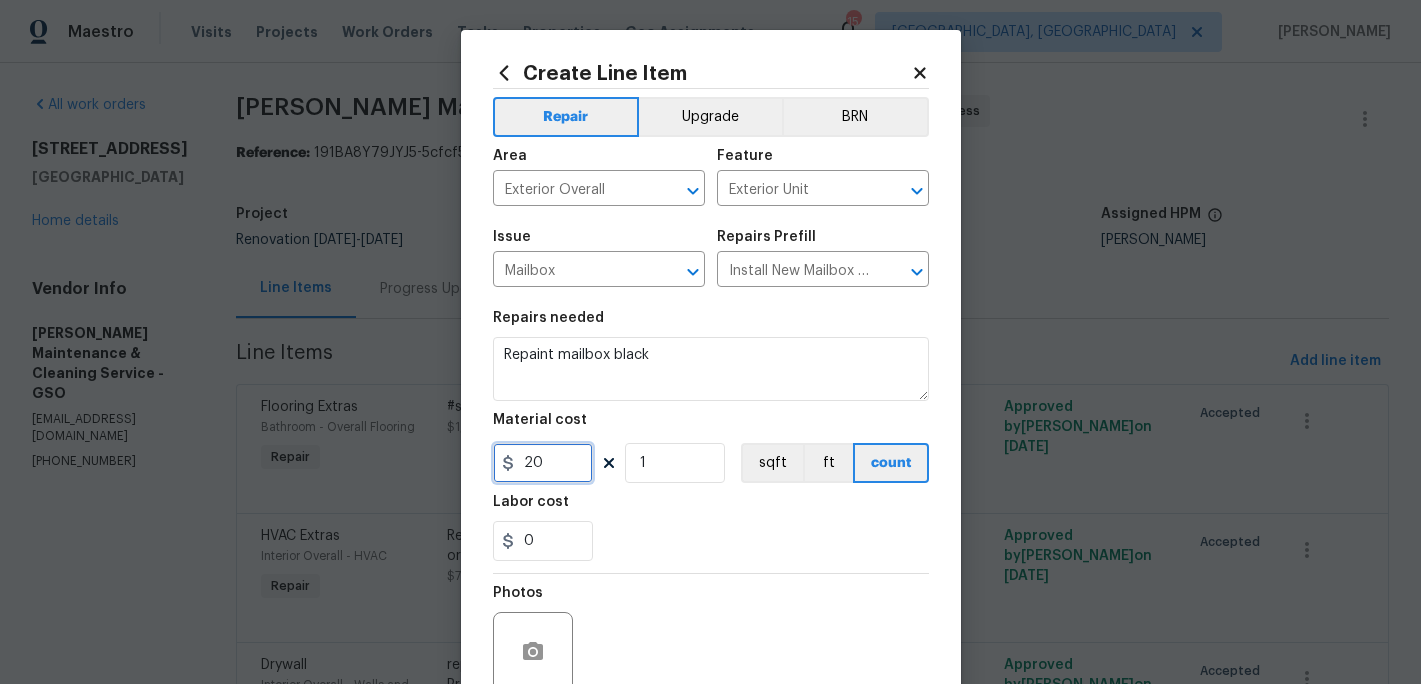 click on "20" at bounding box center [543, 463] 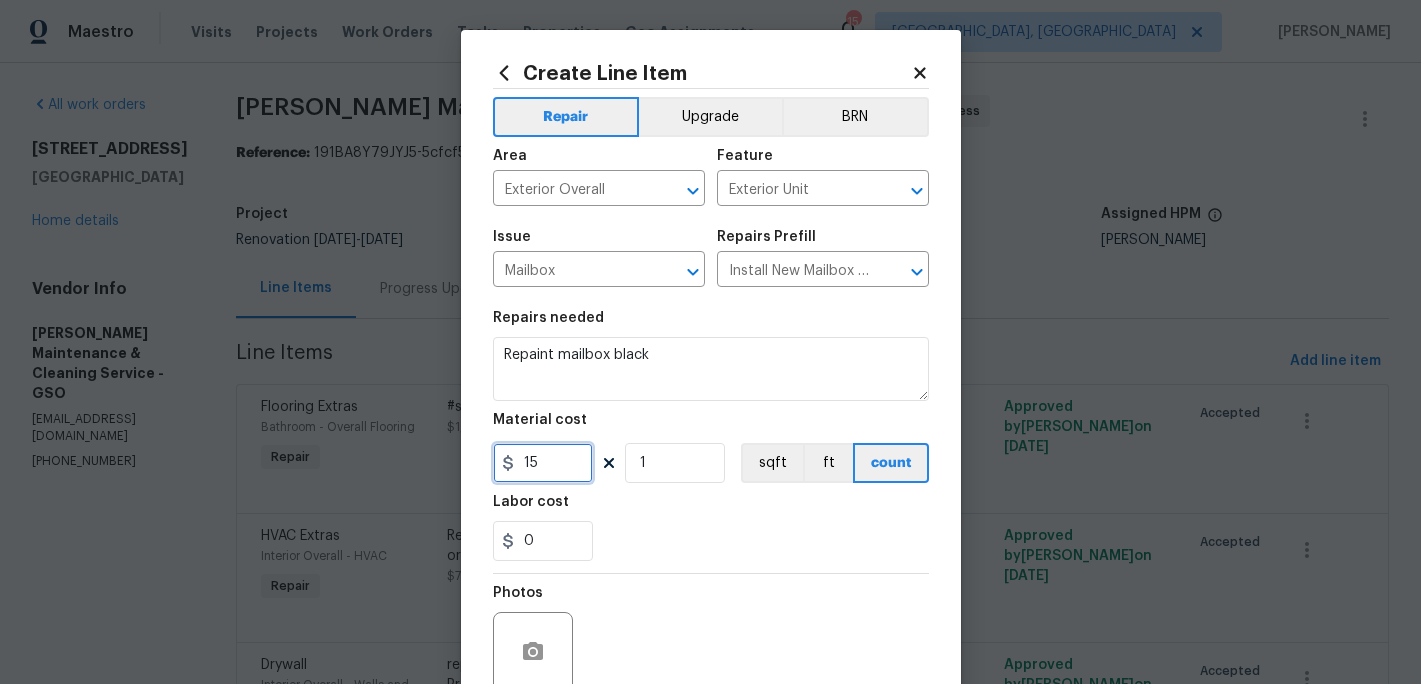 type on "15" 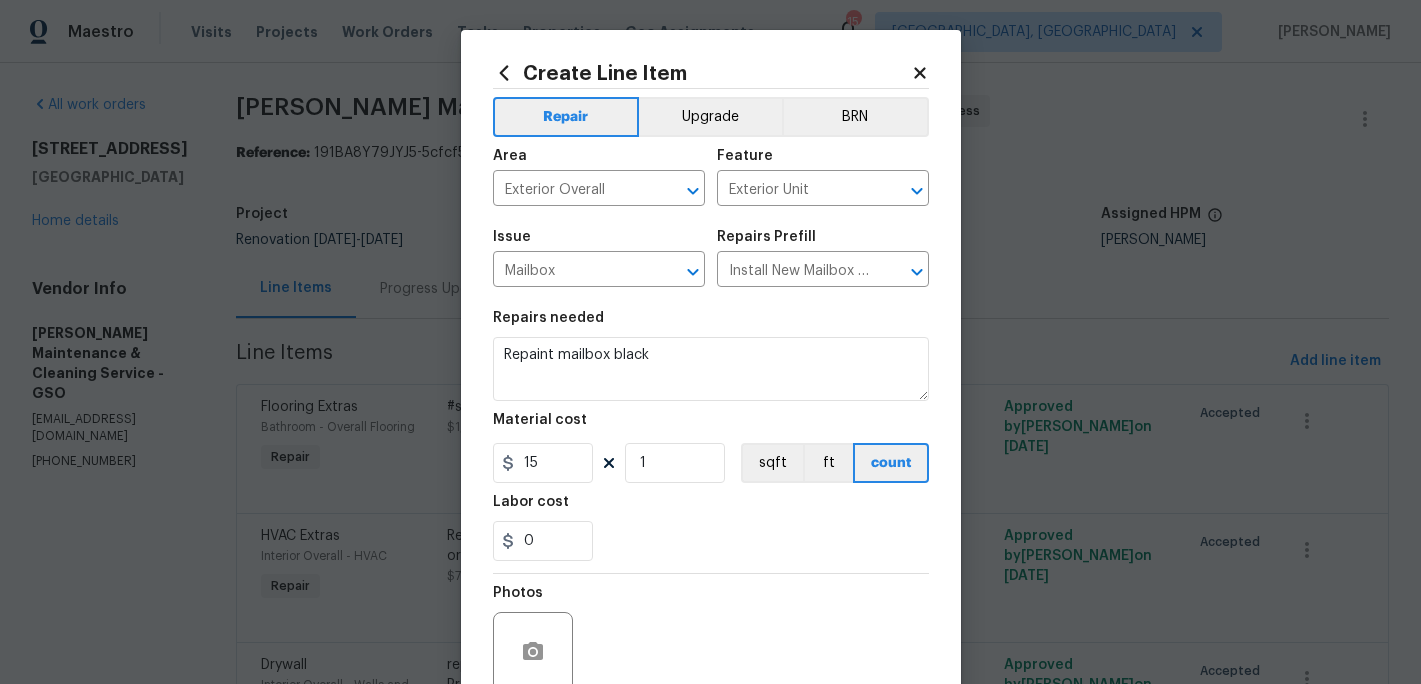 click on "0" at bounding box center (711, 541) 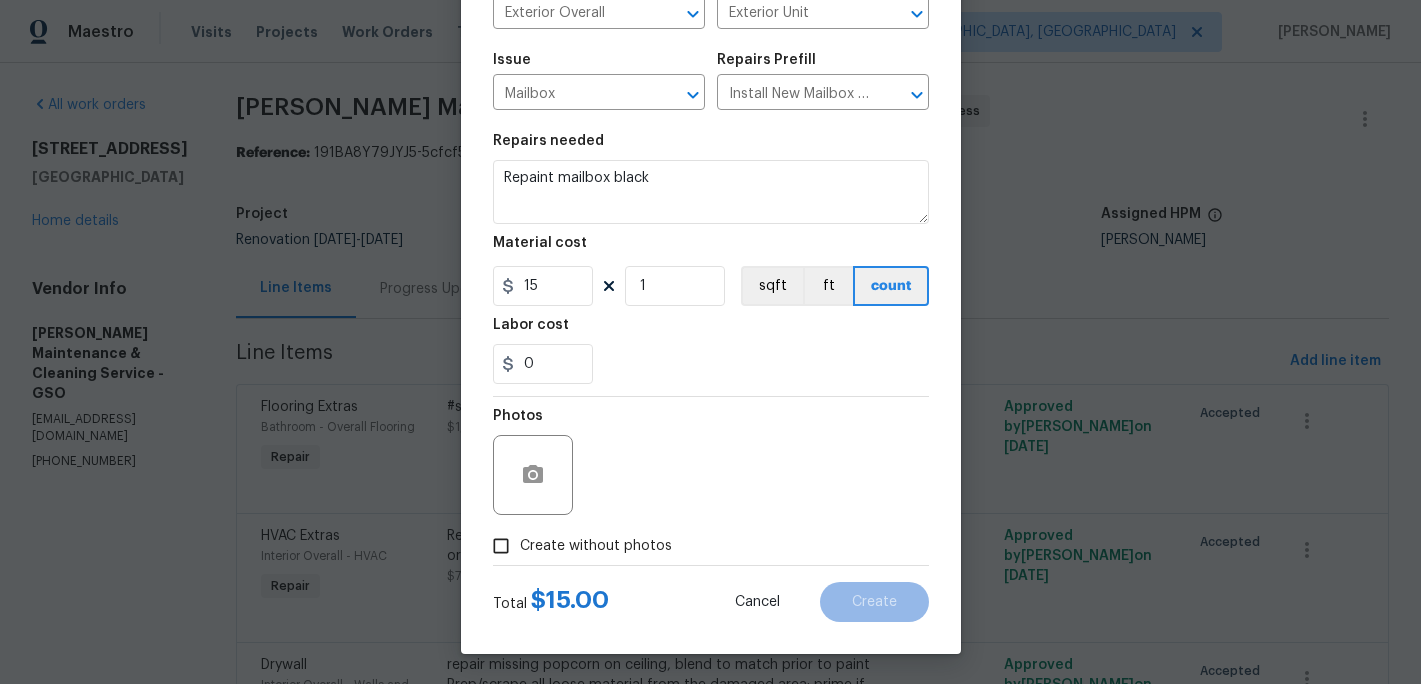 click on "Total   $ 15.00 Cancel Create" at bounding box center [711, 594] 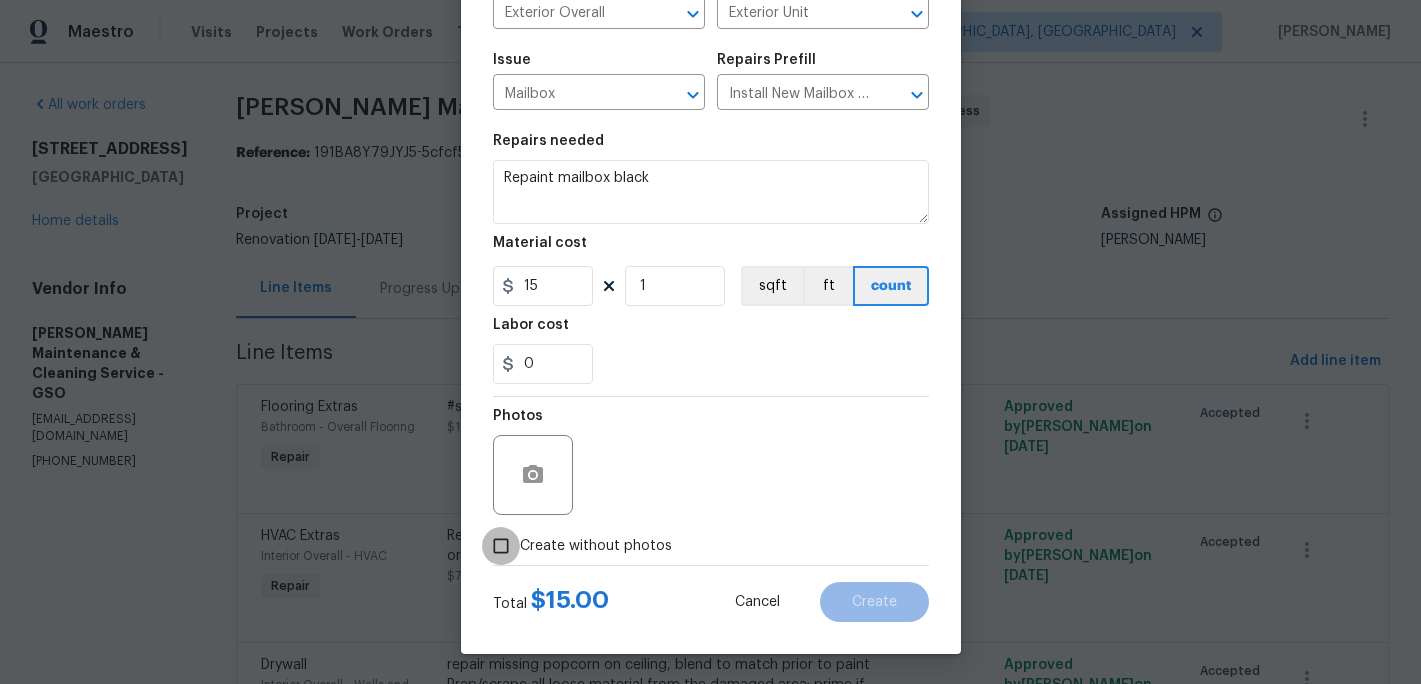 click on "Create without photos" at bounding box center (501, 546) 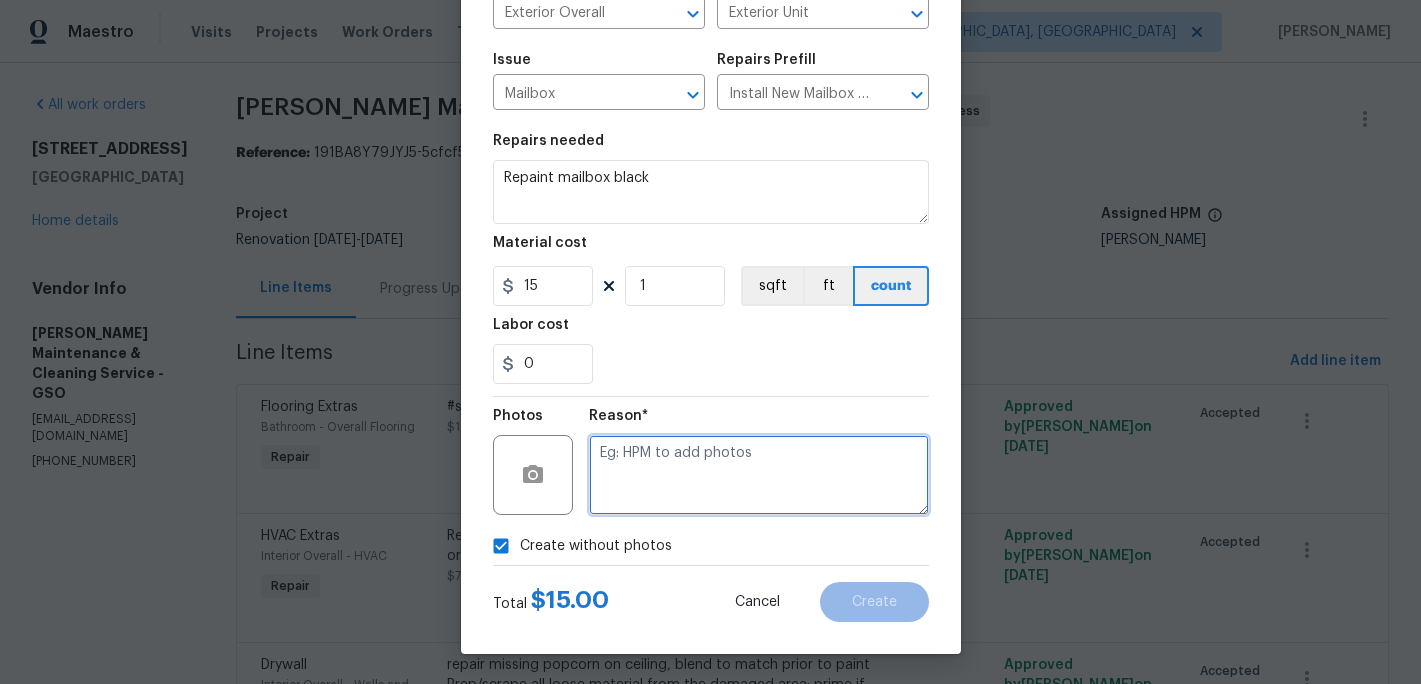 click at bounding box center (759, 475) 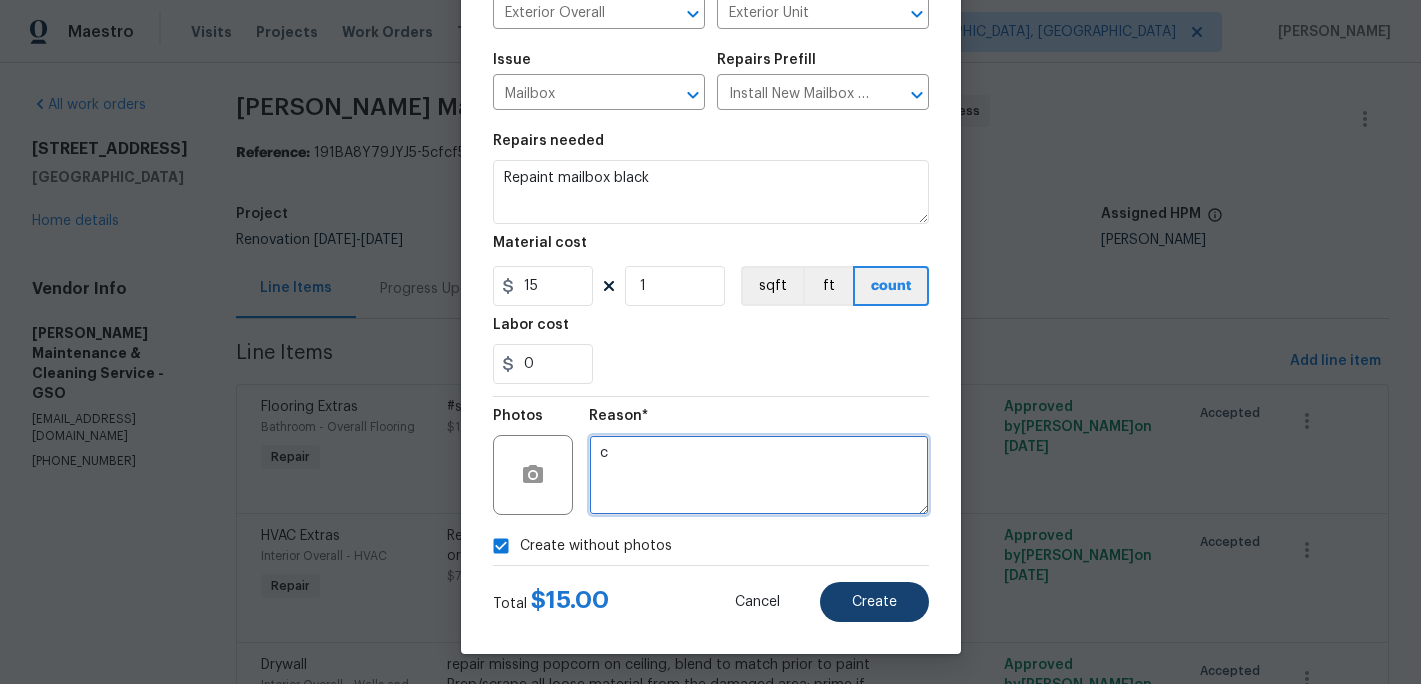 type on "c" 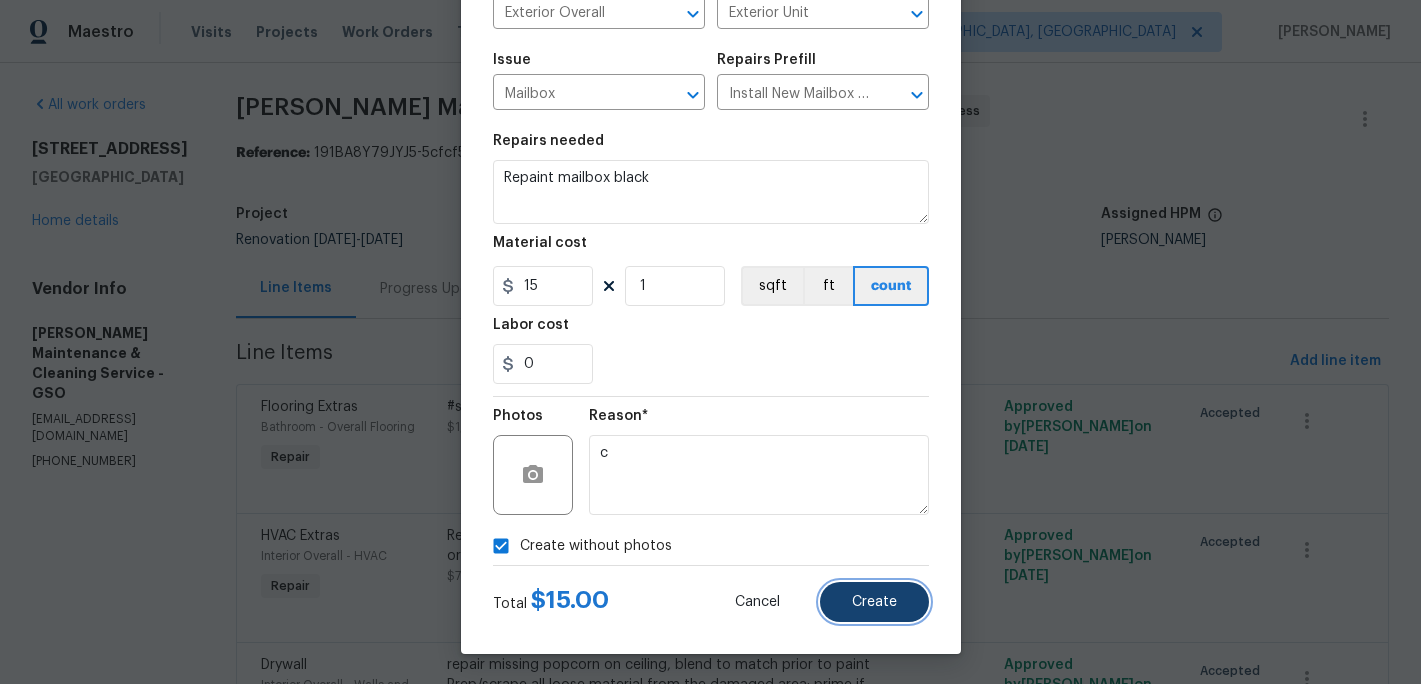 click on "Create" at bounding box center (874, 602) 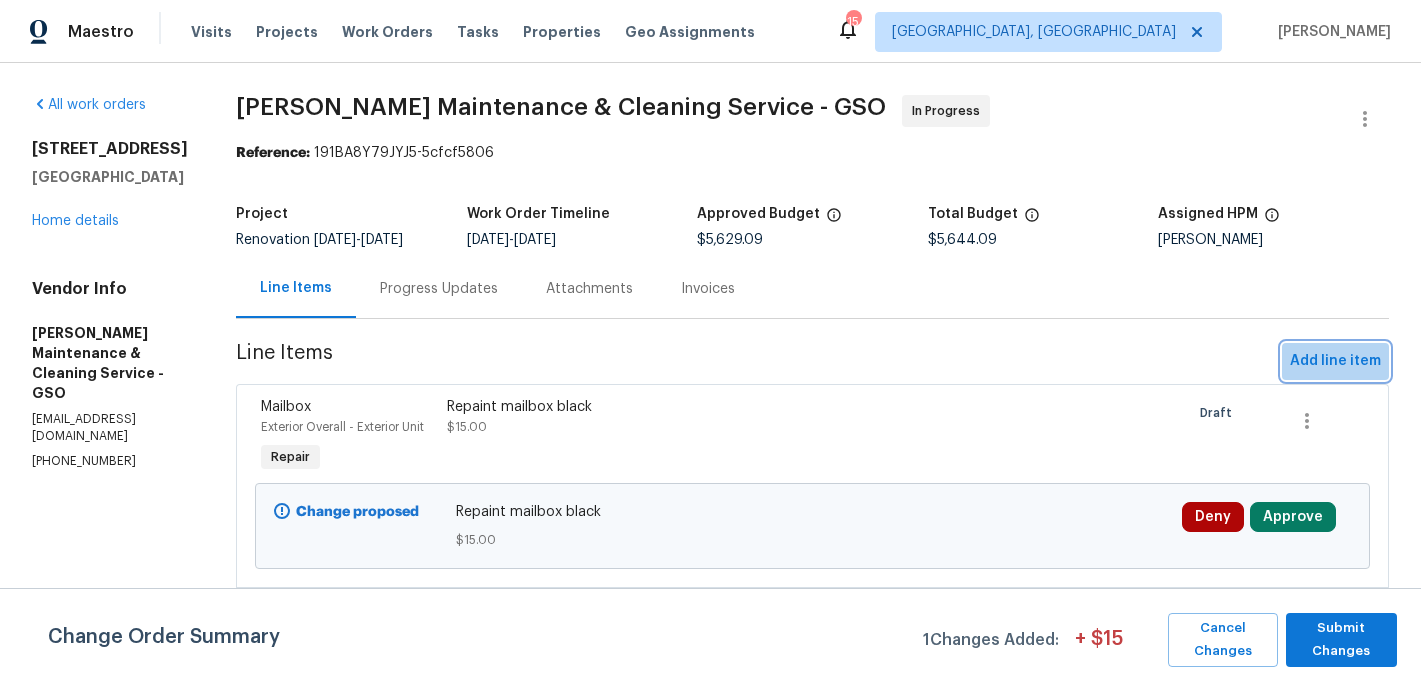 click on "Add line item" at bounding box center (1335, 361) 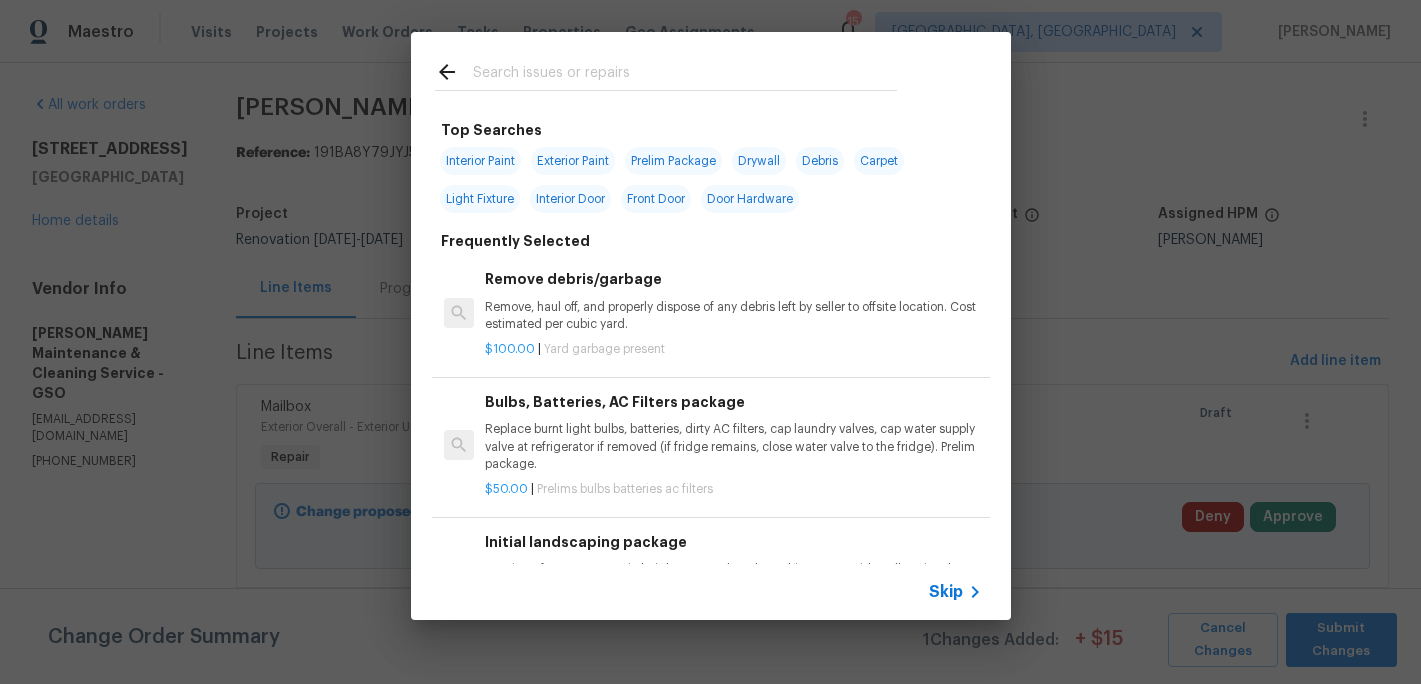 click at bounding box center (685, 75) 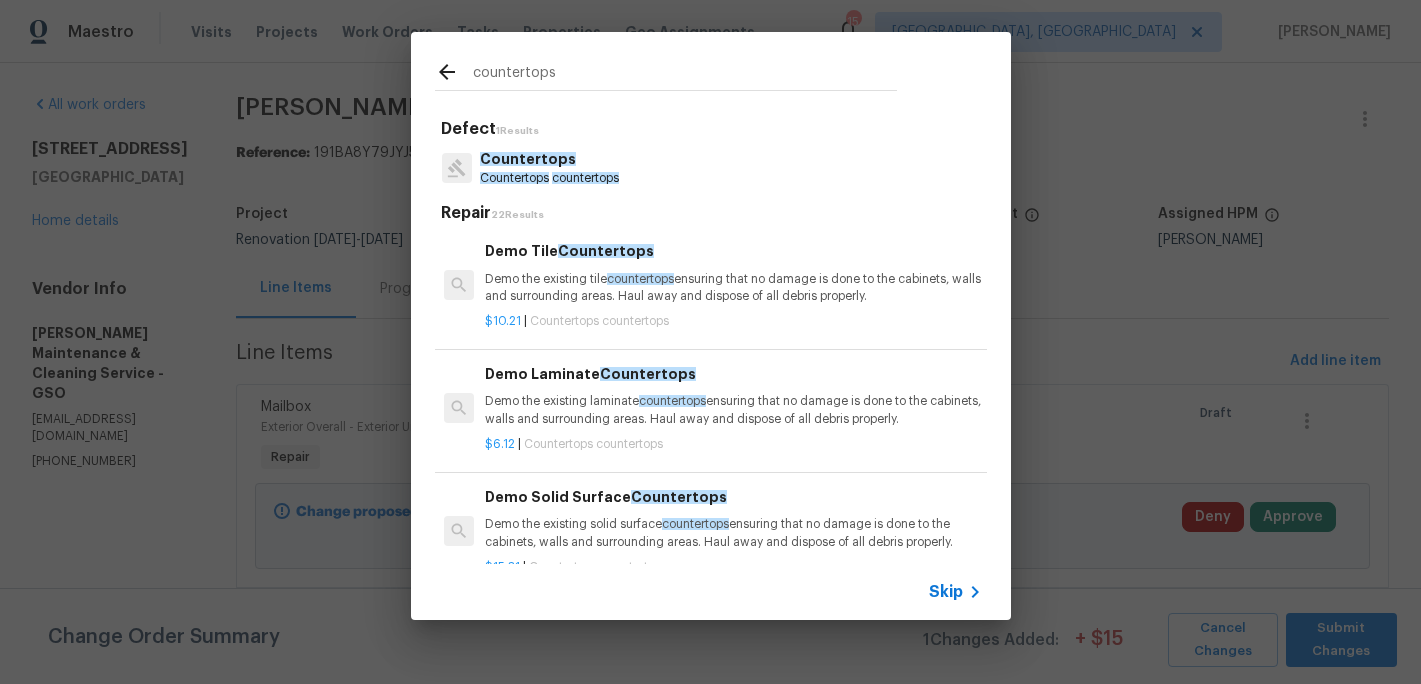 type on "countertops" 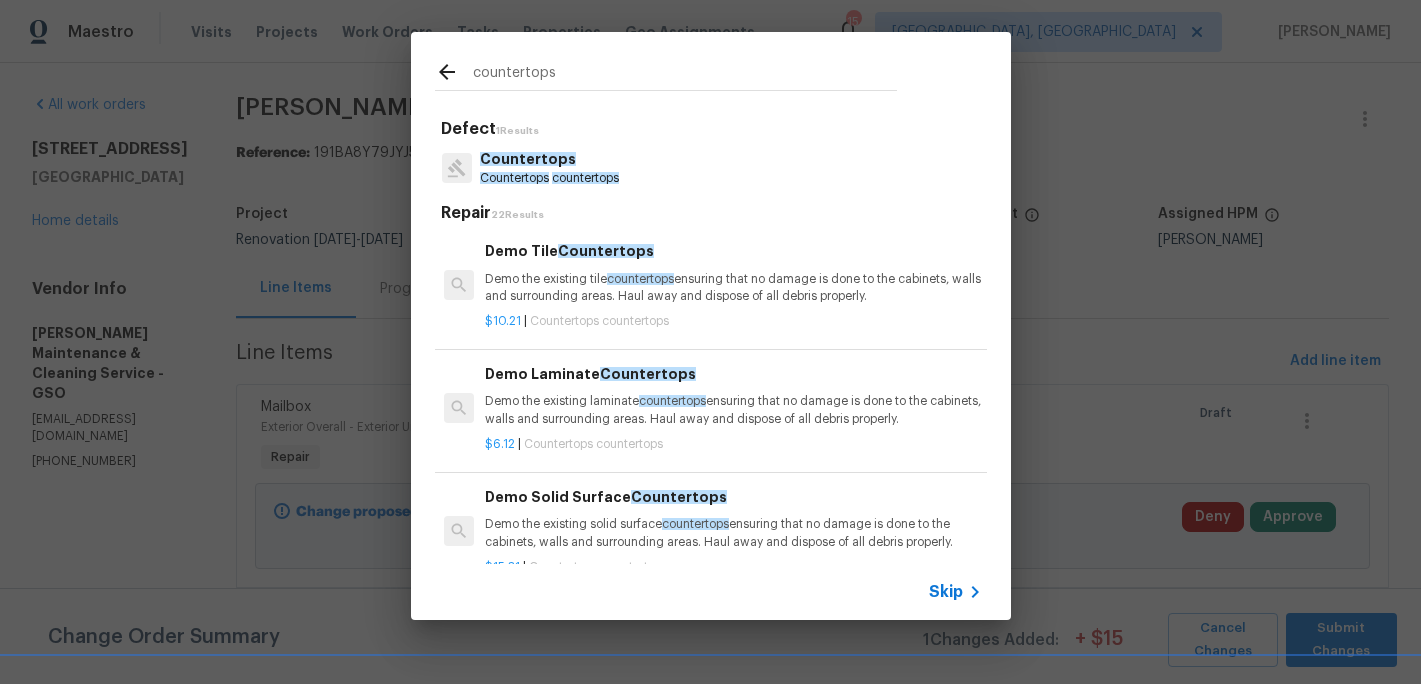 click on "Countertops" at bounding box center [514, 178] 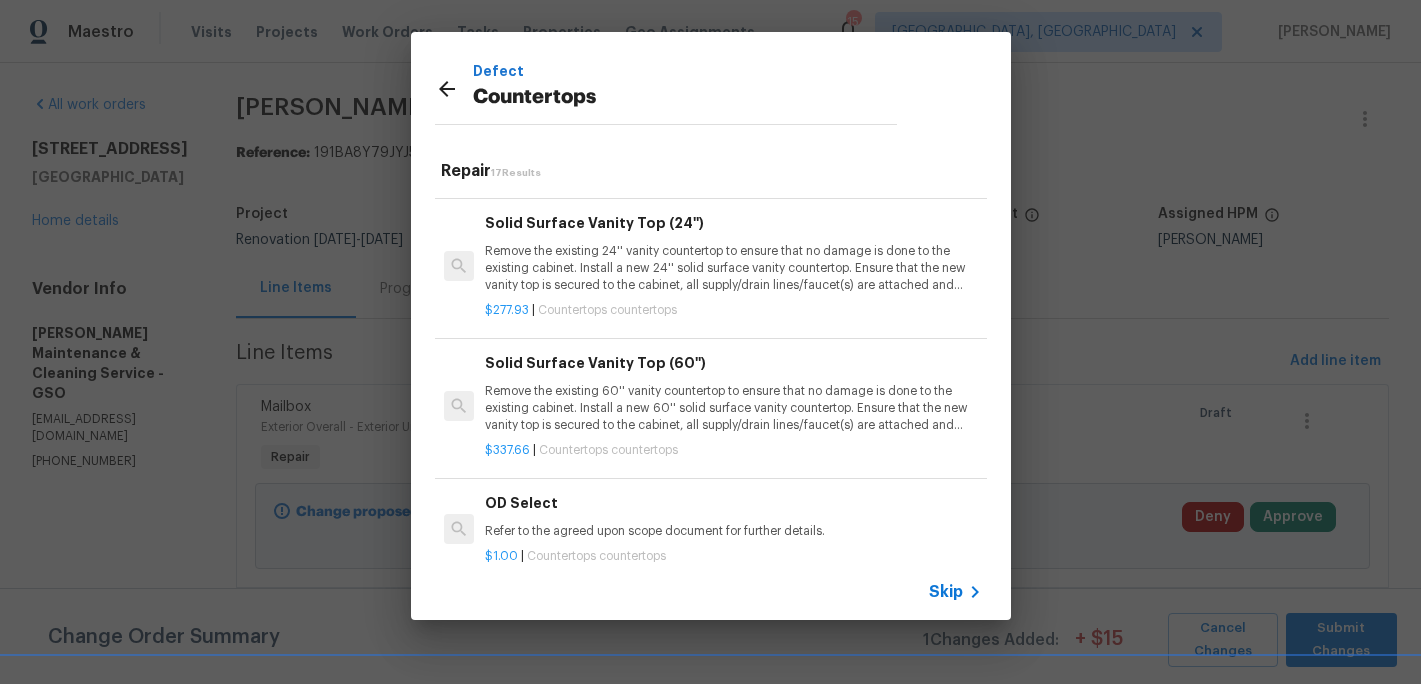 scroll, scrollTop: 1746, scrollLeft: 0, axis: vertical 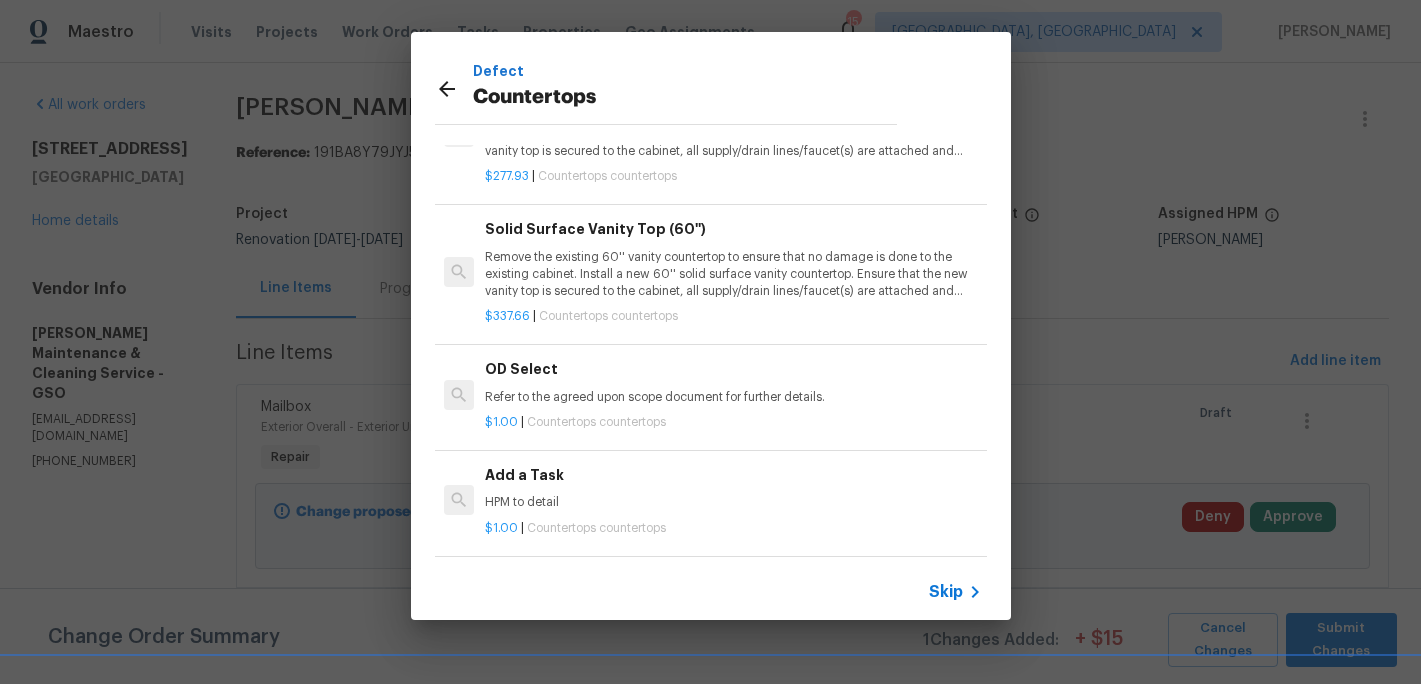 click on "Add a Task" at bounding box center [733, 475] 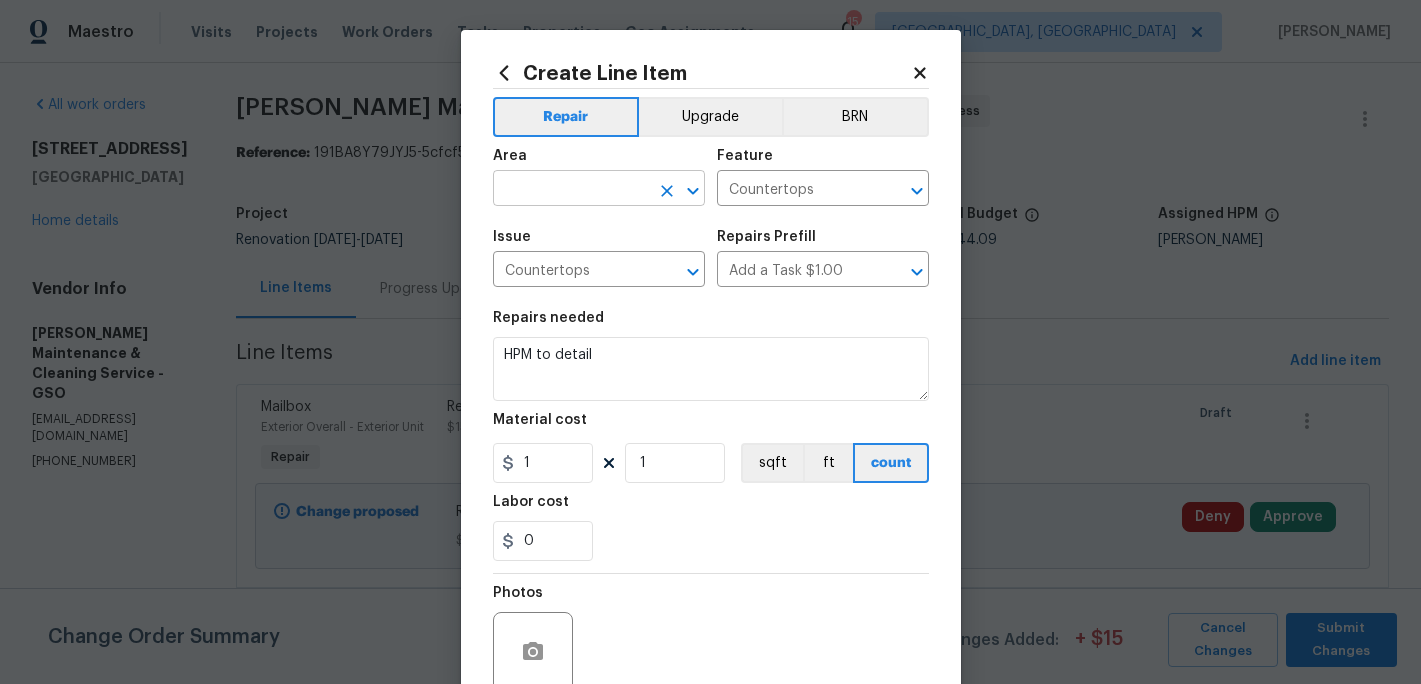 click at bounding box center (571, 190) 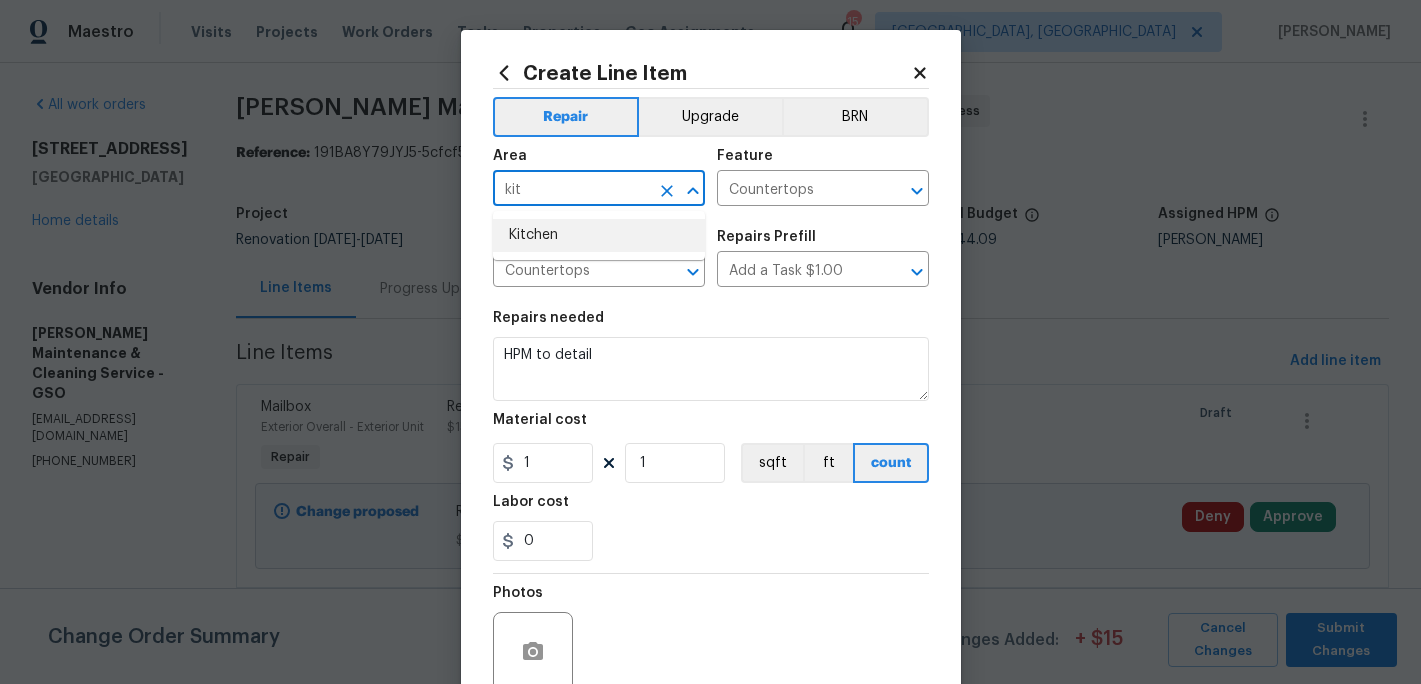 click on "Kitchen" at bounding box center [599, 235] 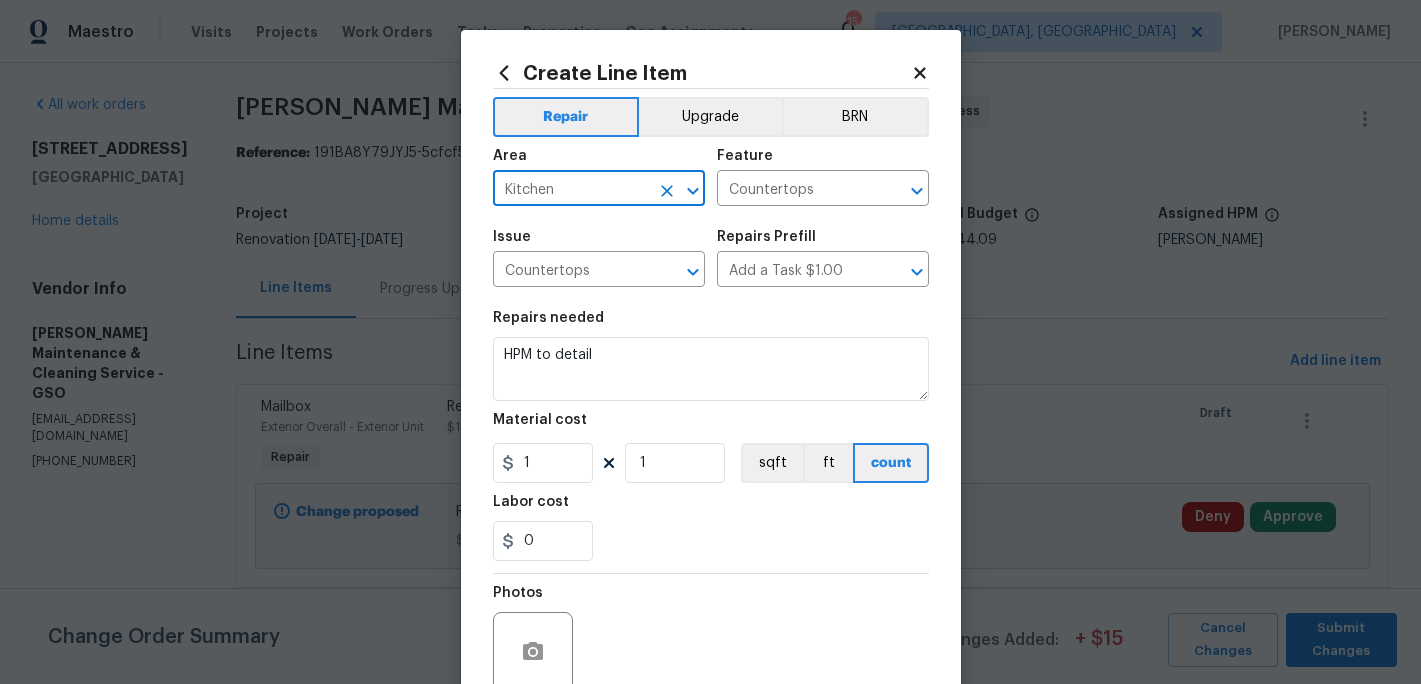type on "Kitchen" 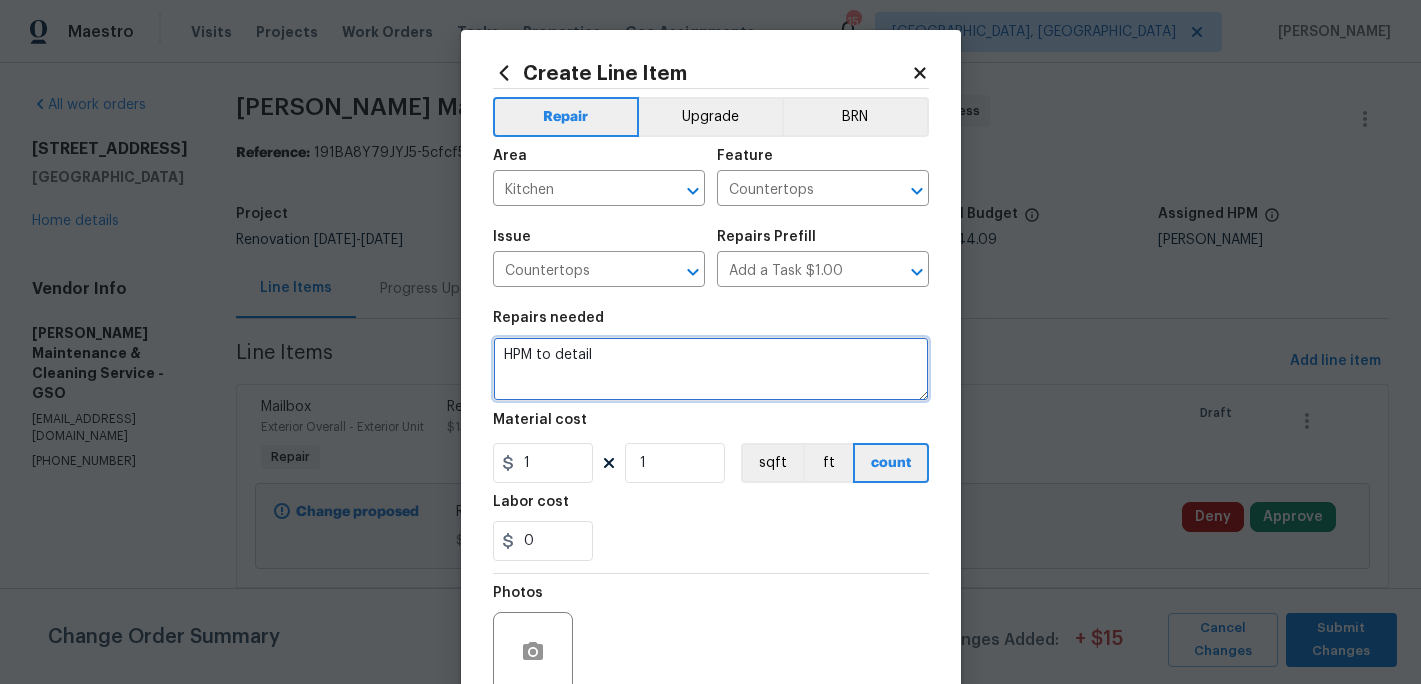 click on "HPM to detail" at bounding box center (711, 369) 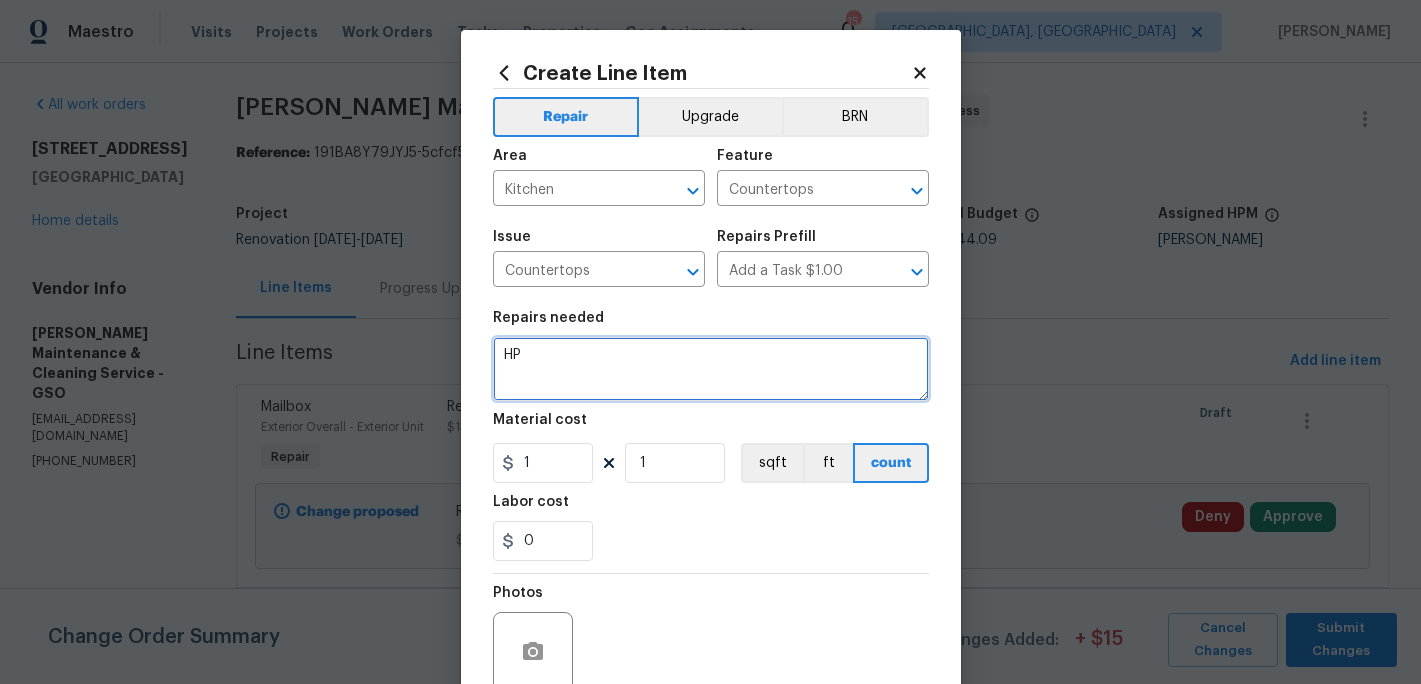 type on "H" 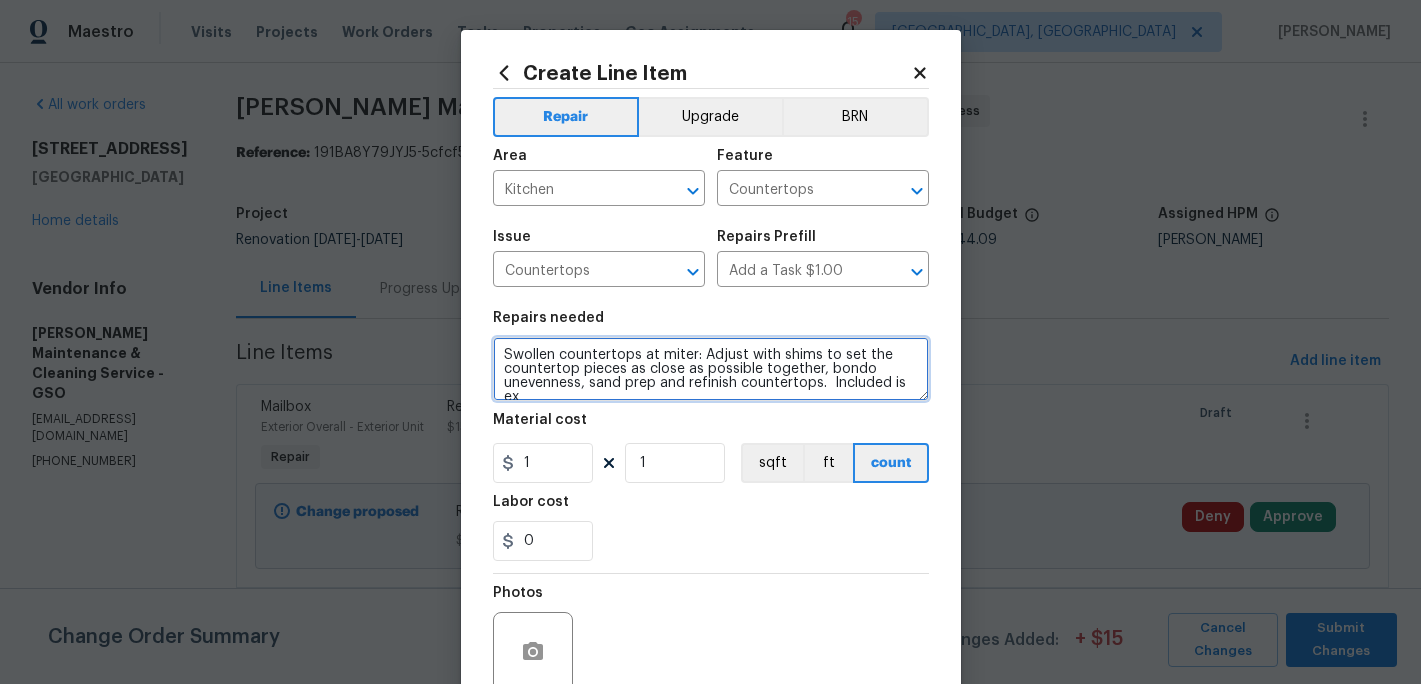 scroll, scrollTop: 4, scrollLeft: 0, axis: vertical 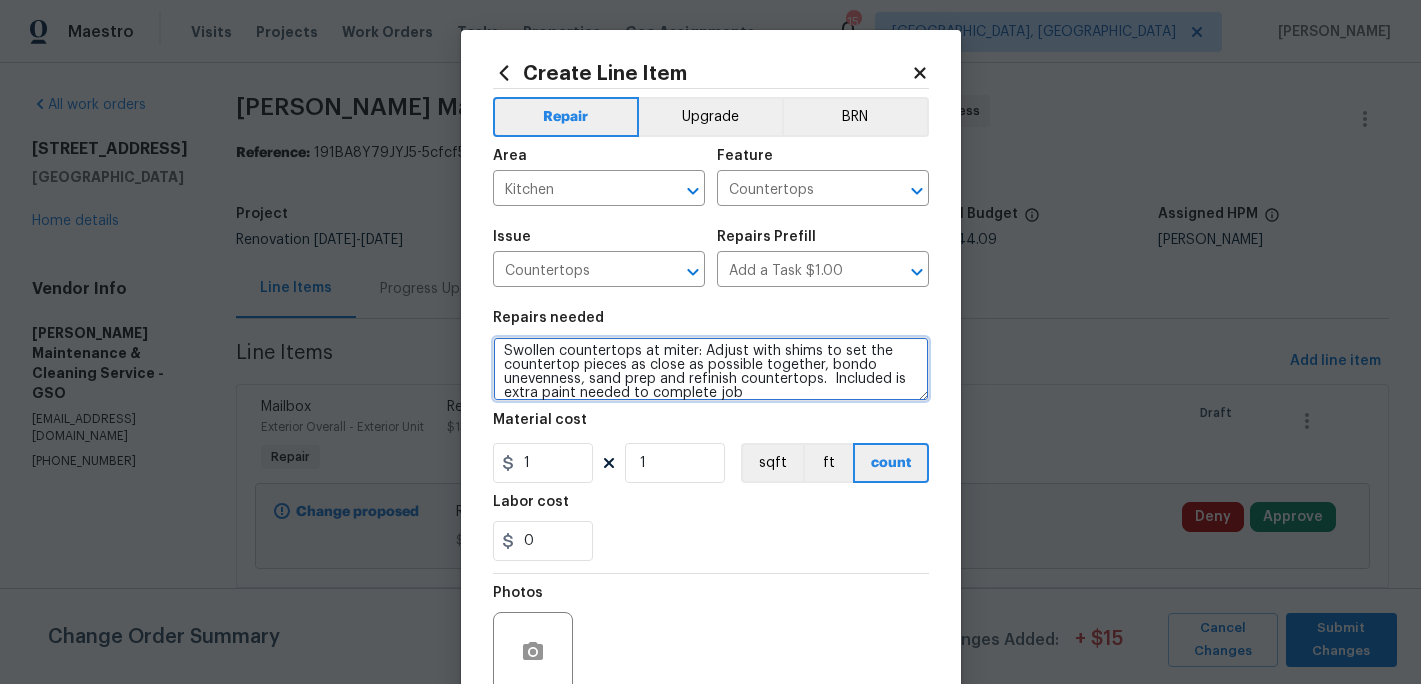 type on "Swollen countertops at miter: Adjust with shims to set the countertop pieces as close as possible together, bondo unevenness, sand prep and refinish countertops.  Included is extra paint needed to complete job" 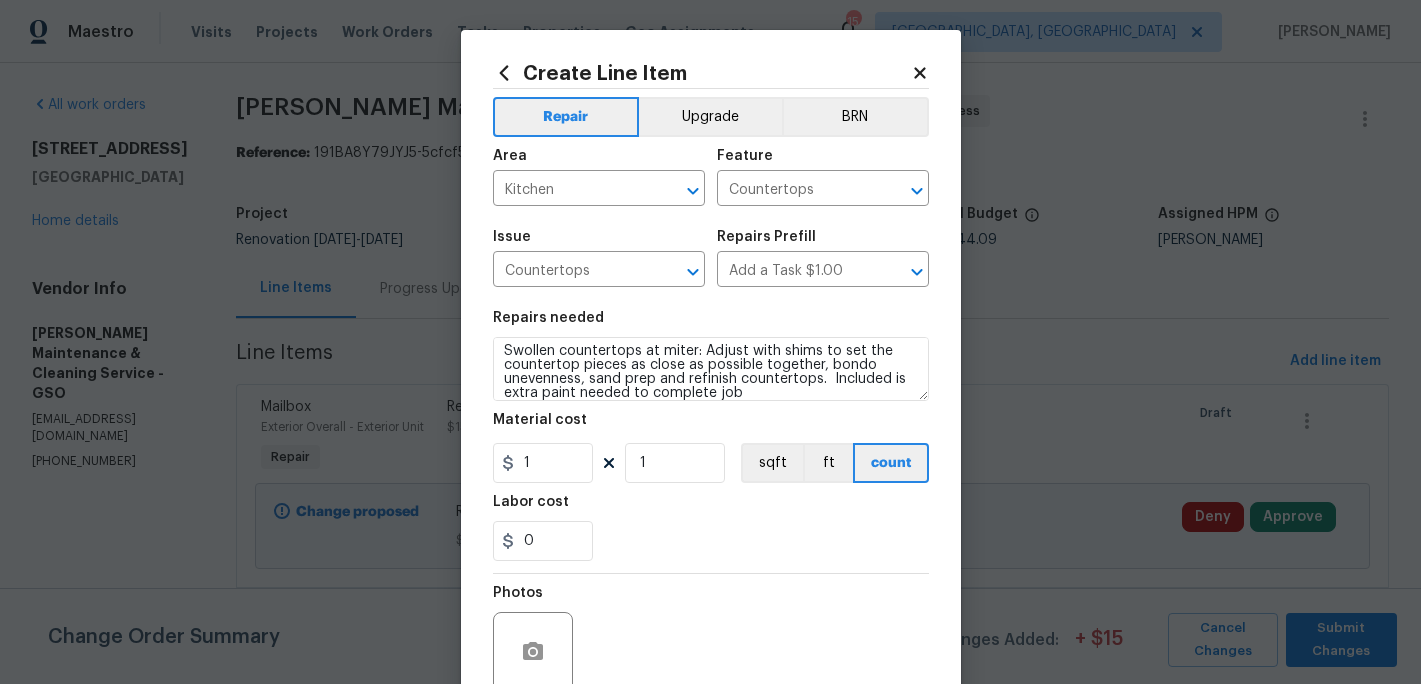 click on "Repairs needed Swollen countertops at miter: Adjust with shims to set the countertop pieces as close as possible together, bondo unevenness, sand prep and refinish countertops.  Included is extra paint needed to complete job Material cost 1 1 sqft ft count Labor cost 0" at bounding box center (711, 436) 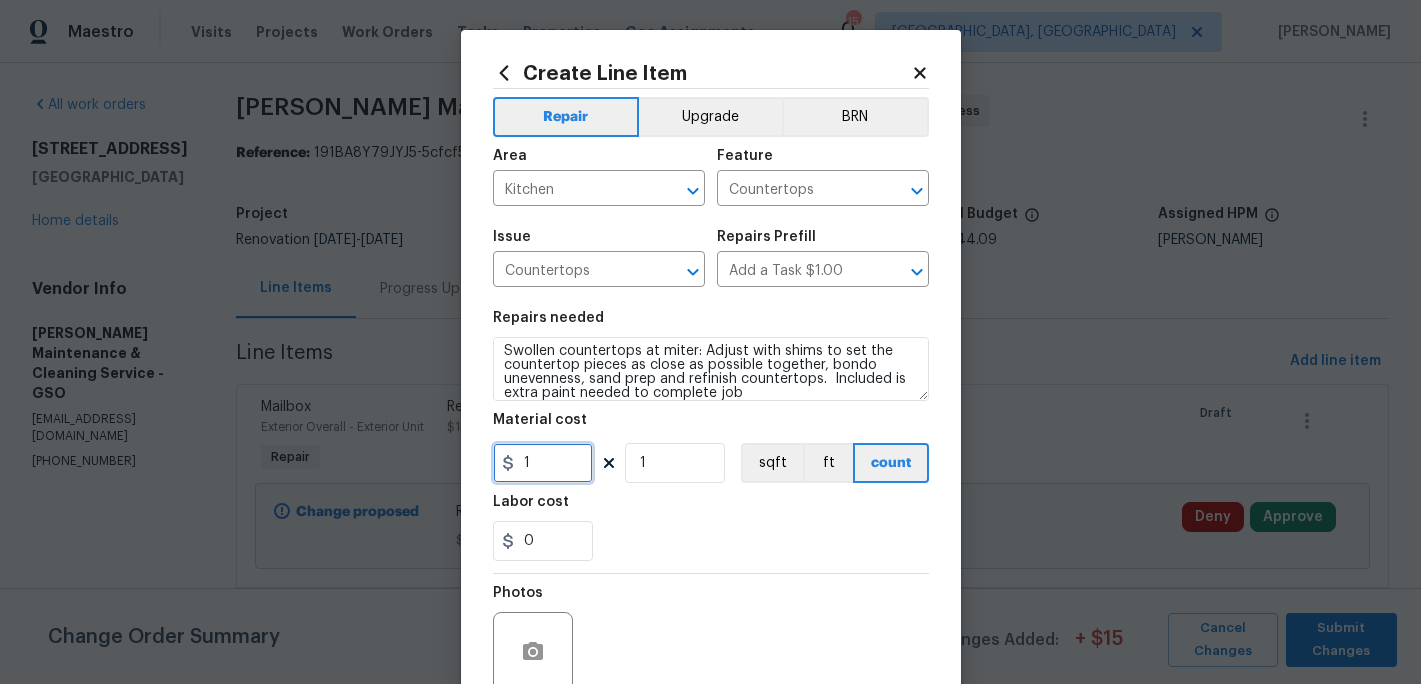 click on "1" at bounding box center [543, 463] 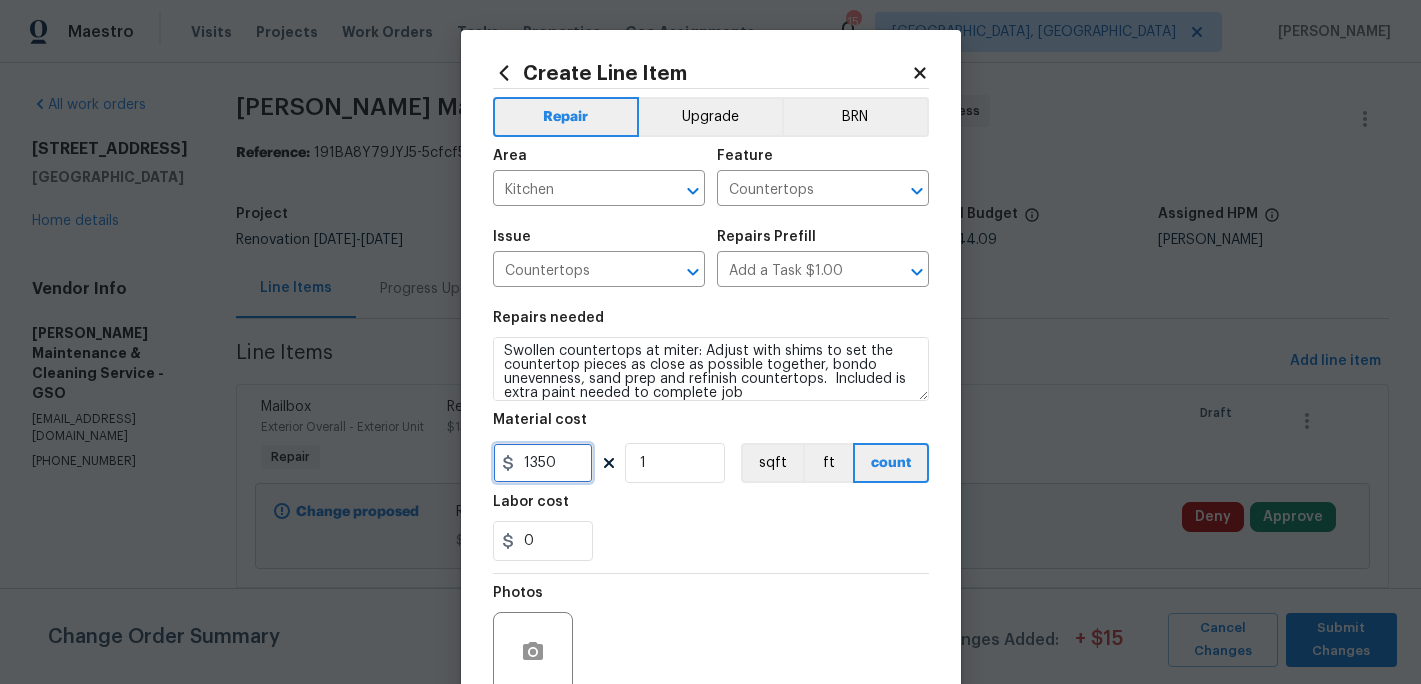 type on "1350" 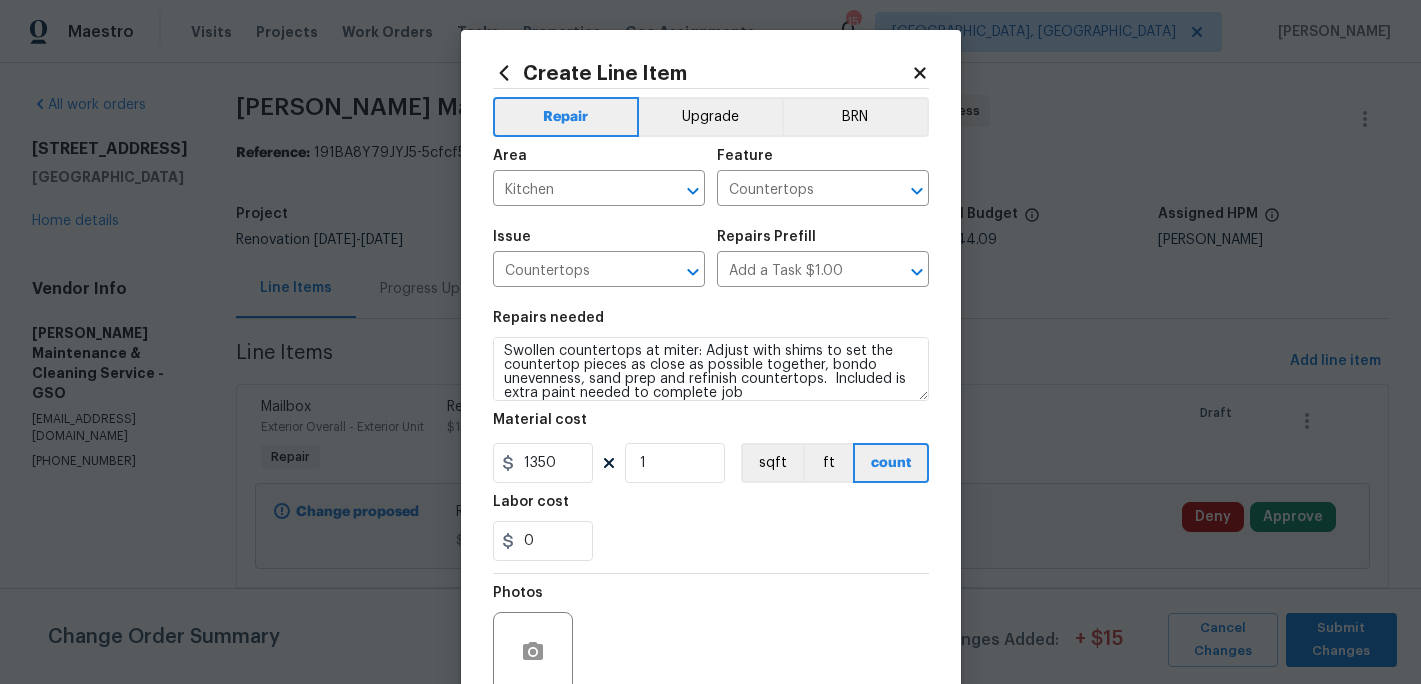 click on "0" at bounding box center (711, 541) 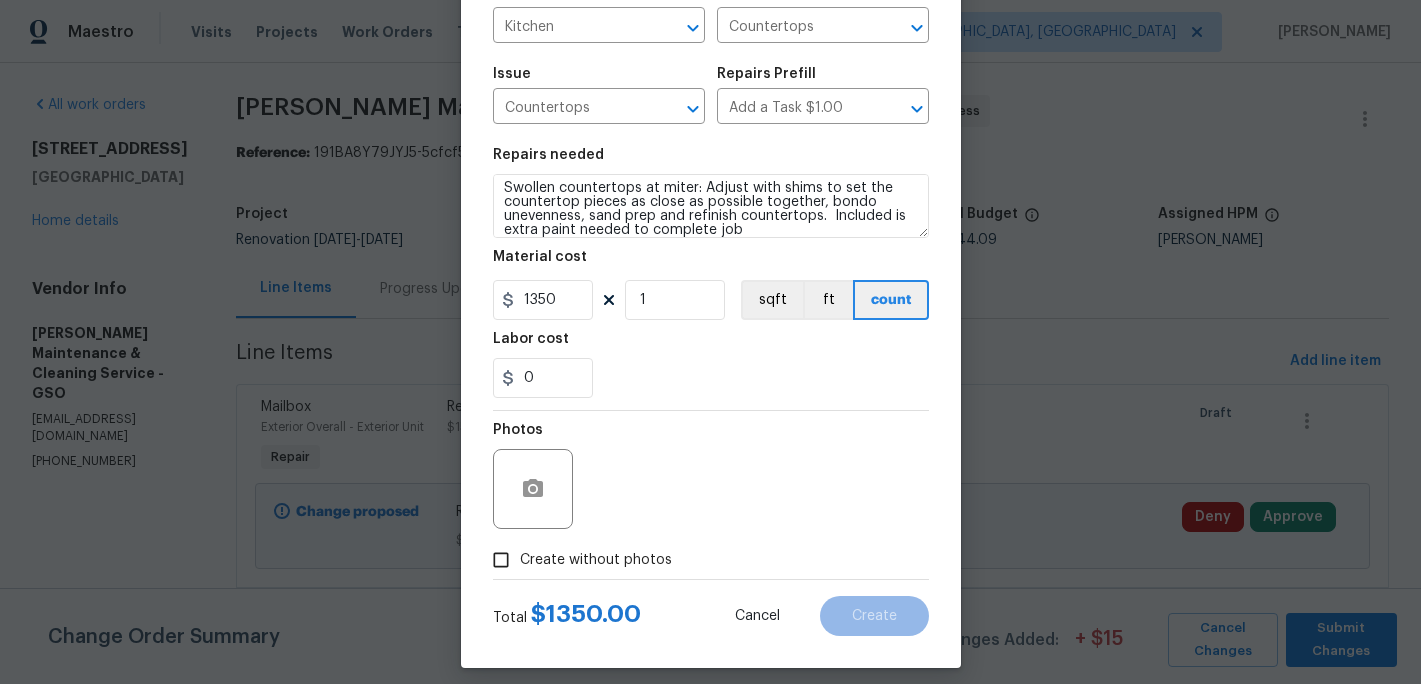 scroll, scrollTop: 178, scrollLeft: 0, axis: vertical 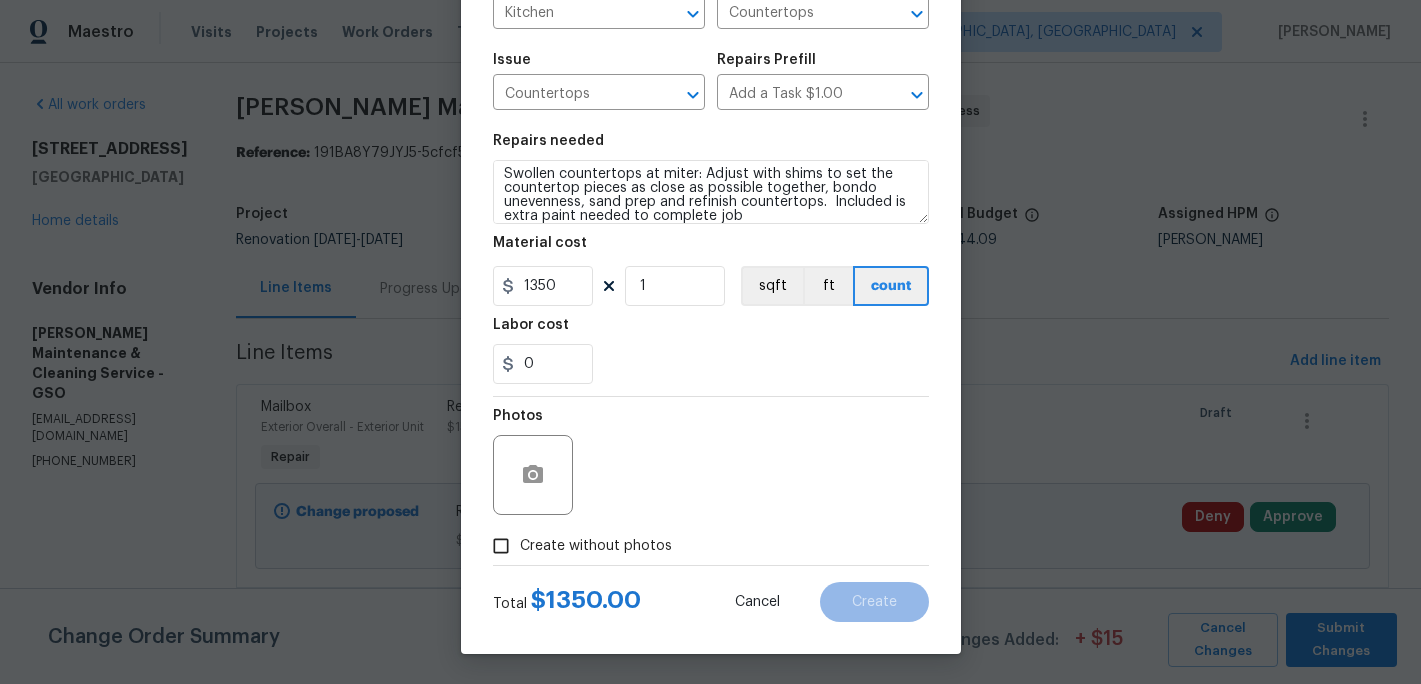 click on "Create without photos" at bounding box center (501, 546) 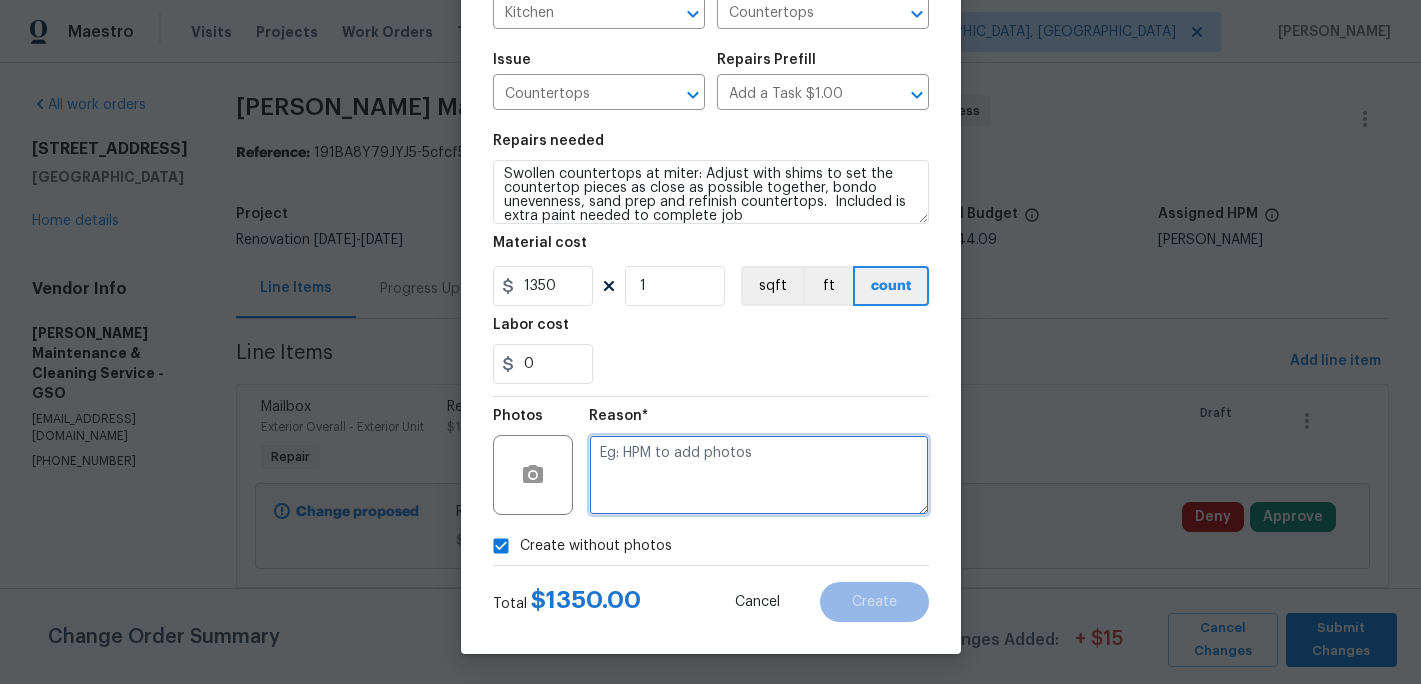 click at bounding box center [759, 475] 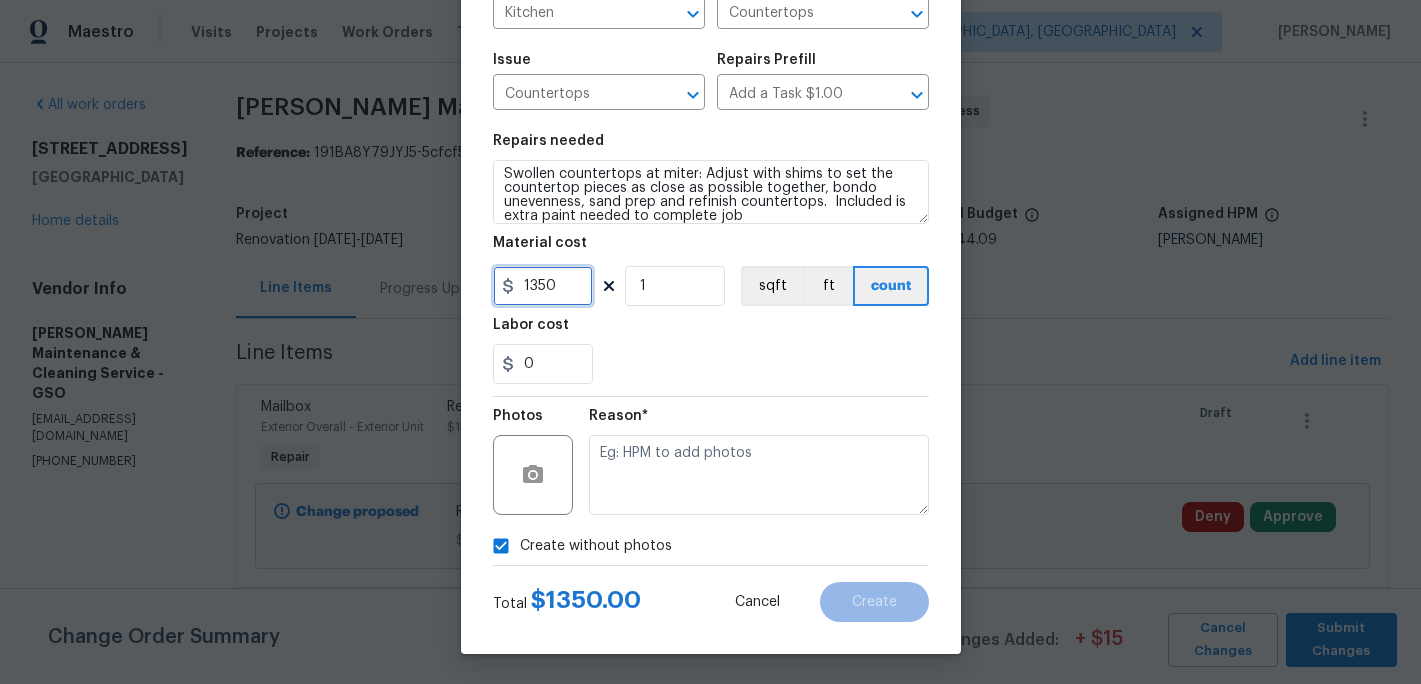 click on "1350" at bounding box center (543, 286) 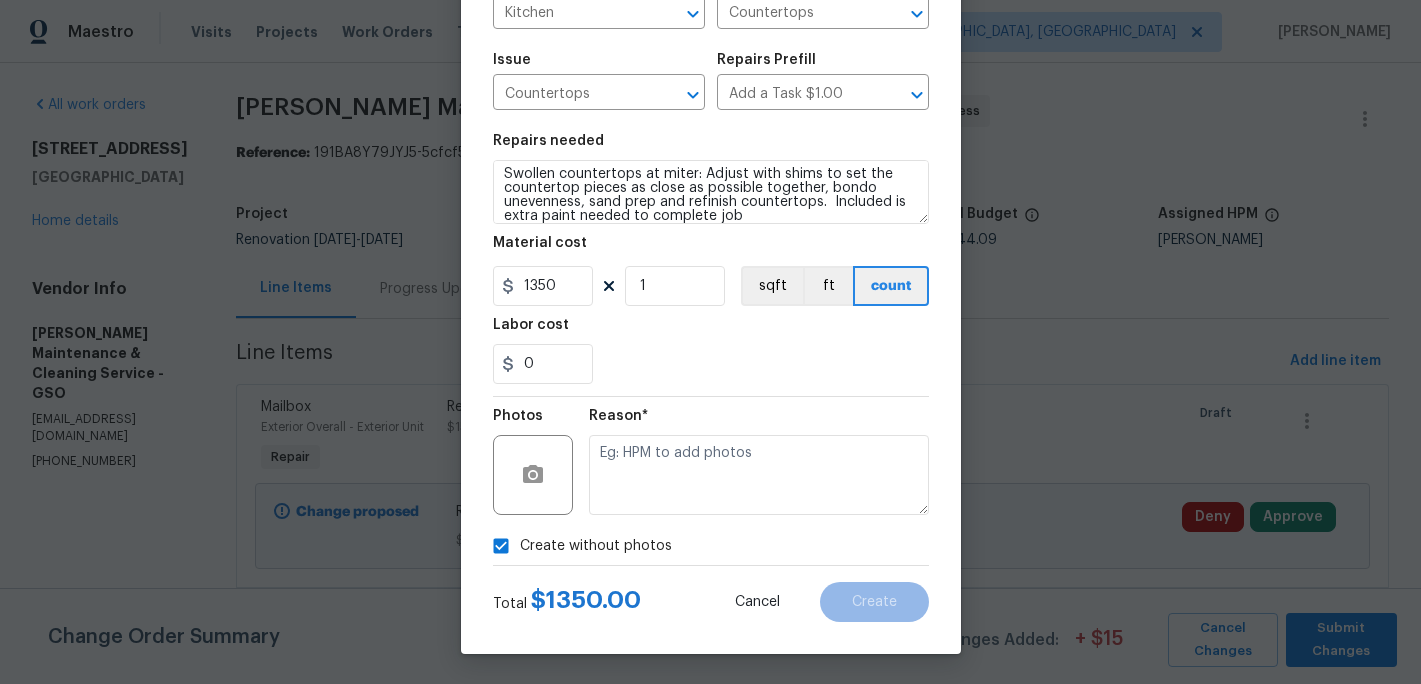 click on "Labor cost" at bounding box center (711, 331) 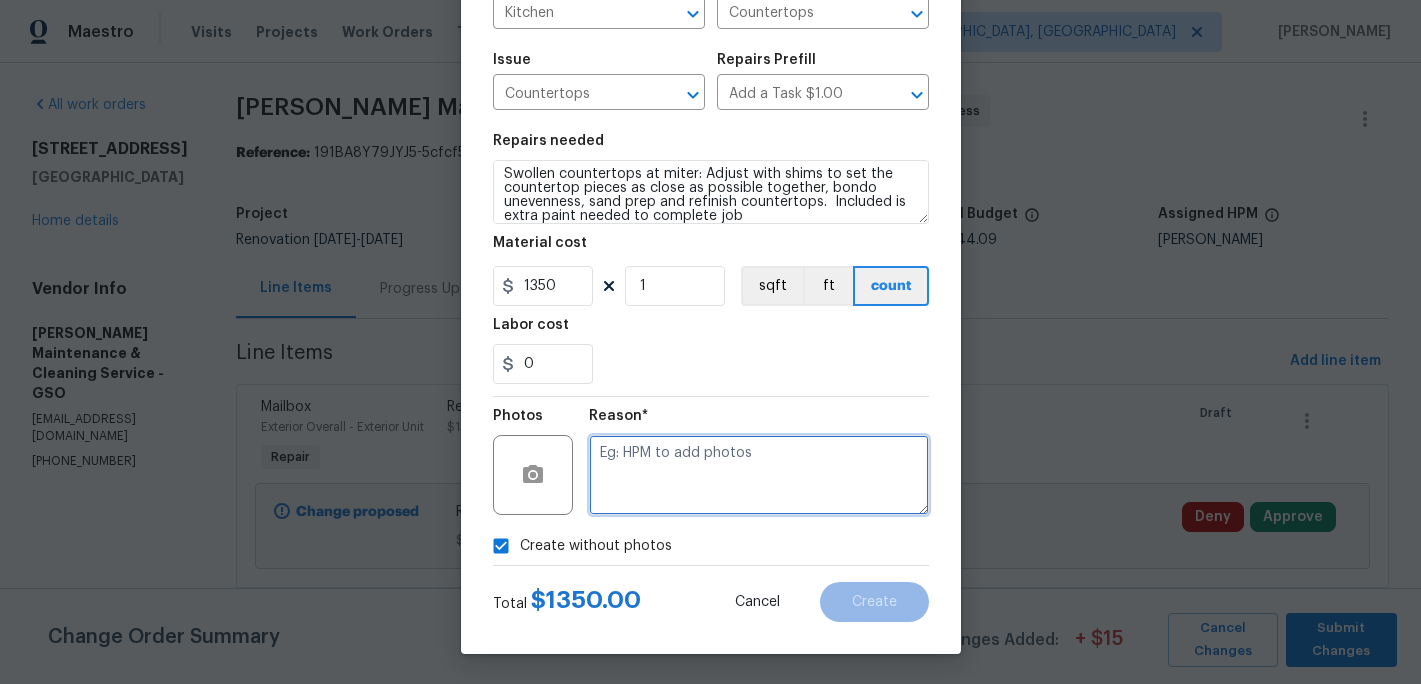 click at bounding box center (759, 475) 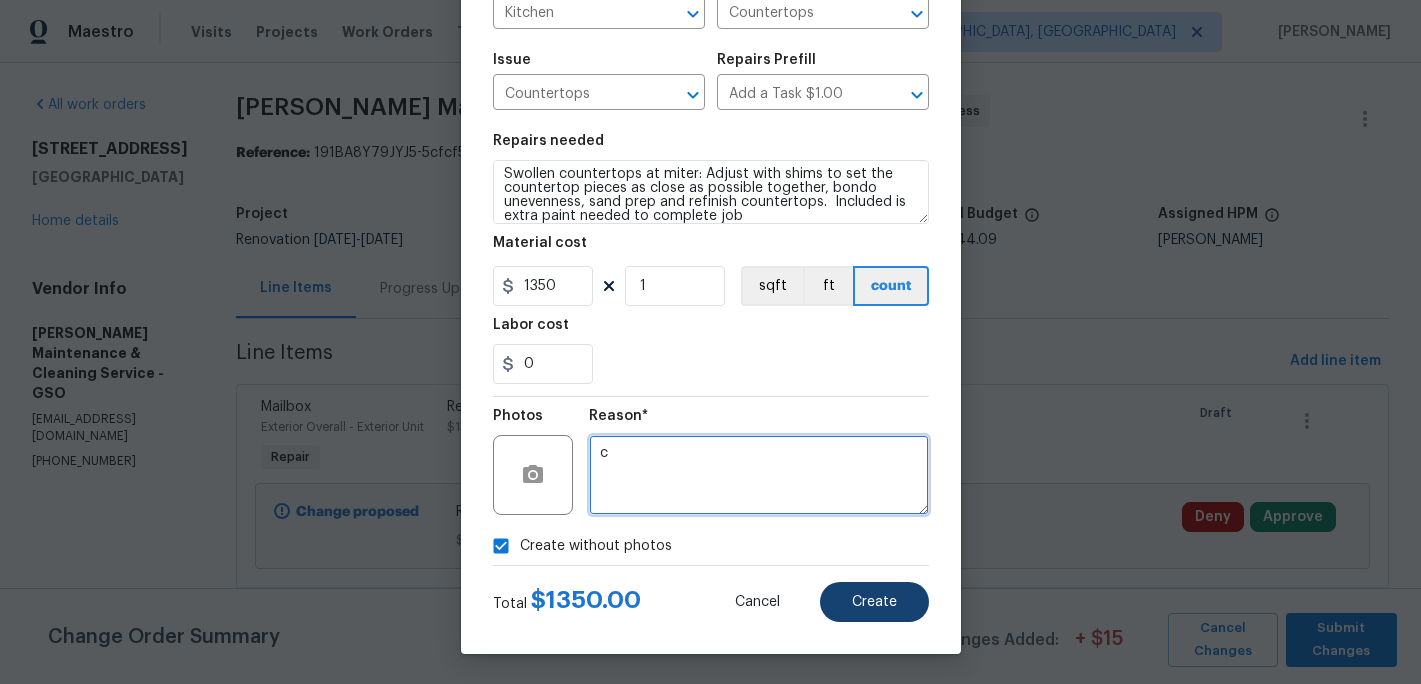 type on "c" 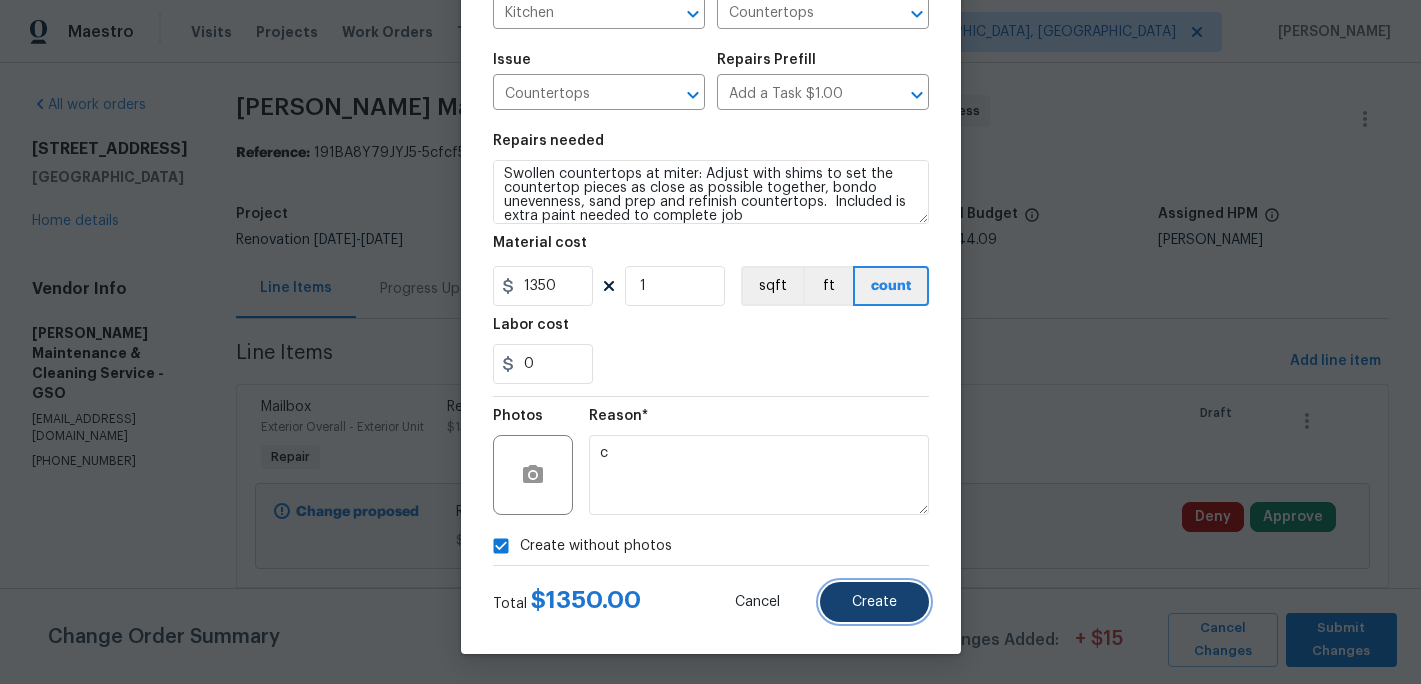 click on "Create" at bounding box center [874, 602] 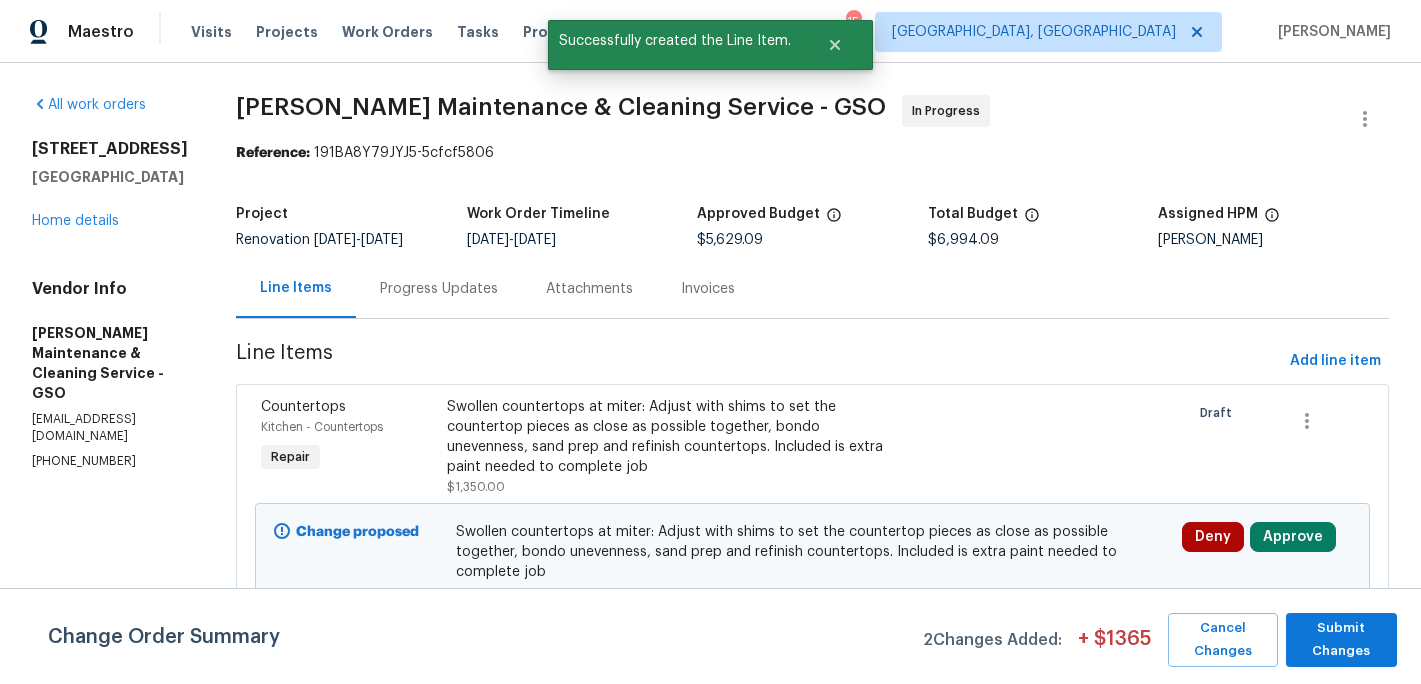 click on "Baker's Maintenance & Cleaning Service - GSO  In Progress Reference:   191BA8Y79JYJ5-5cfcf5806 Project Renovation   7/3/2025  -  7/16/2025 Work Order Timeline 7/3/2025  -  7/11/2025 Approved Budget $5,629.09 Total Budget $6,994.09 Assigned HPM Terry Tullar Line Items Progress Updates Attachments Invoices Line Items Add line item Countertops Kitchen - Countertops Repair Swollen countertops at miter: Adjust with shims to set the countertop pieces as close as possible together, bondo unevenness, sand prep and refinish countertops.  Included is extra paint needed to complete job $1,350.00 Draft Change proposed Swollen countertops at miter: Adjust with shims to set the countertop pieces as close as possible together, bondo unevenness, sand prep and refinish countertops.  Included is extra paint needed to complete job $1,350.00 Deny Approve Mailbox Exterior Overall - Exterior Unit Repair Repaint mailbox black $15.00 Draft Change proposed Repaint mailbox black $15.00 Deny Approve Flooring Extras Repair $1,466.00   1" at bounding box center (812, 1886) 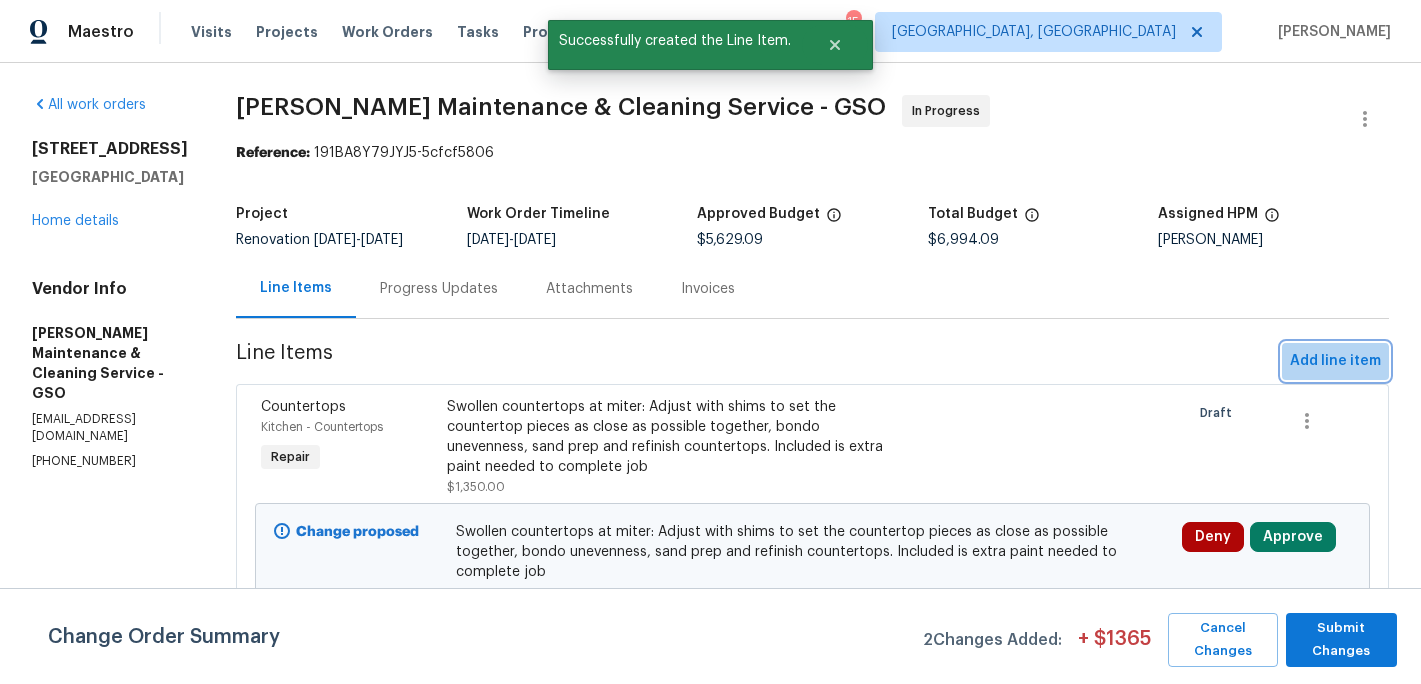 click on "Add line item" at bounding box center [1335, 361] 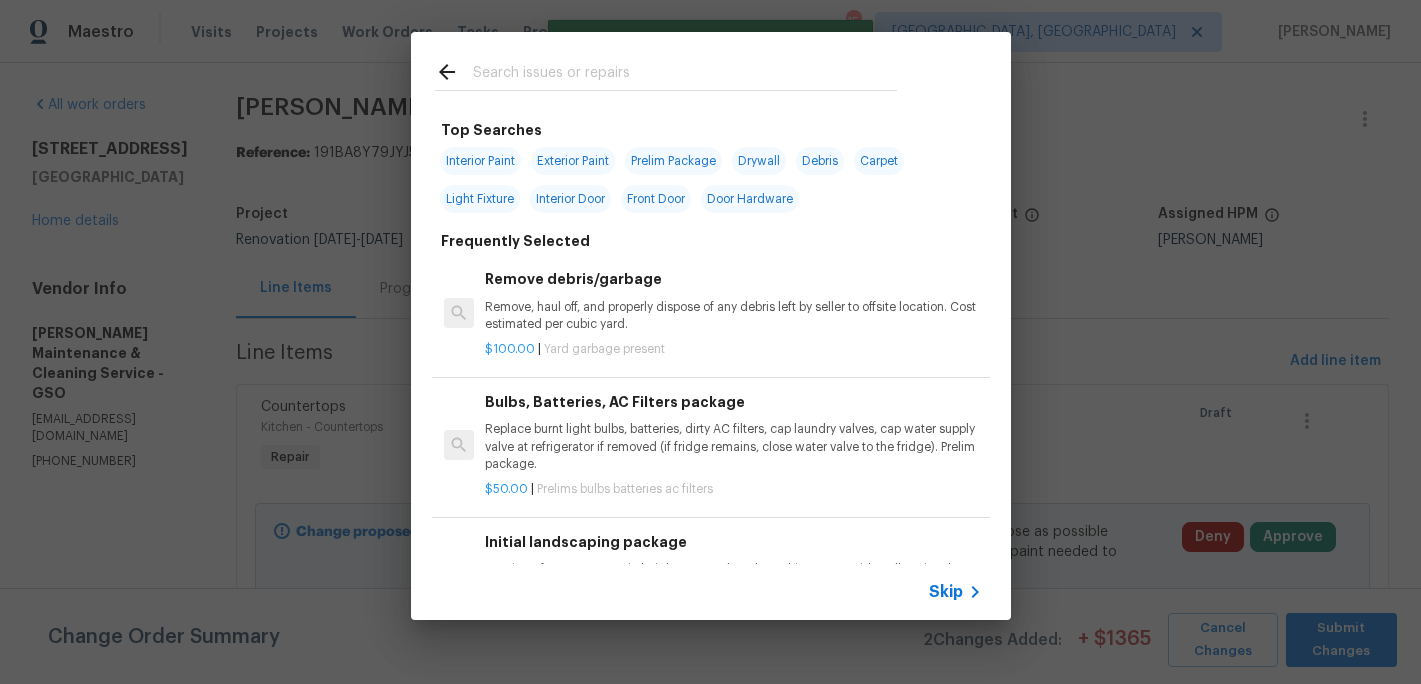 click at bounding box center [666, 71] 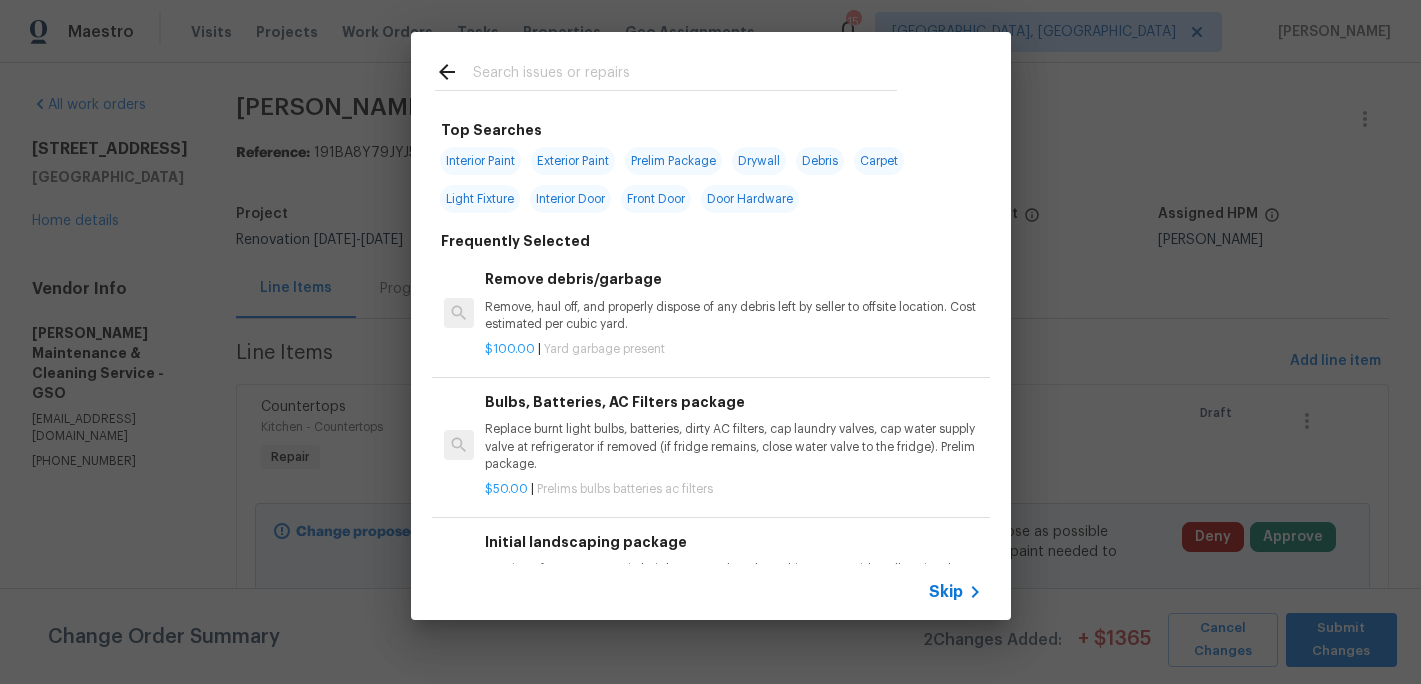 click at bounding box center (685, 75) 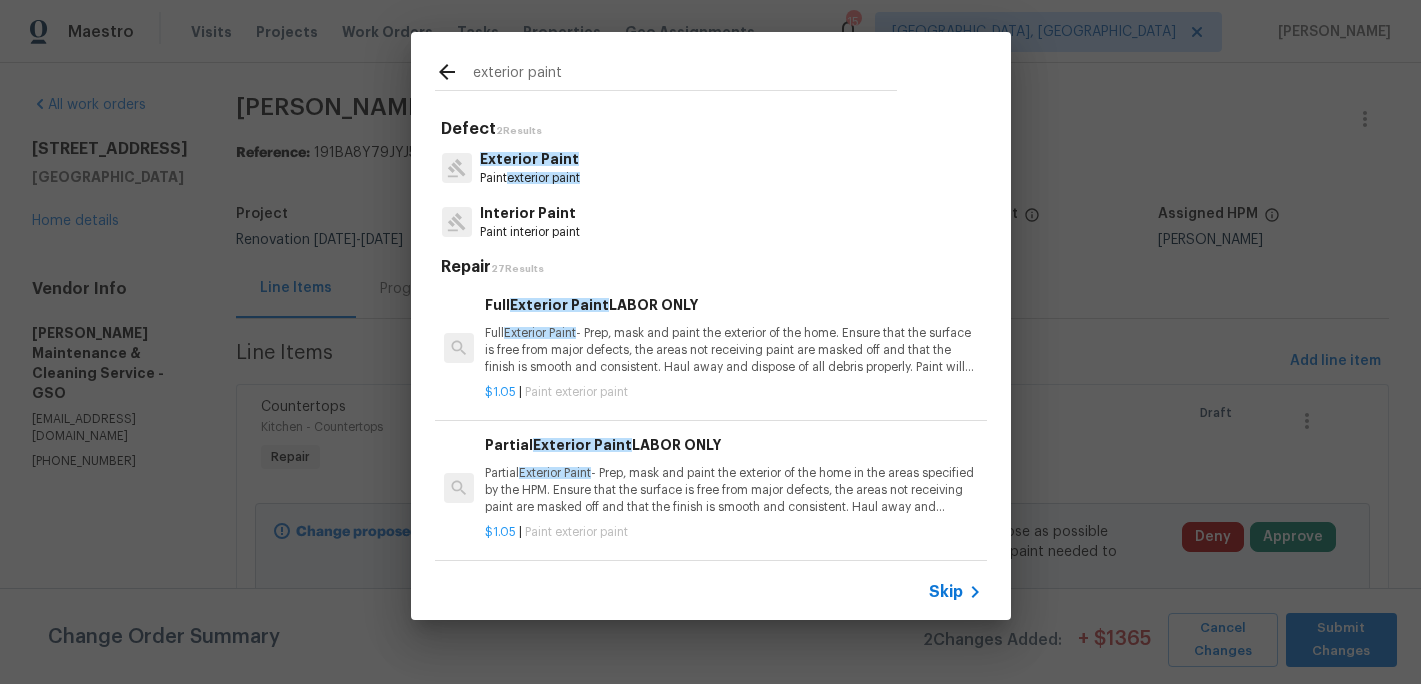 type on "exterior paint" 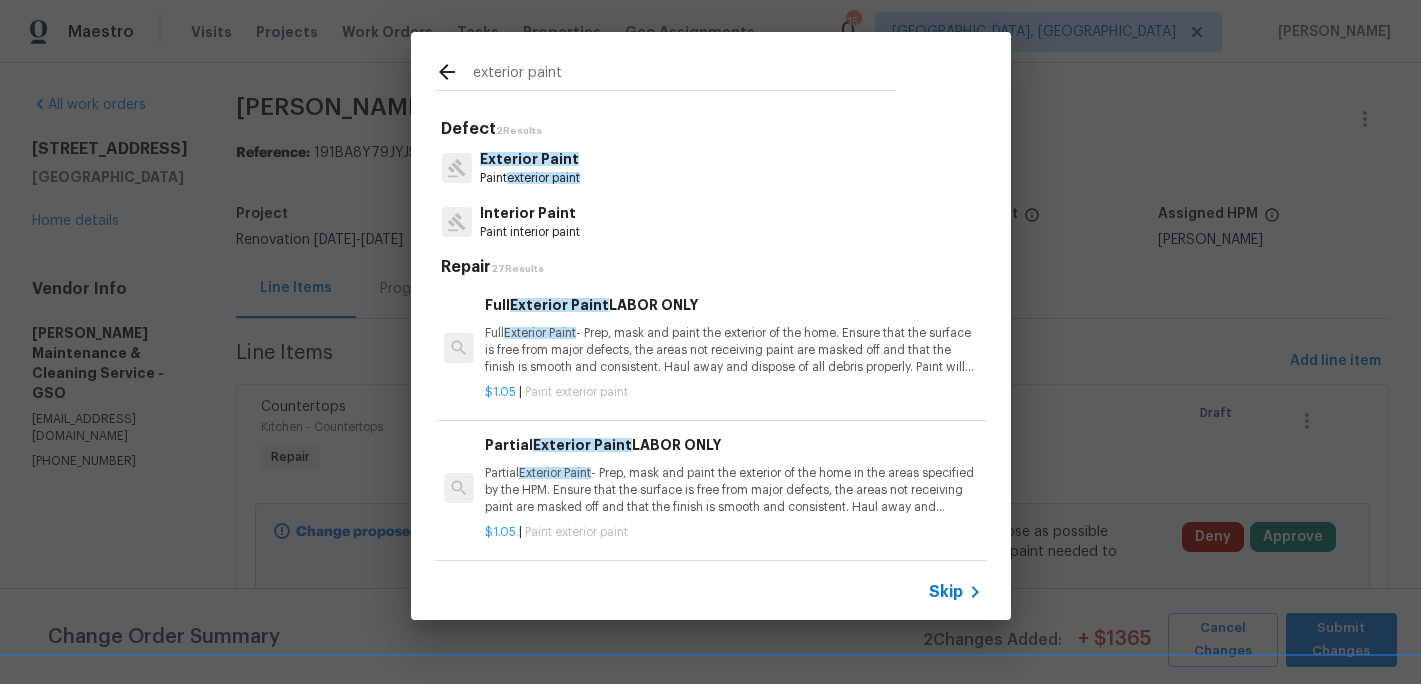 click on "Exterior Paint" at bounding box center [529, 159] 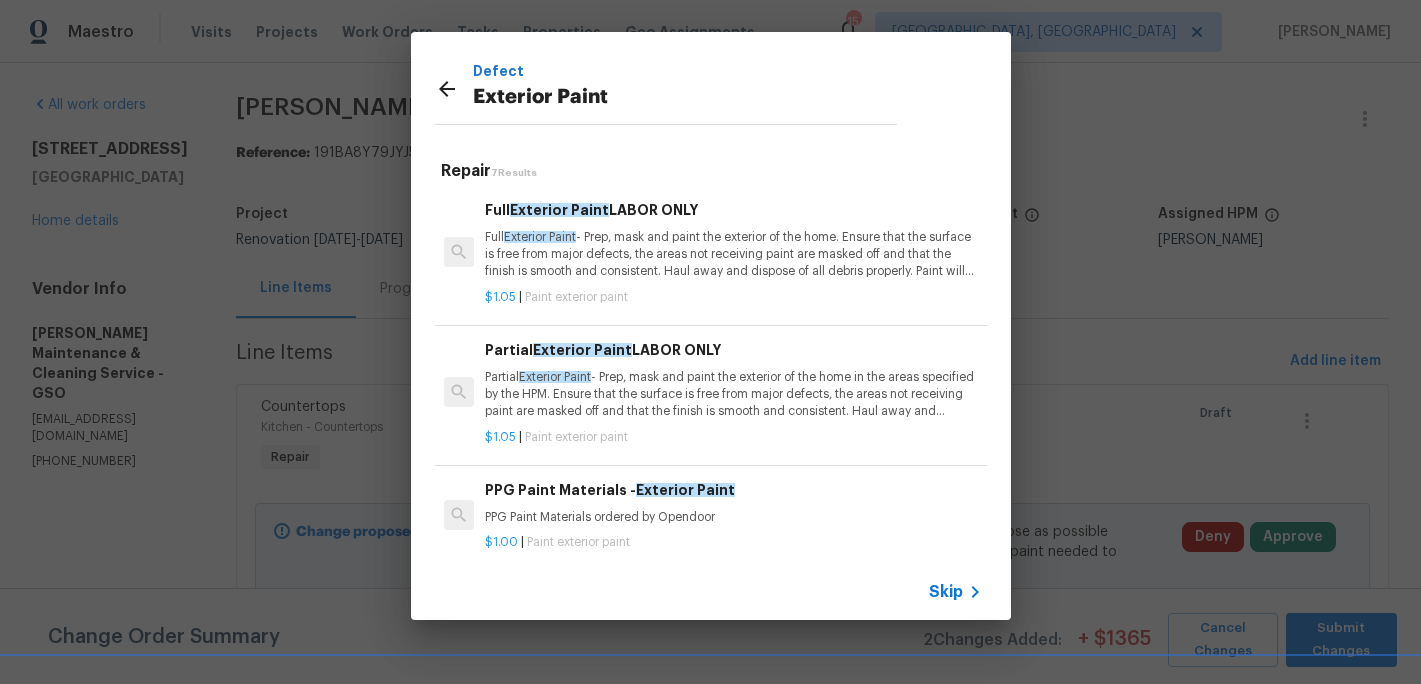 click on "Full  Exterior Paint  - Prep, mask and paint the exterior of the home. Ensure that the surface is free from major defects, the areas not receiving paint are masked off and that the finish is smooth and consistent. Haul away and dispose of all debris properly. Paint will be delivered onsite, Purchased by Opendoor." at bounding box center [733, 254] 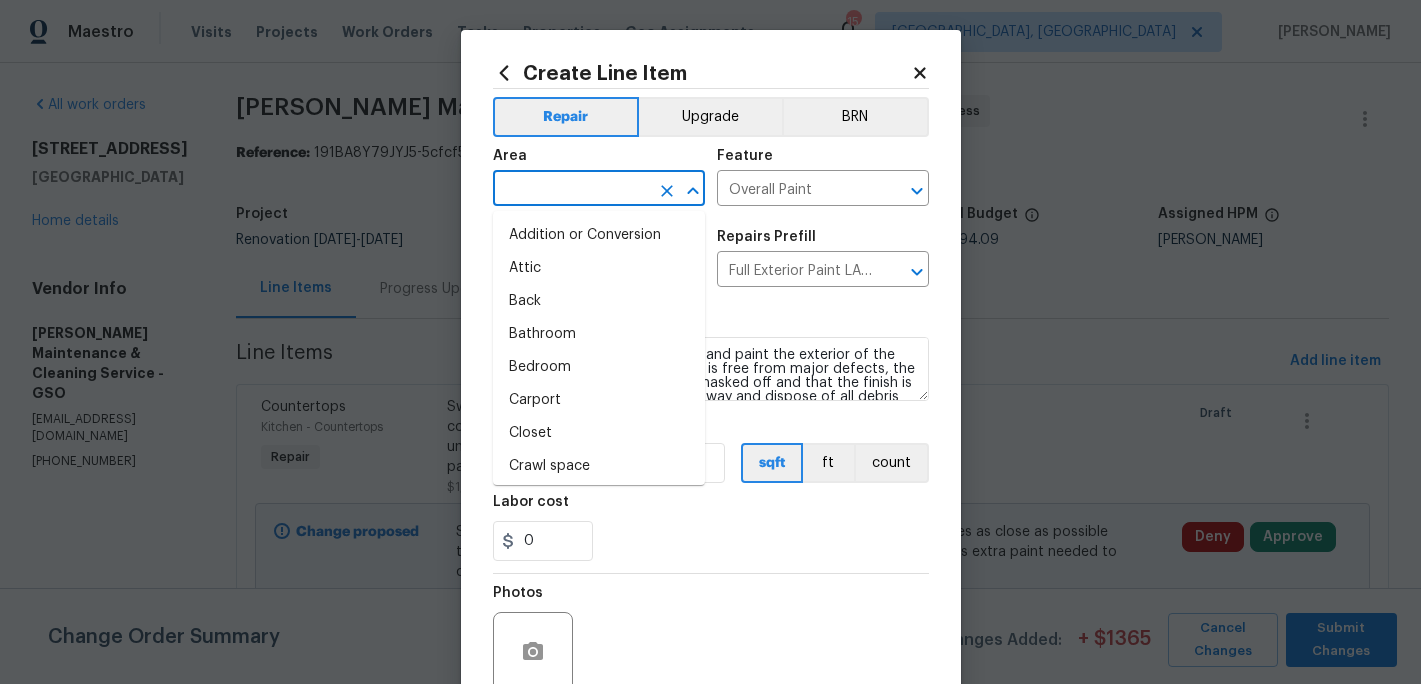 click at bounding box center (571, 190) 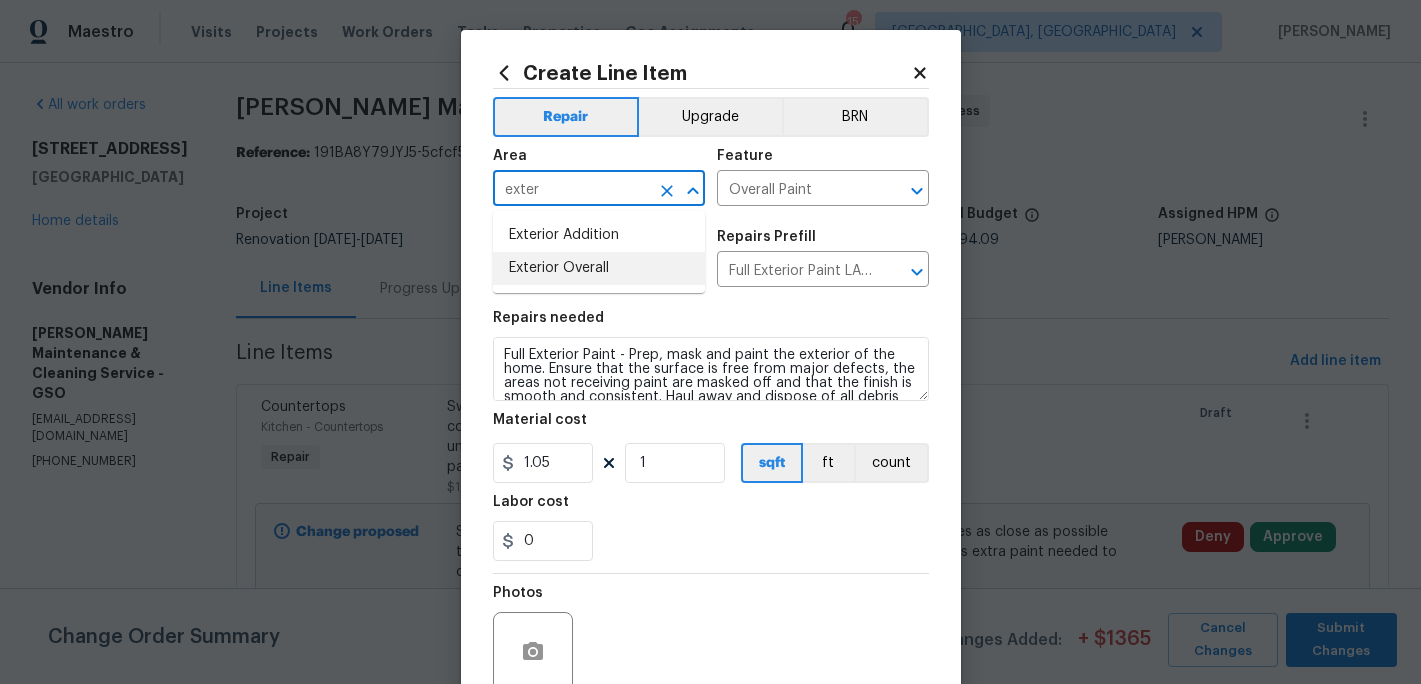 click on "Exterior Overall" at bounding box center [599, 268] 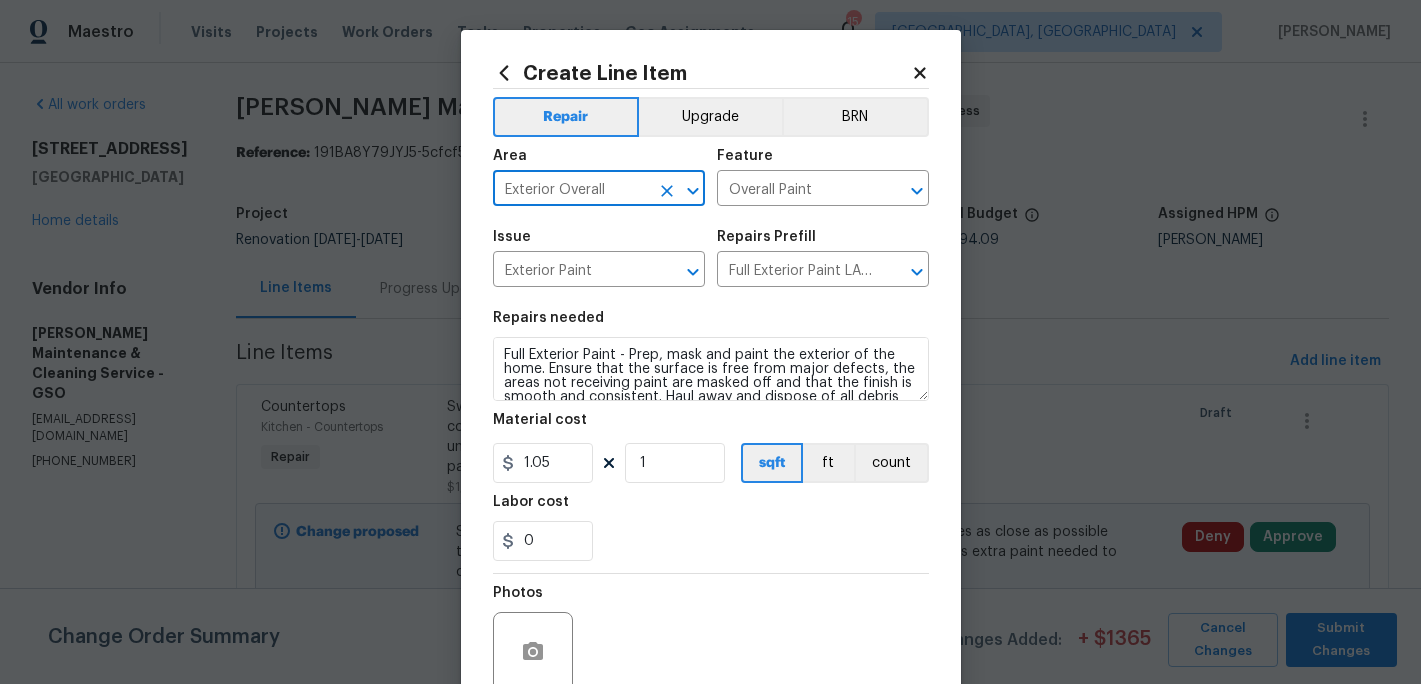 scroll, scrollTop: 42, scrollLeft: 0, axis: vertical 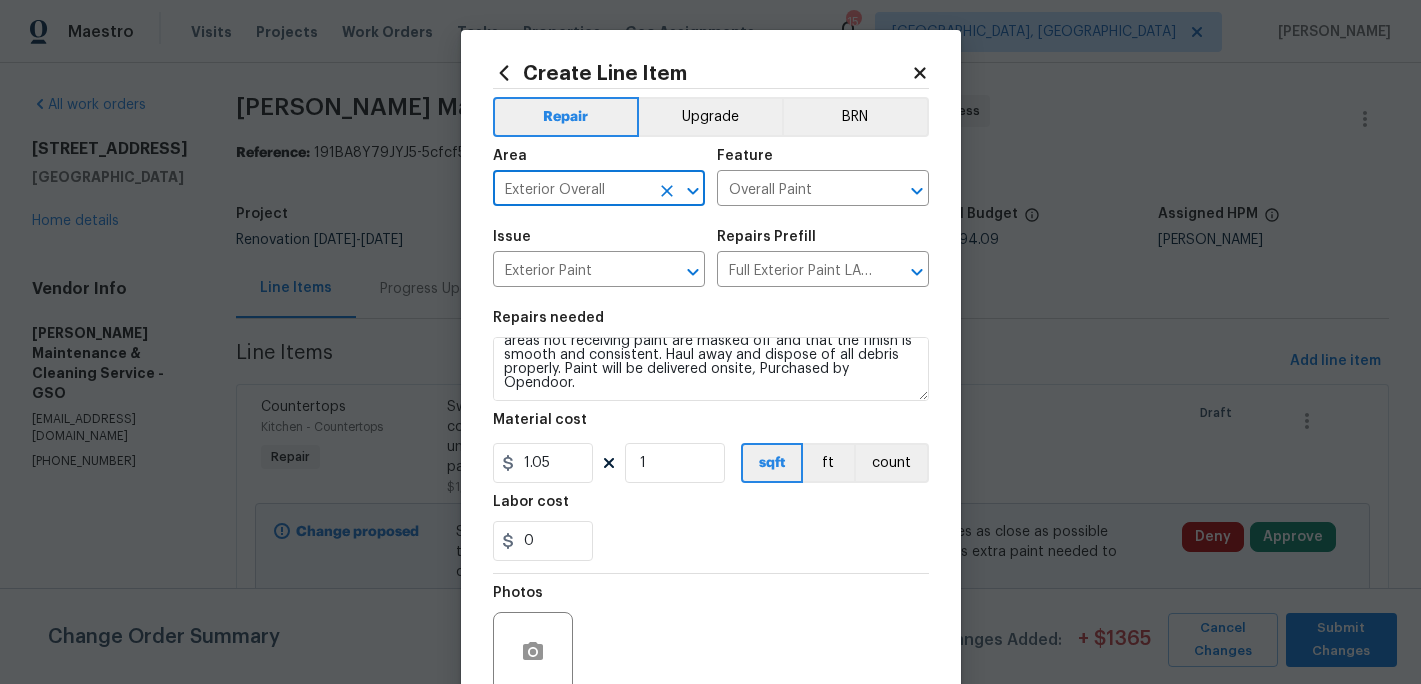 type on "Exterior Overall" 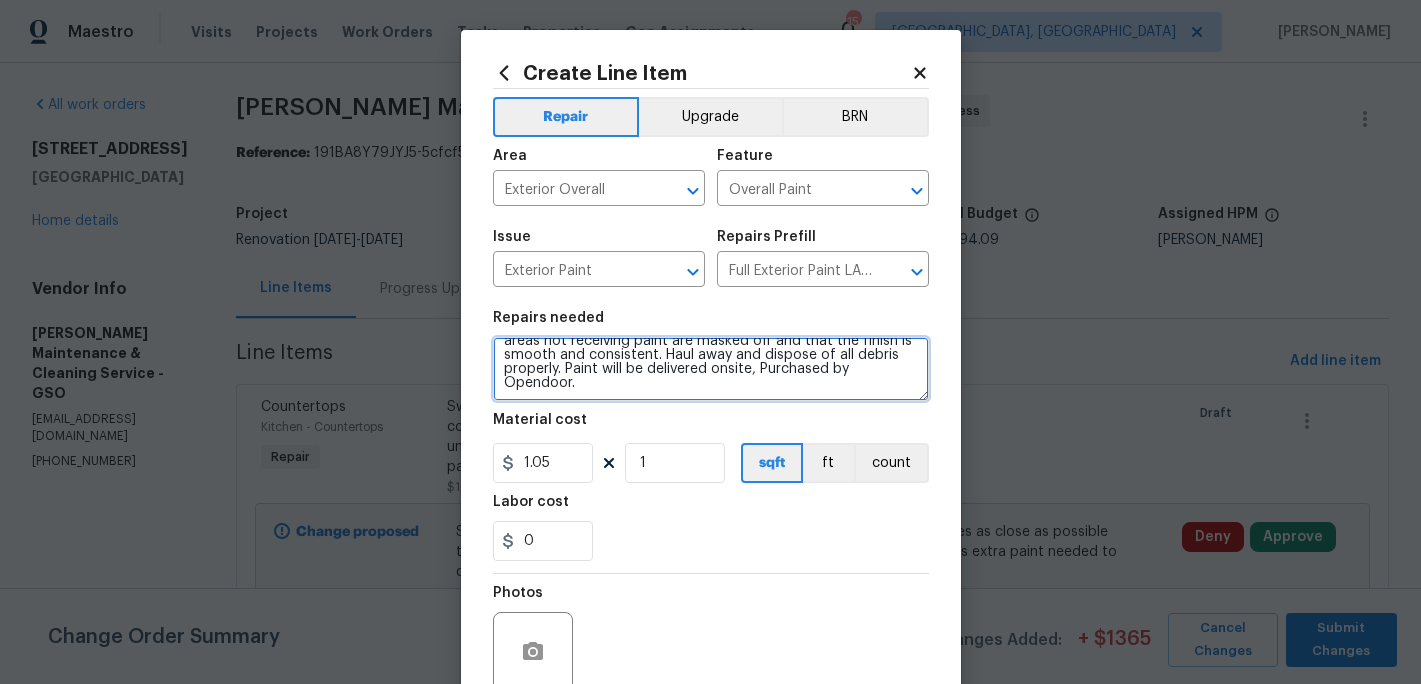 click on "Full Exterior Paint - Prep, mask and paint the exterior of the home. Ensure that the surface is free from major defects, the areas not receiving paint are masked off and that the finish is smooth and consistent. Haul away and dispose of all debris properly. Paint will be delivered onsite, Purchased by Opendoor." at bounding box center (711, 369) 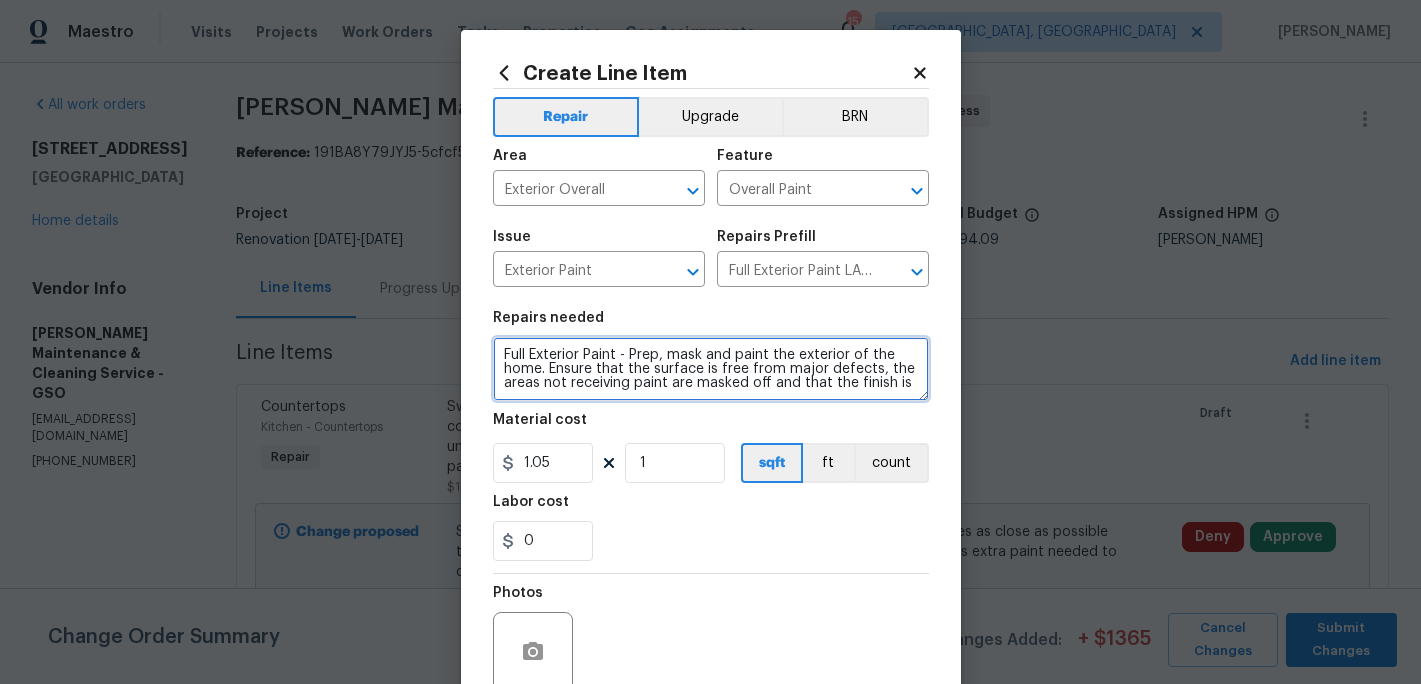 scroll, scrollTop: 0, scrollLeft: 0, axis: both 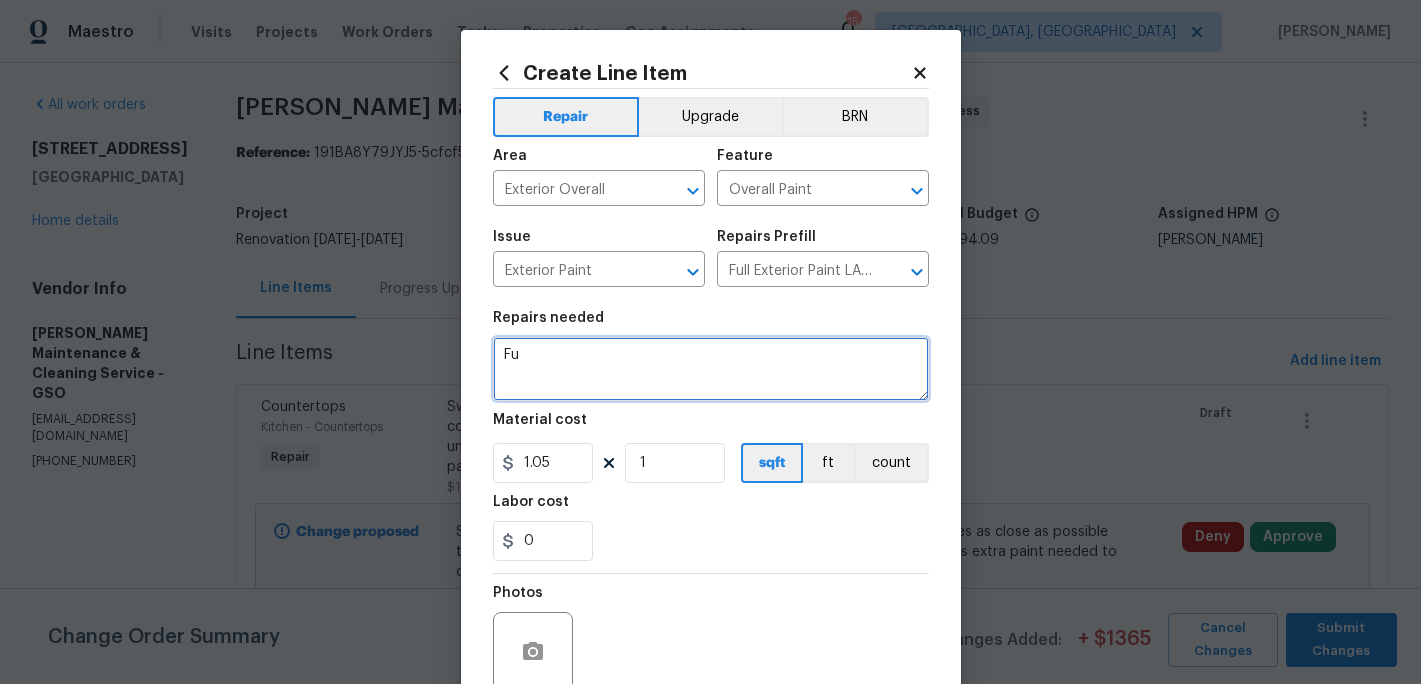 type on "F" 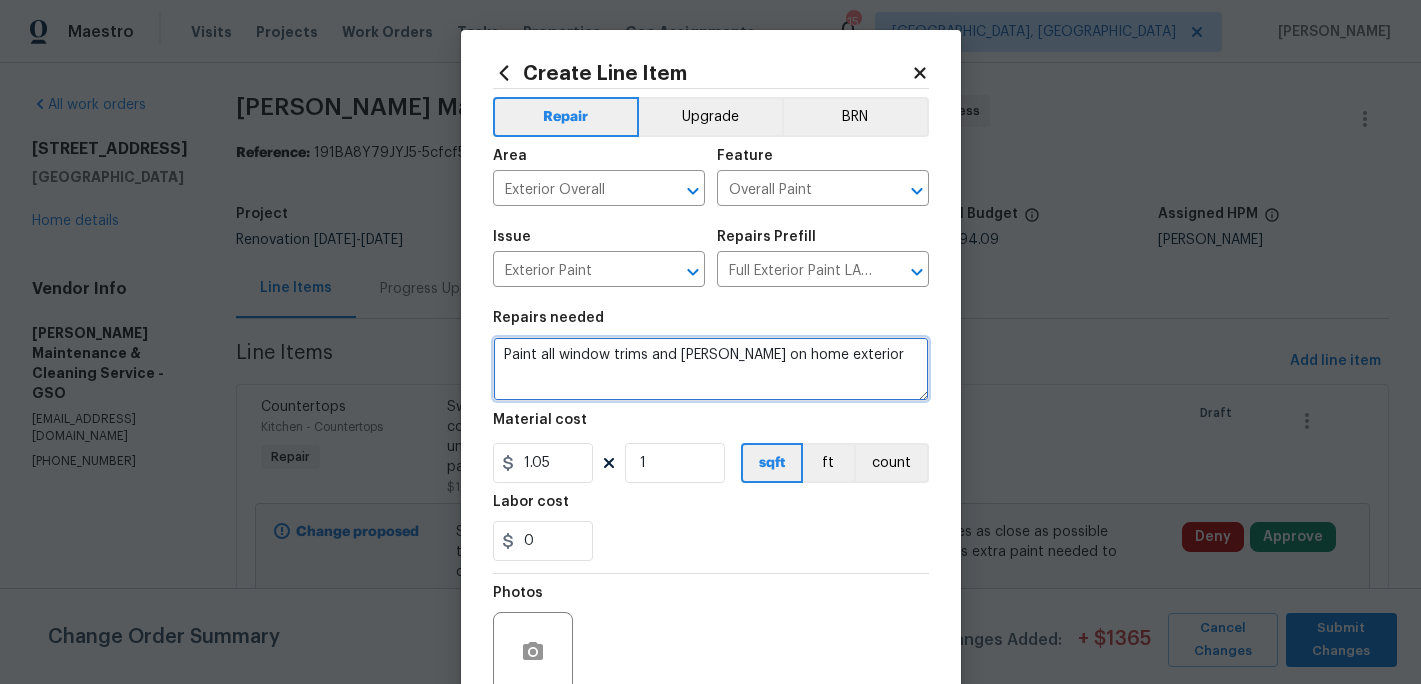 type on "Paint all window trims and sills on home exterior" 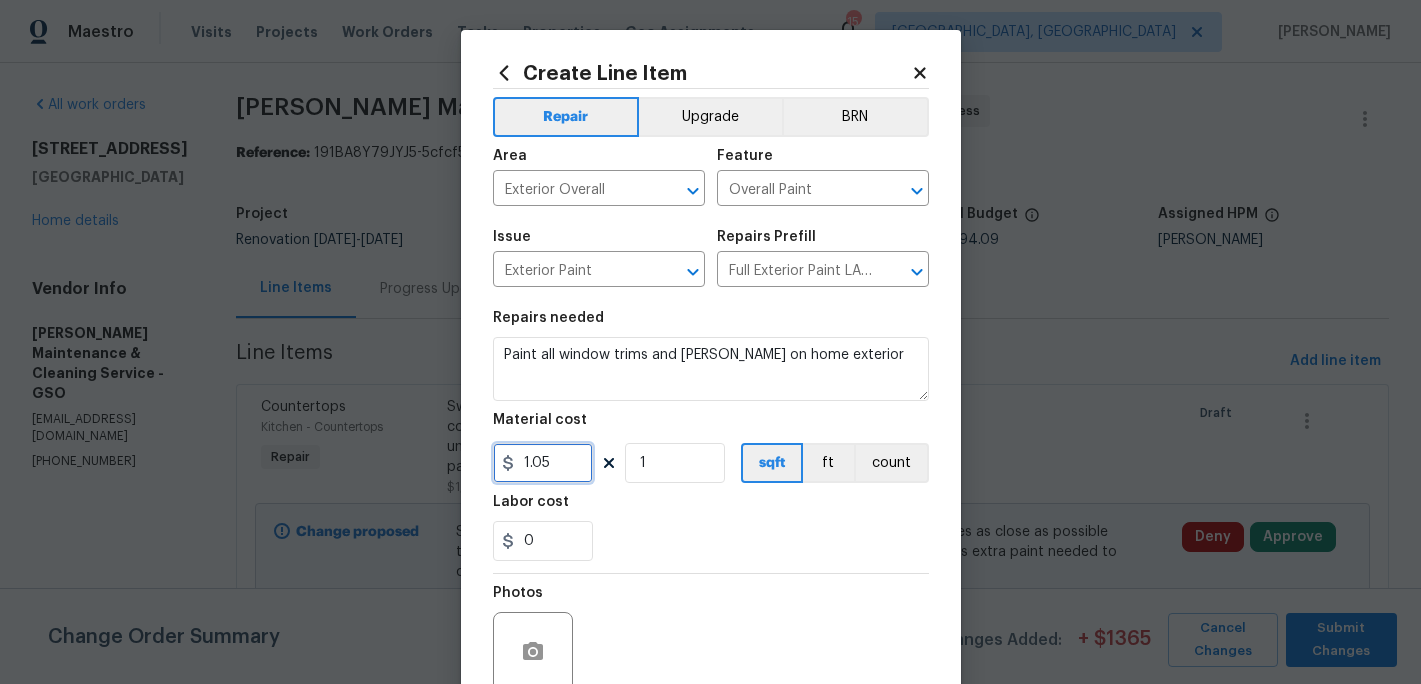 click on "1.05" at bounding box center [543, 463] 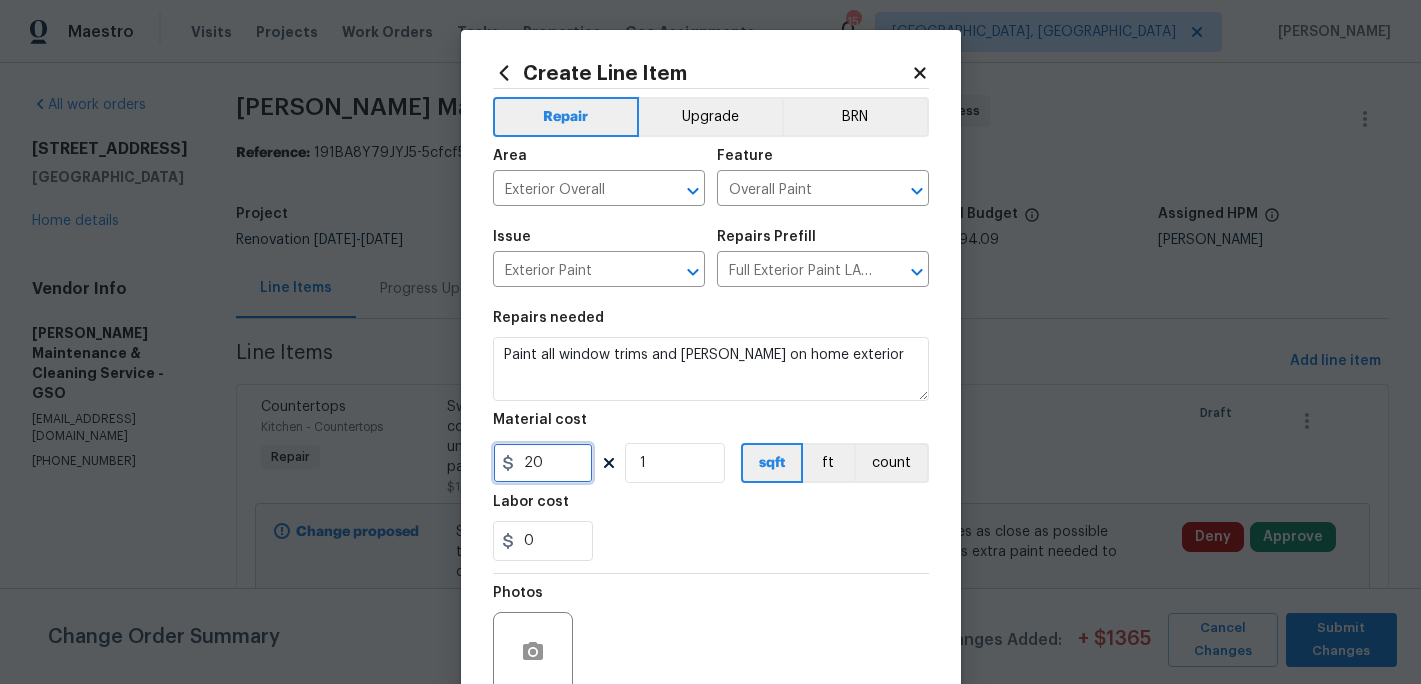 type on "20" 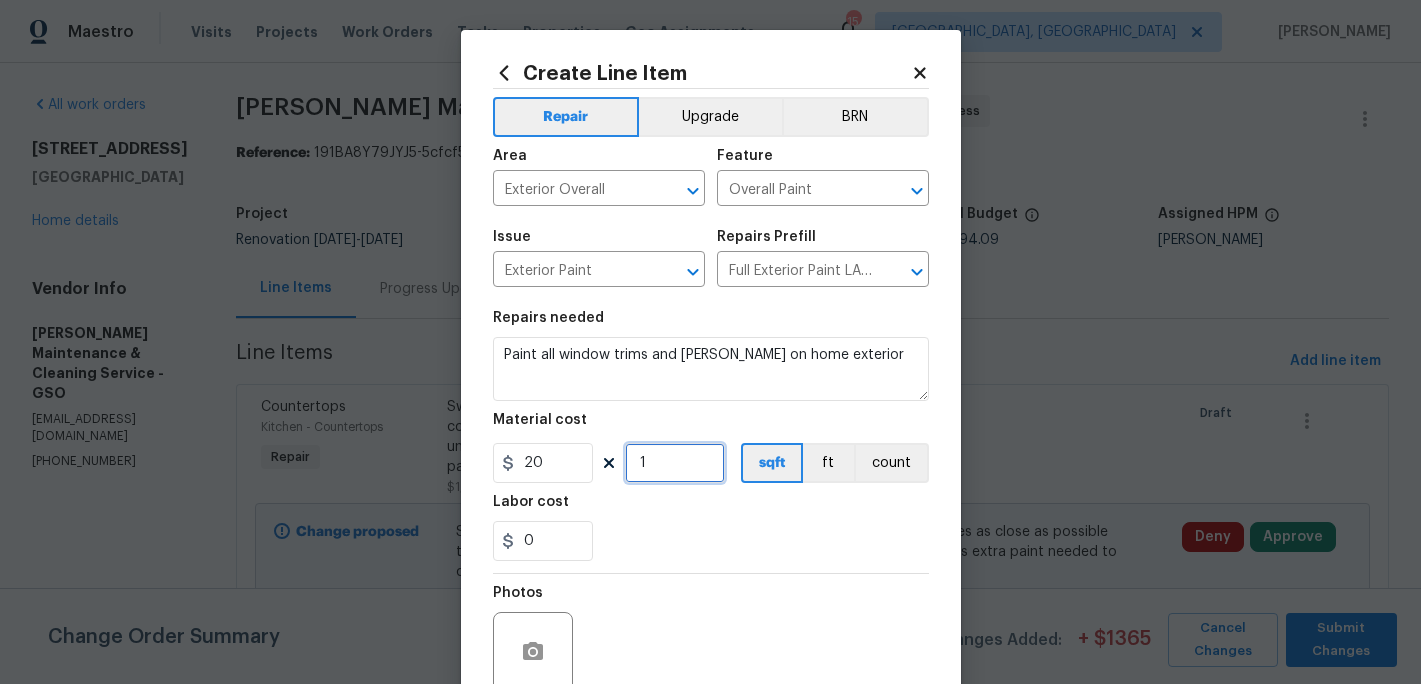 click on "1" at bounding box center (675, 463) 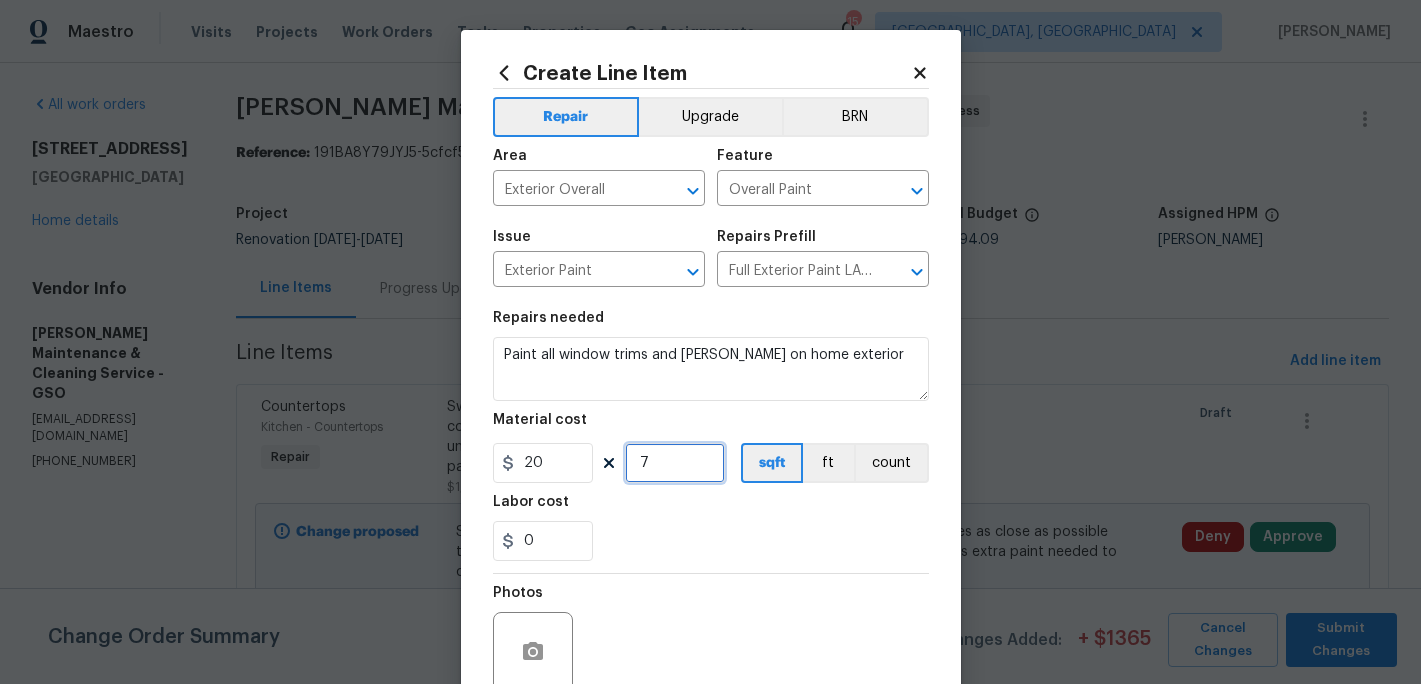 type on "7" 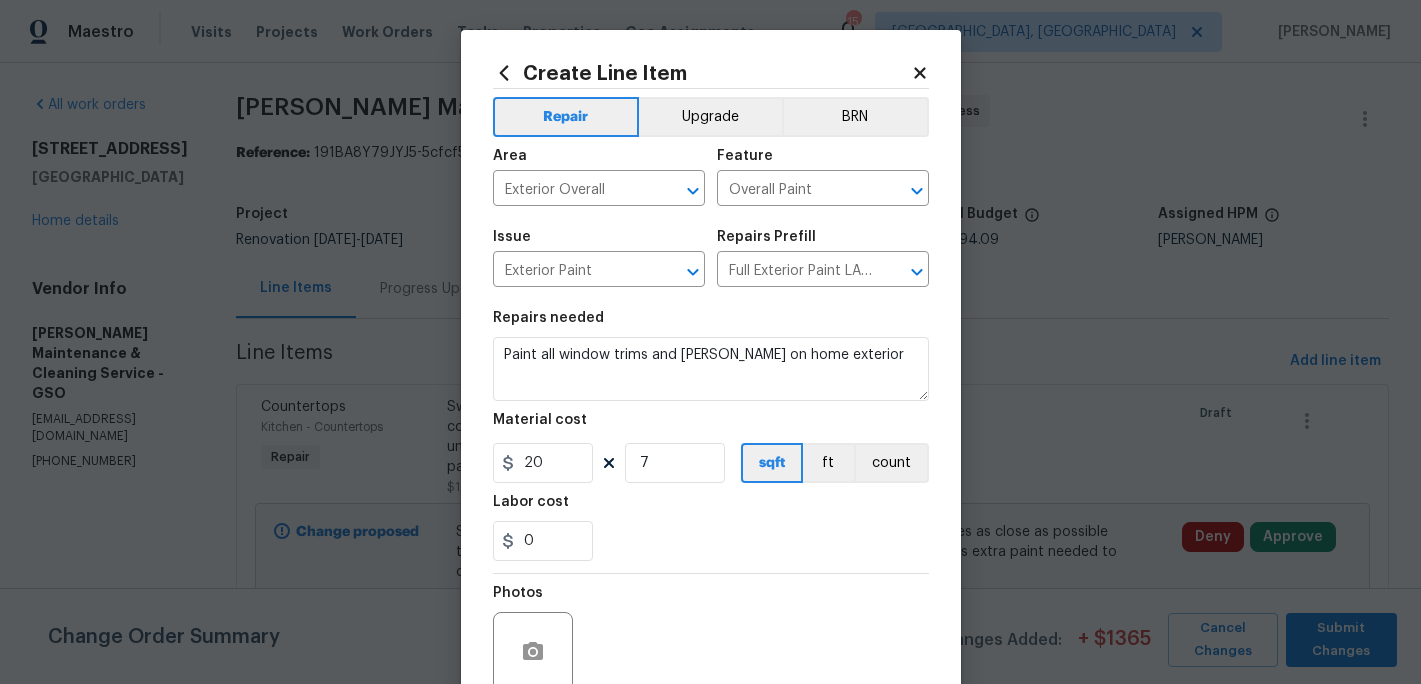 click on "0" at bounding box center [711, 541] 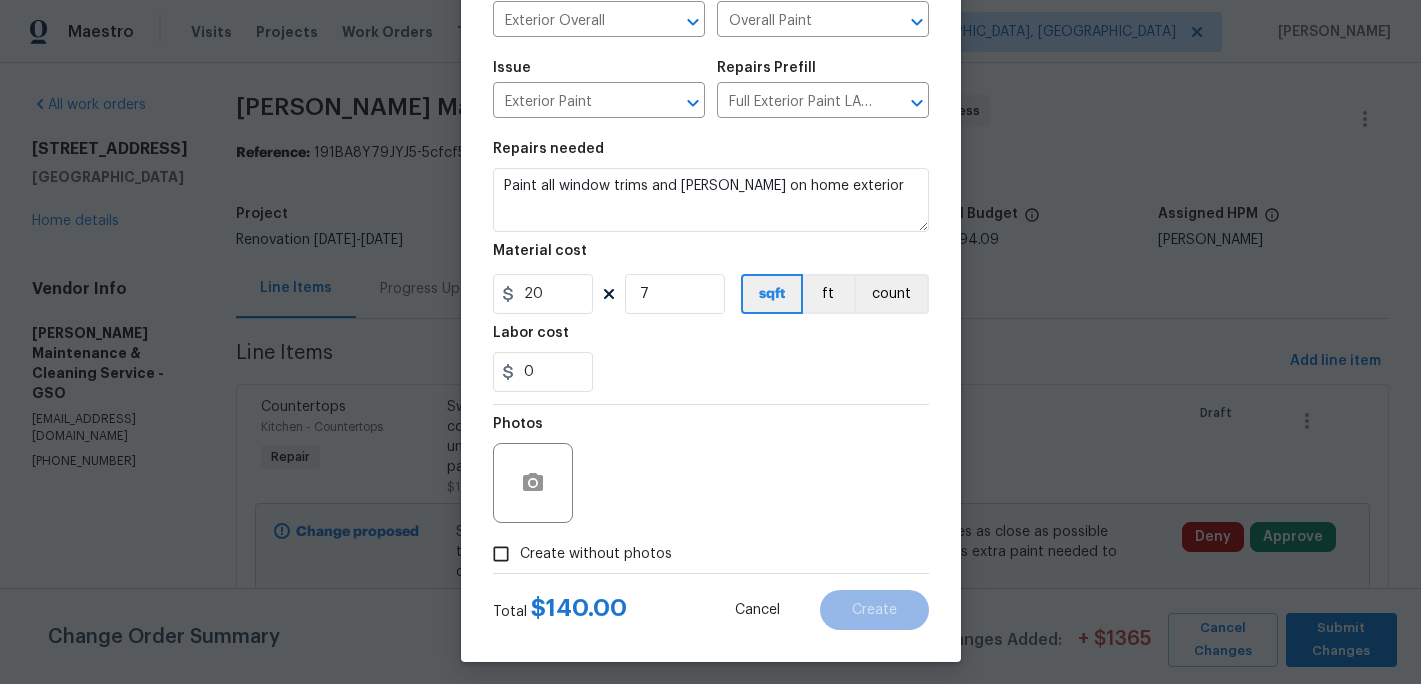 scroll, scrollTop: 178, scrollLeft: 0, axis: vertical 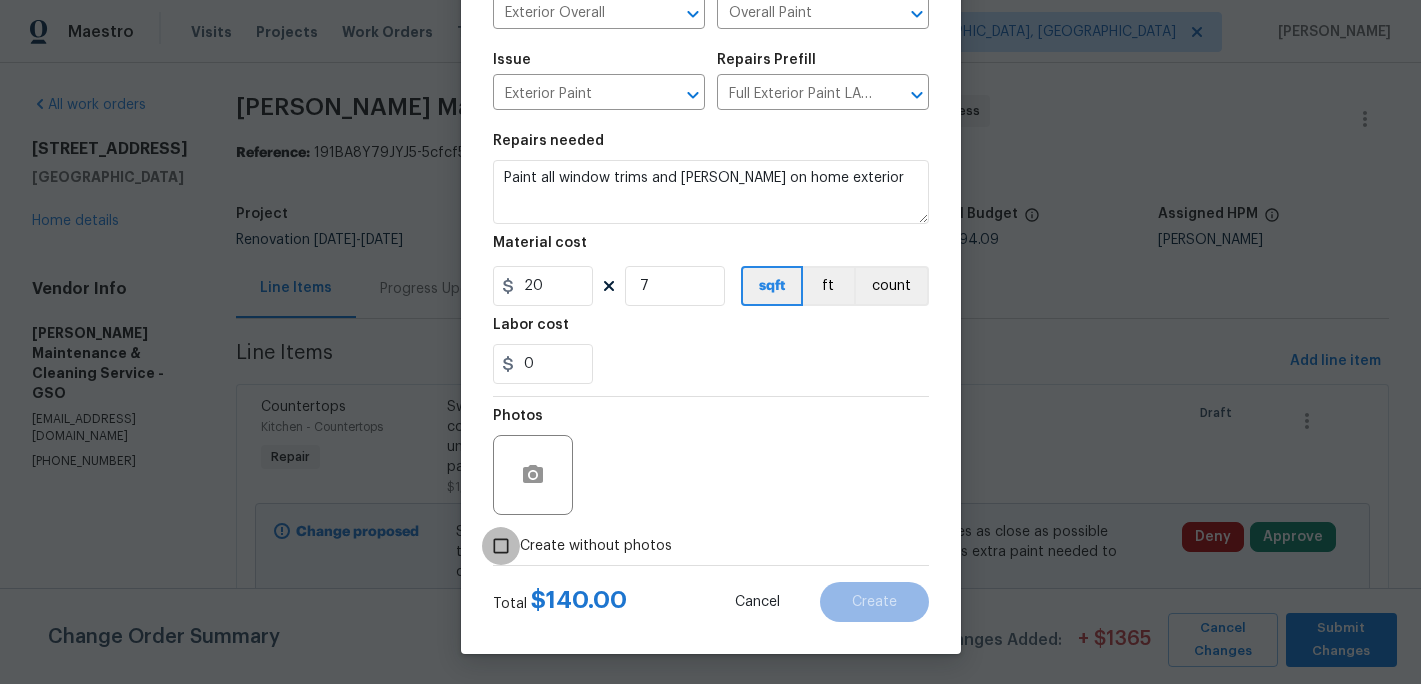 click on "Create without photos" at bounding box center [501, 546] 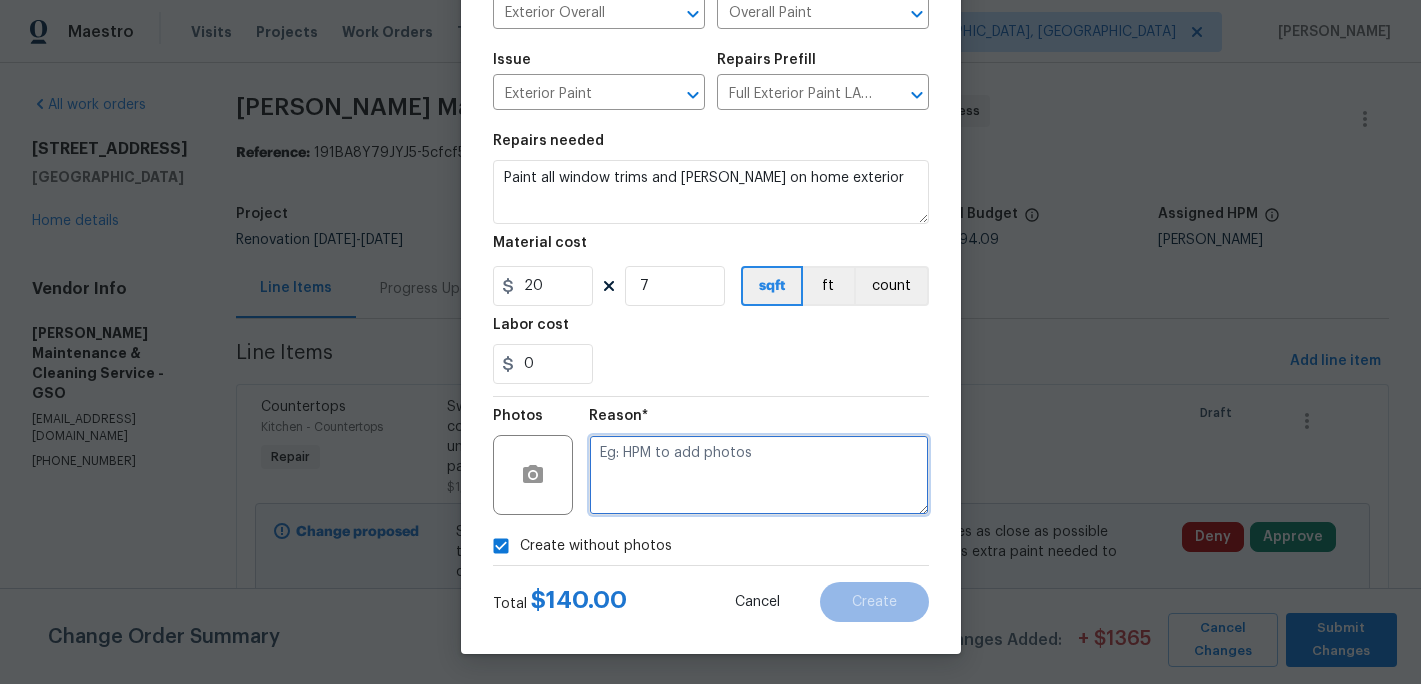 click at bounding box center [759, 475] 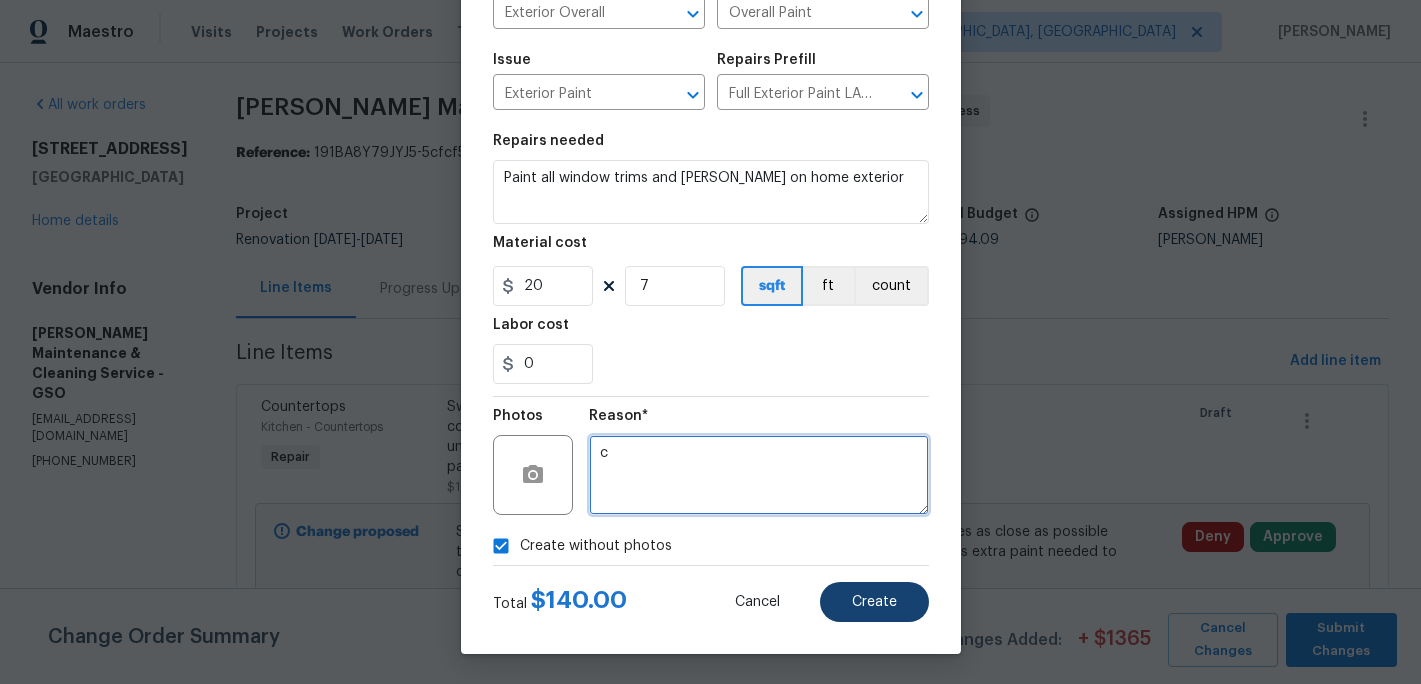 type on "c" 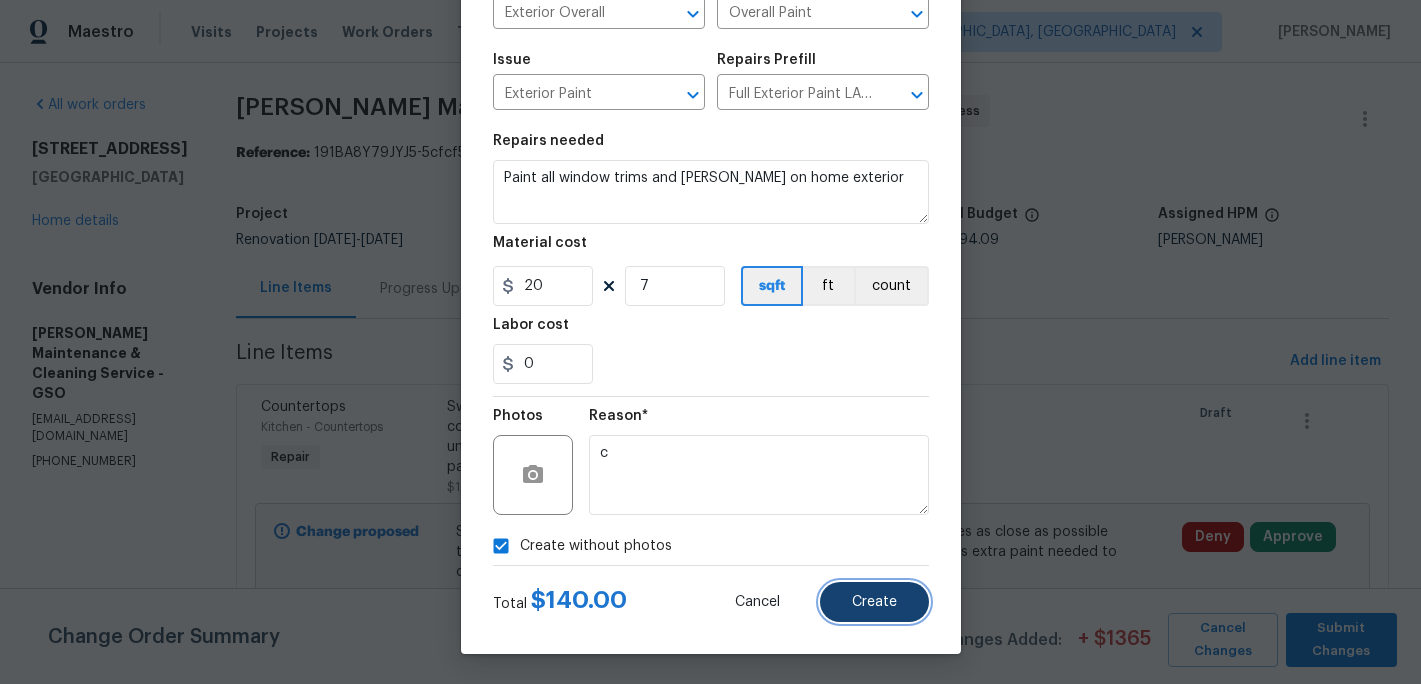 click on "Create" at bounding box center (874, 602) 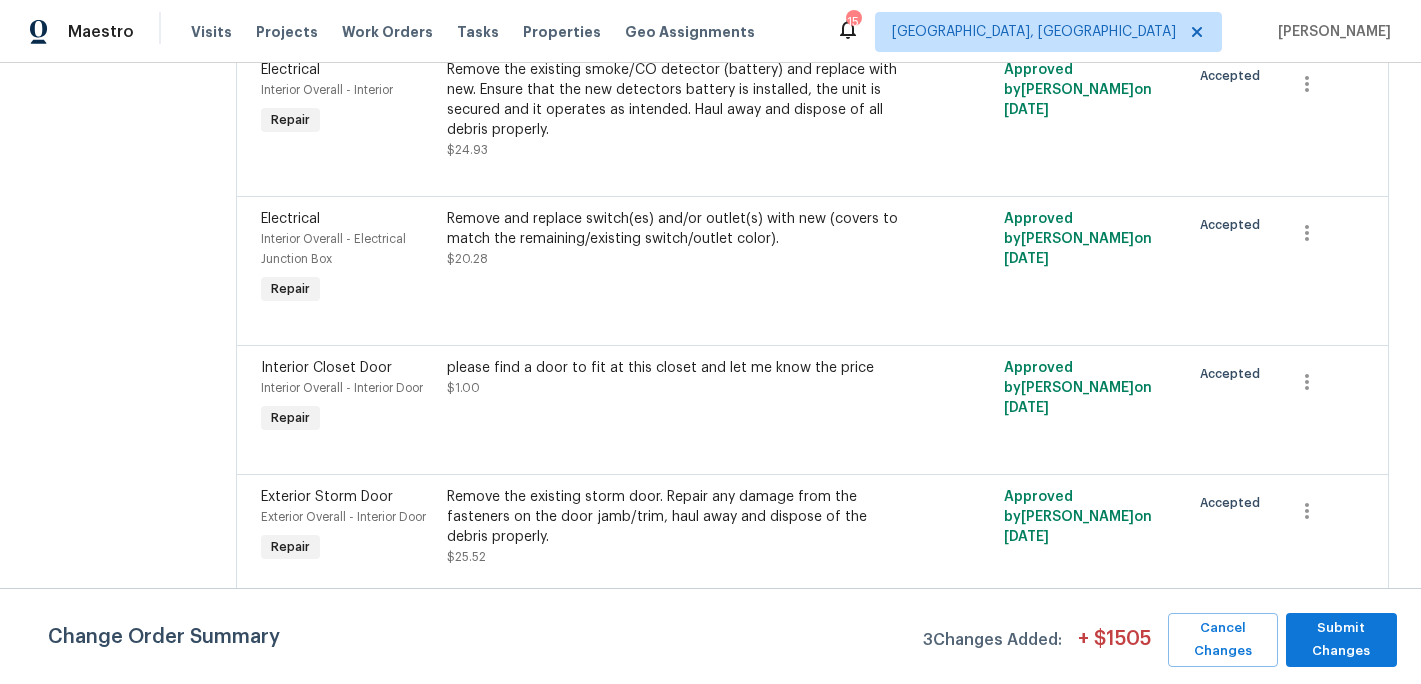 scroll, scrollTop: 2067, scrollLeft: 0, axis: vertical 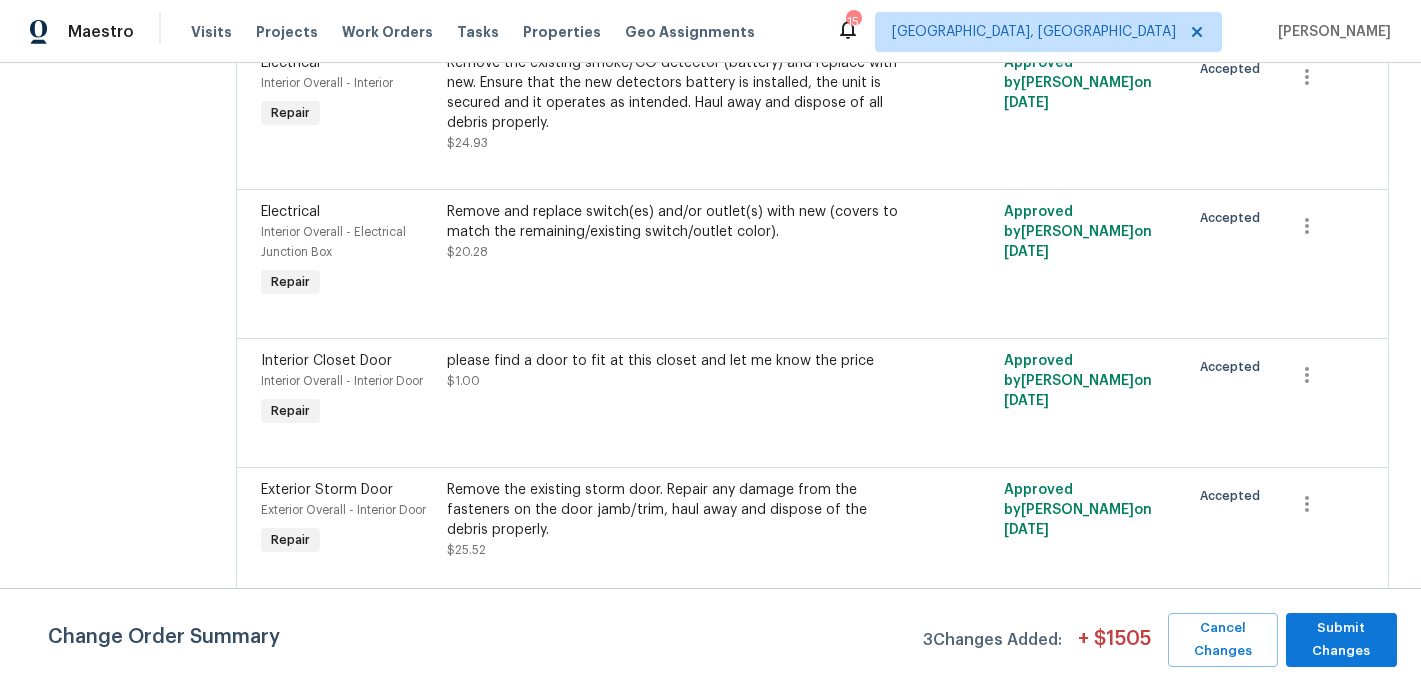 click on "please find a door to fit at this closet and let me know the price" at bounding box center [673, 361] 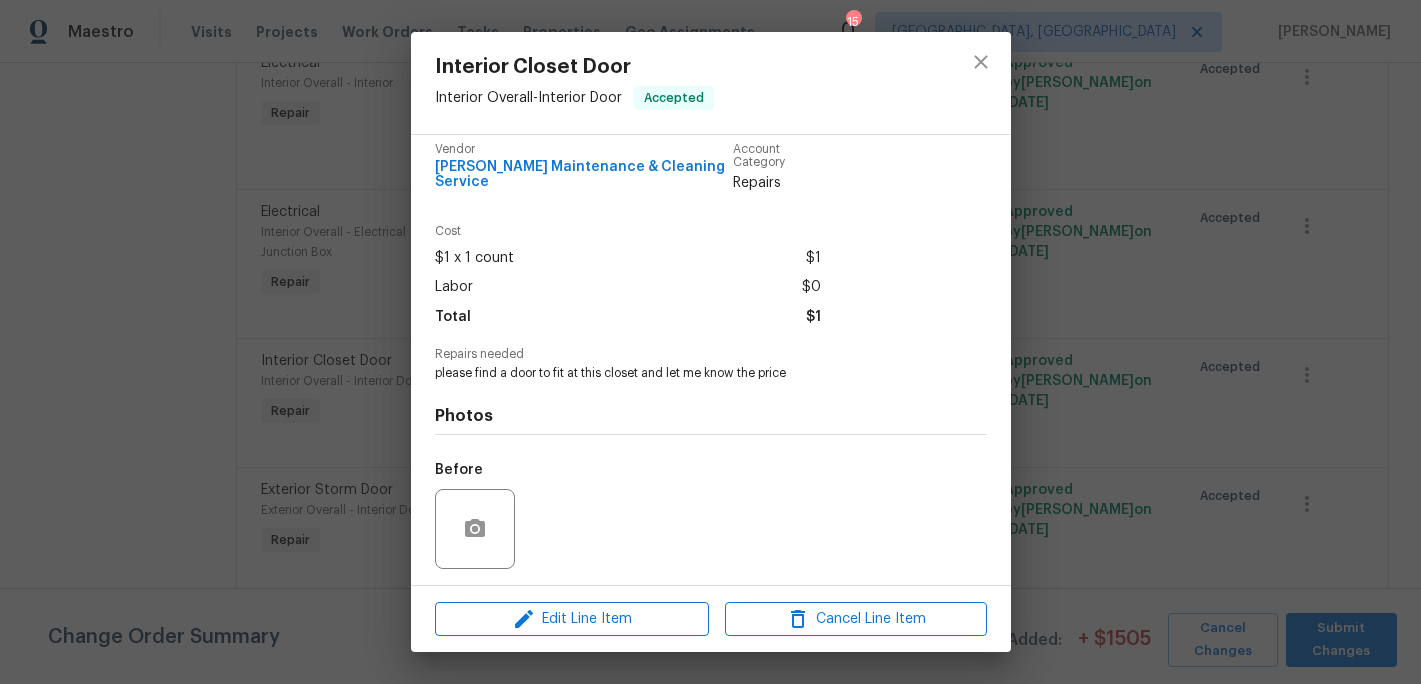scroll, scrollTop: 0, scrollLeft: 0, axis: both 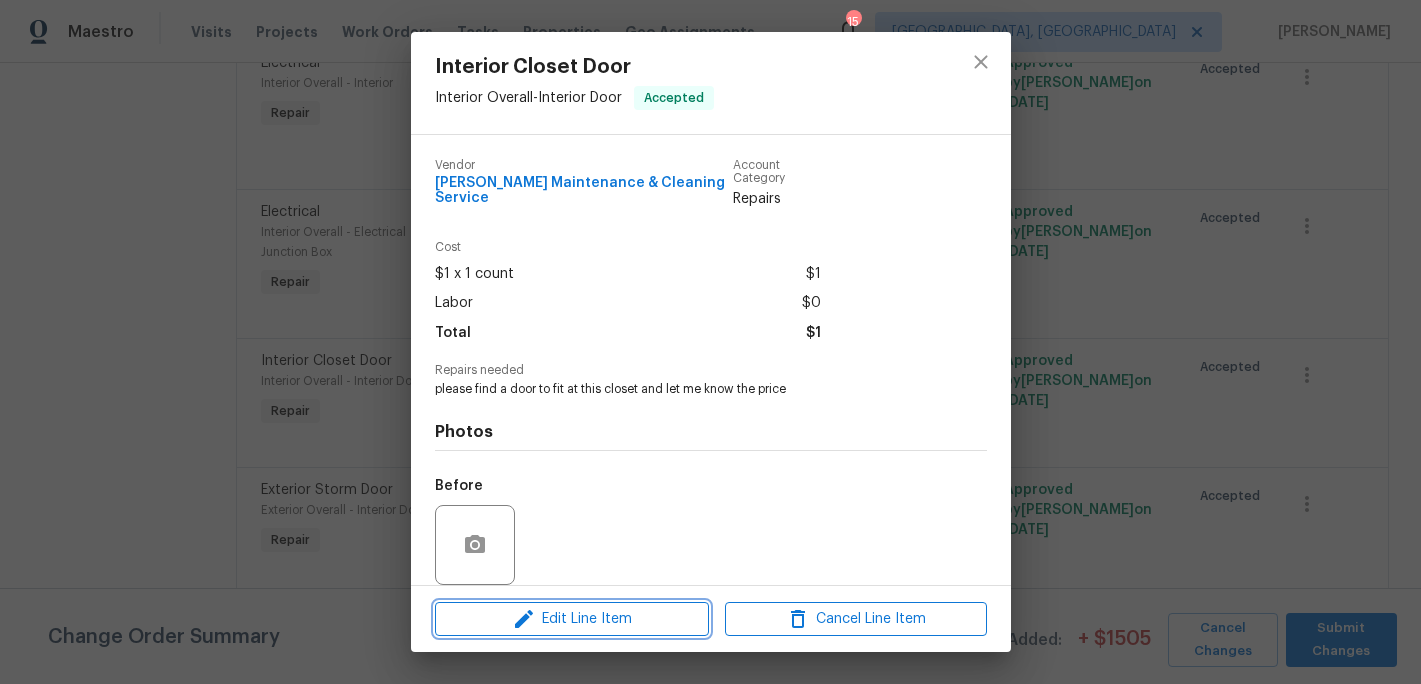 click on "Edit Line Item" at bounding box center (572, 619) 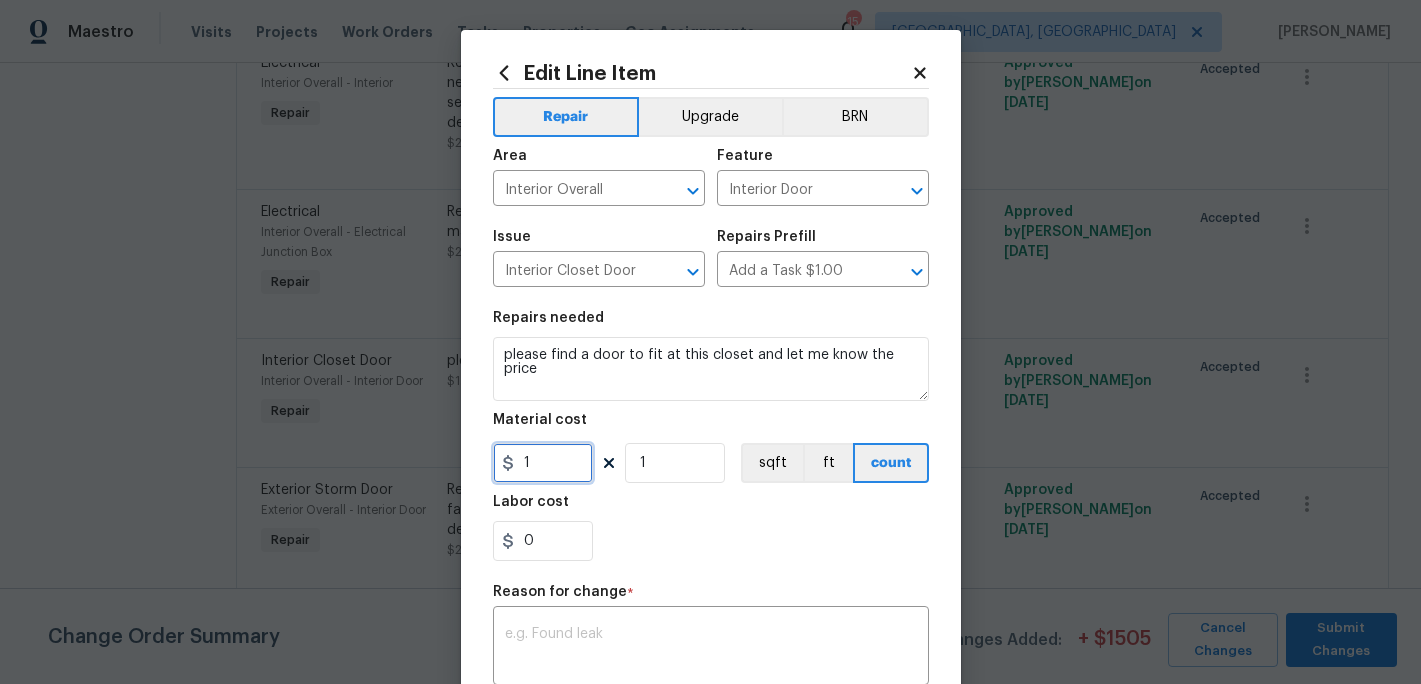 click on "1" at bounding box center [543, 463] 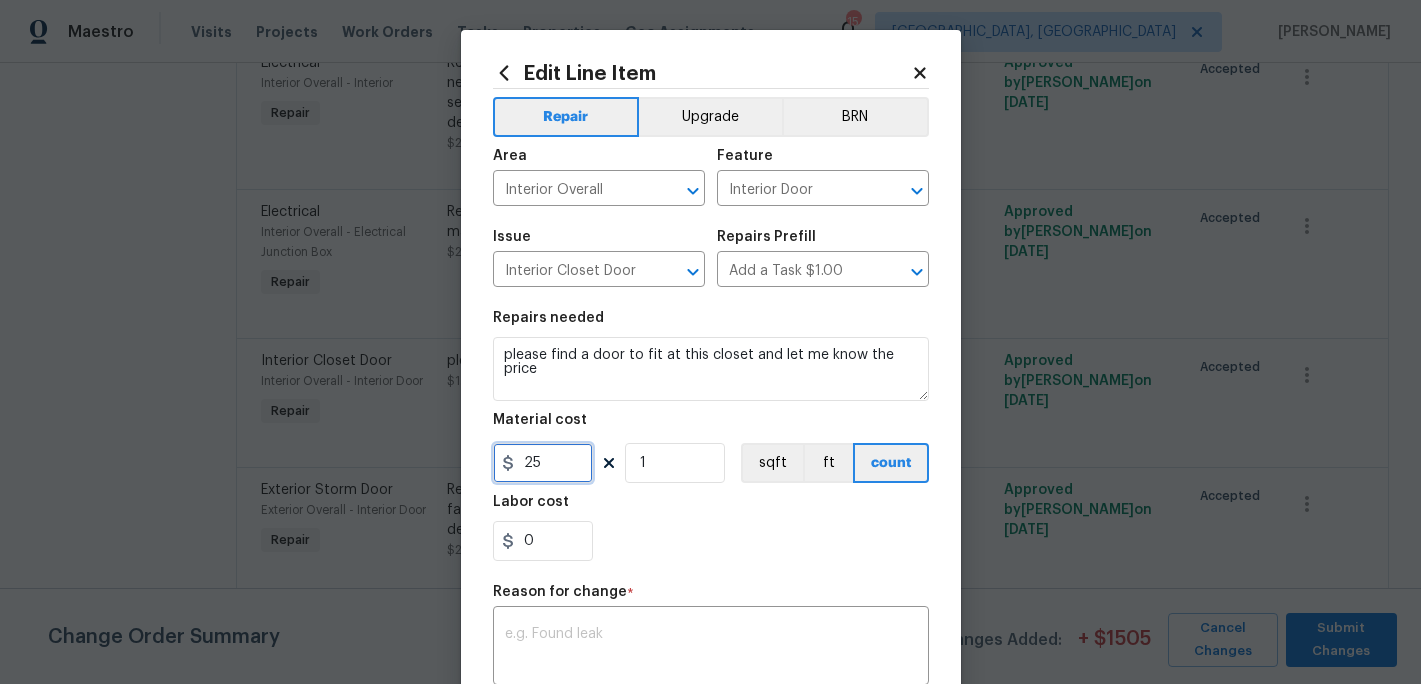 type on "25" 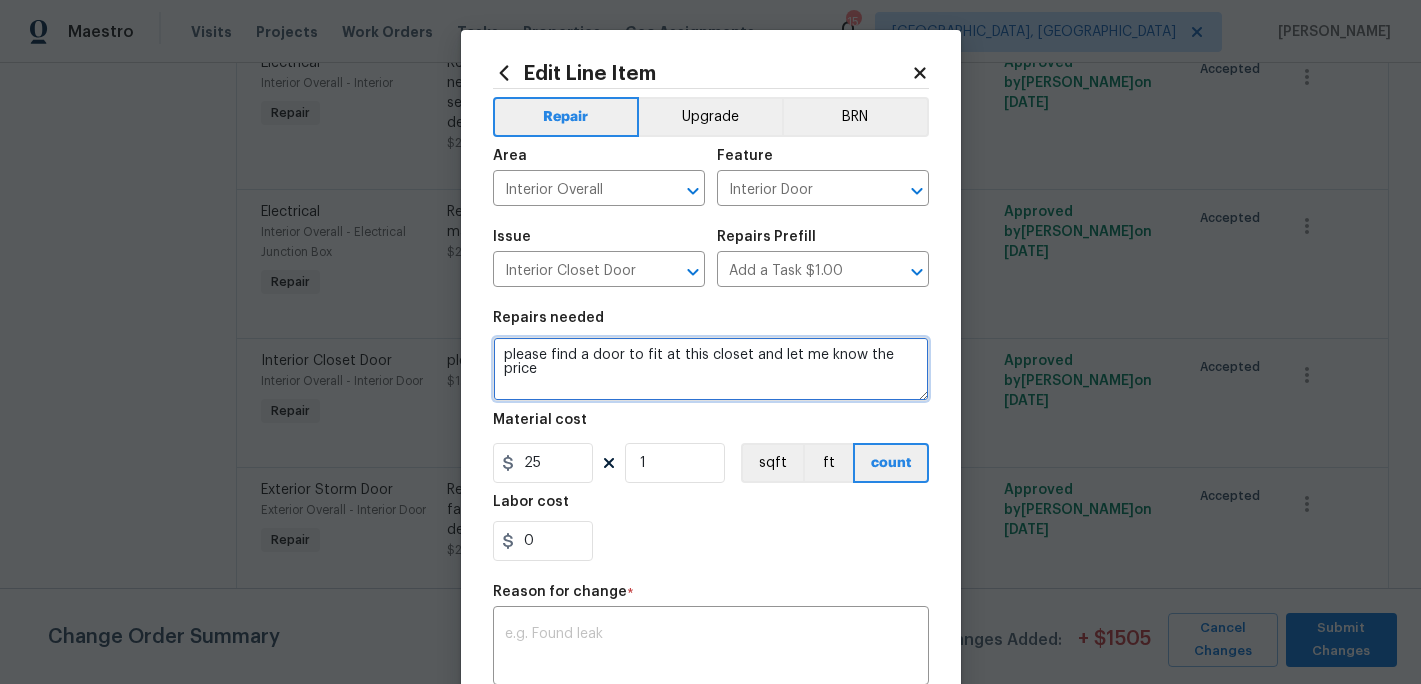 click on "please find a door to fit at this closet and let me know the price" at bounding box center (711, 369) 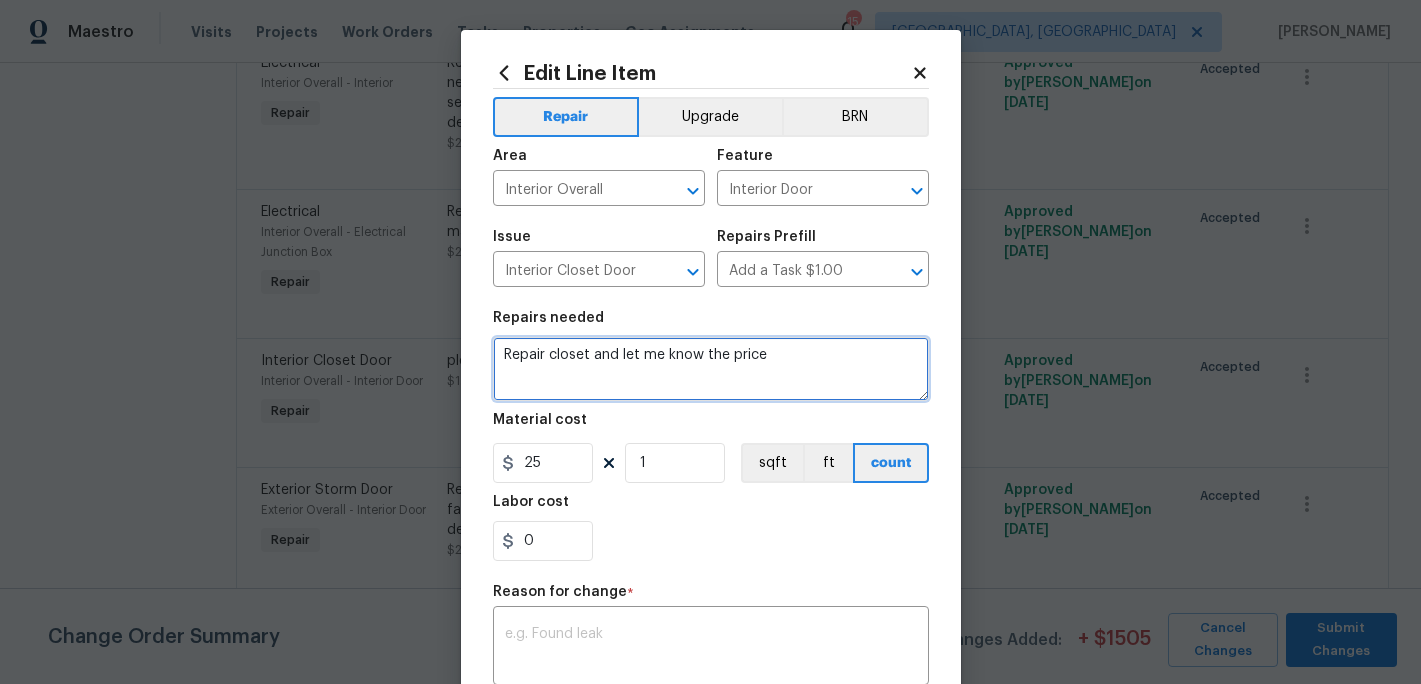 type on "Repair closet and let me know the price" 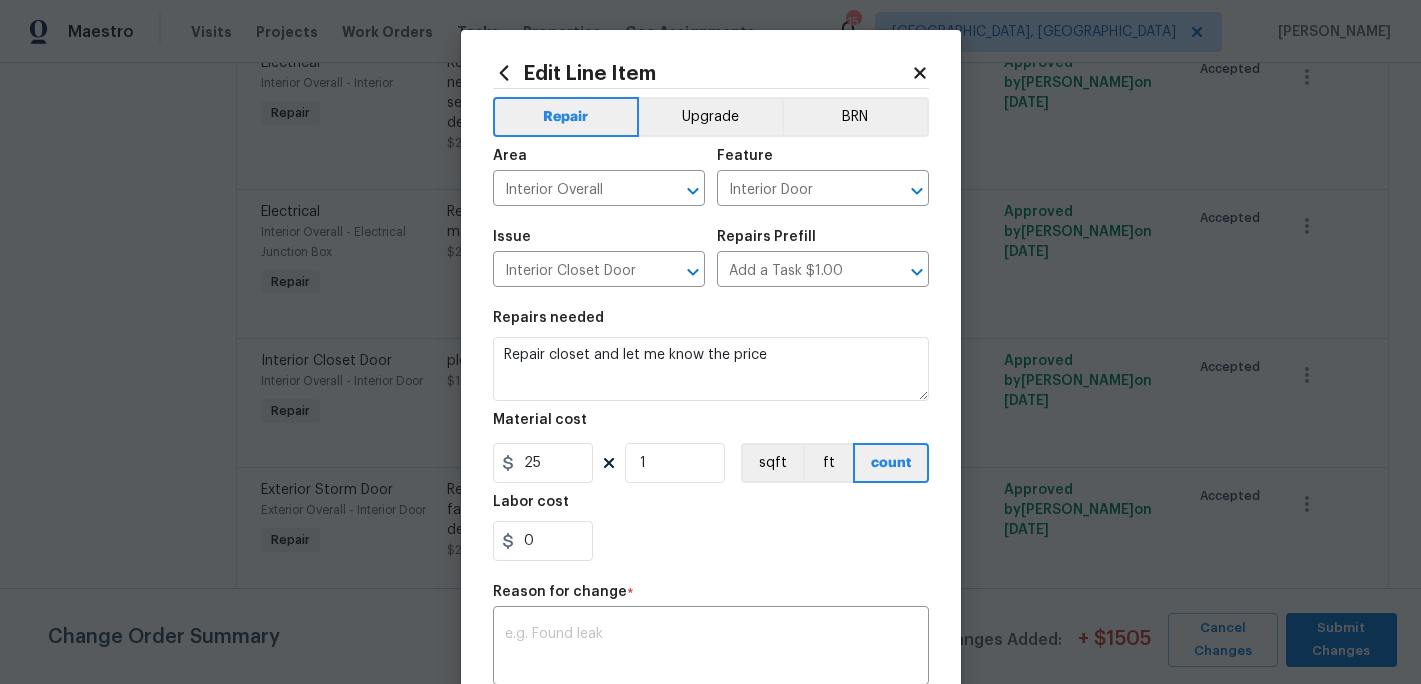 click on "0" at bounding box center (711, 541) 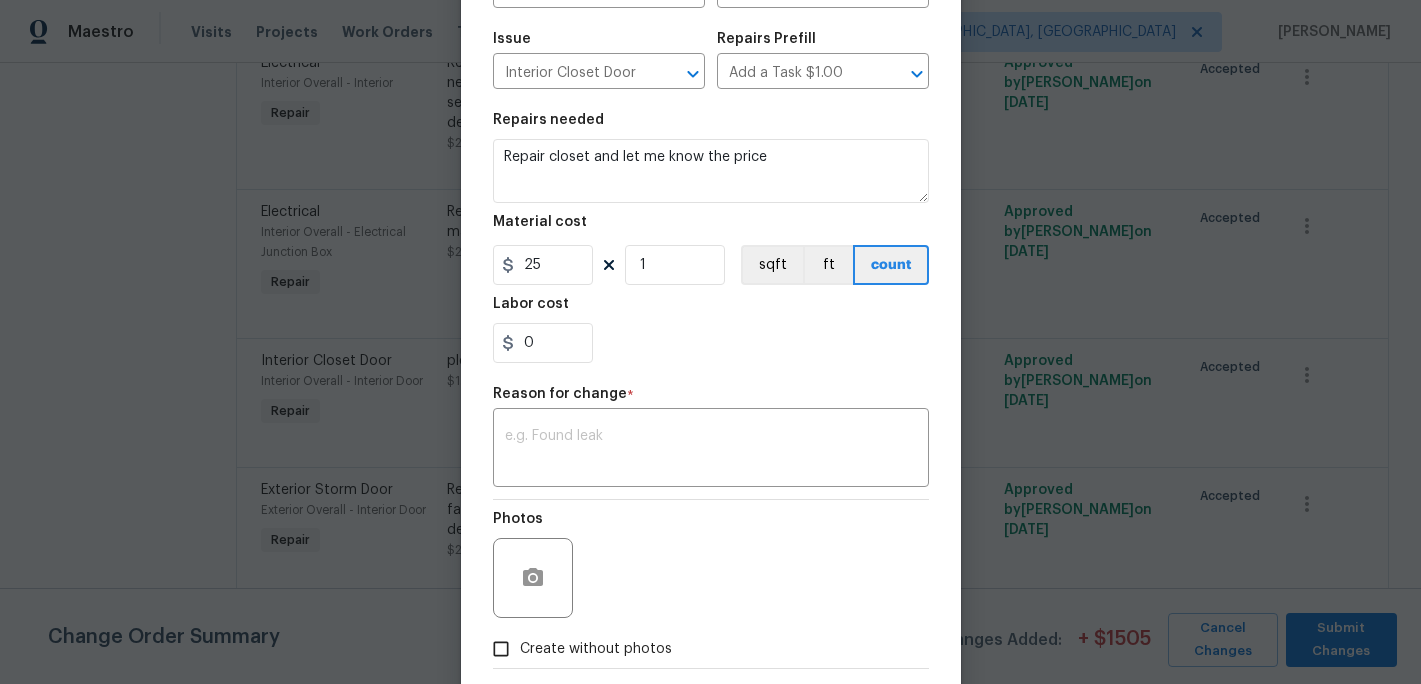 scroll, scrollTop: 302, scrollLeft: 0, axis: vertical 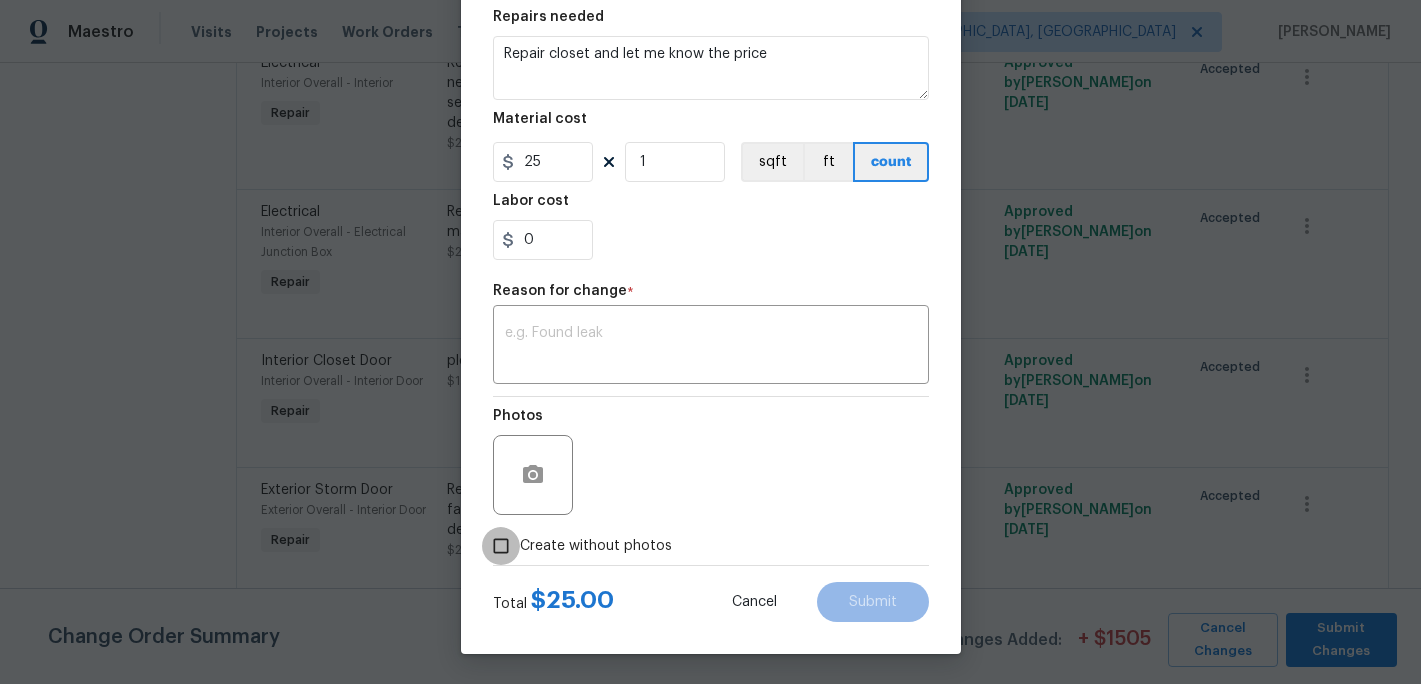 drag, startPoint x: 507, startPoint y: 548, endPoint x: 584, endPoint y: 523, distance: 80.95678 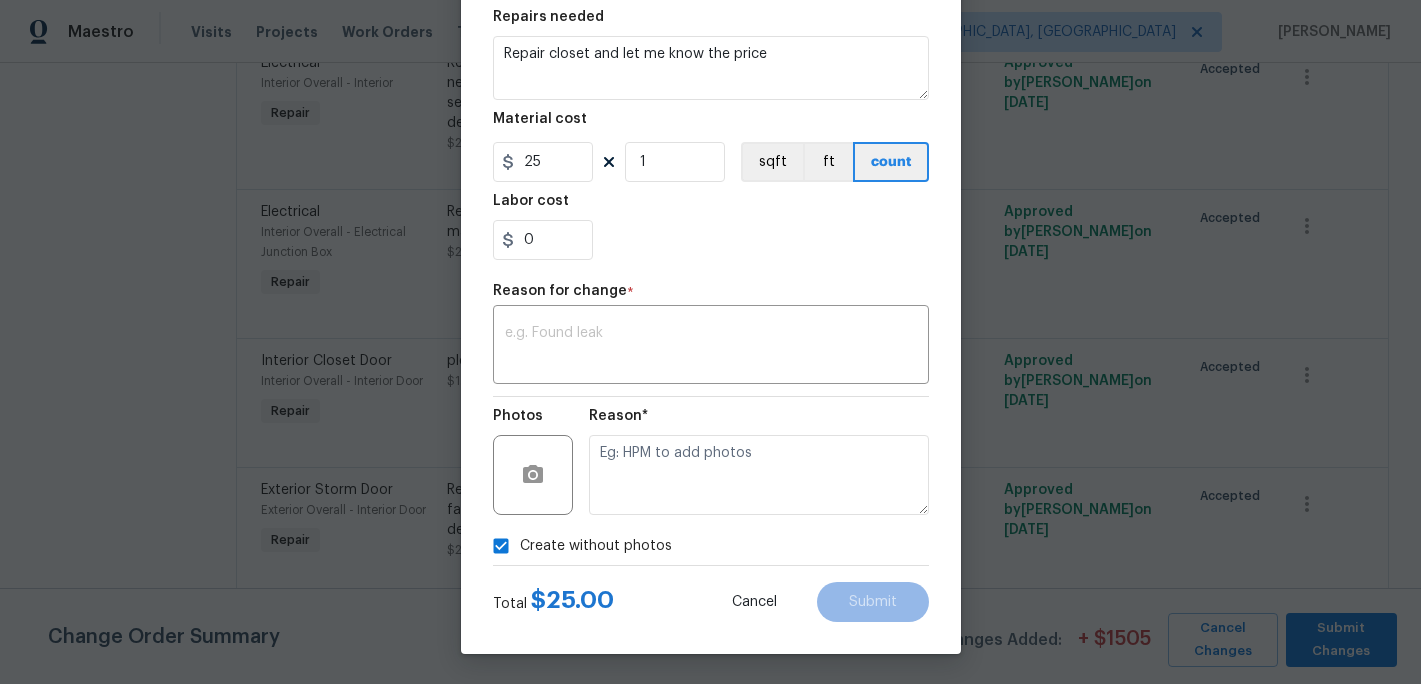 click on "Reason*" at bounding box center [759, 462] 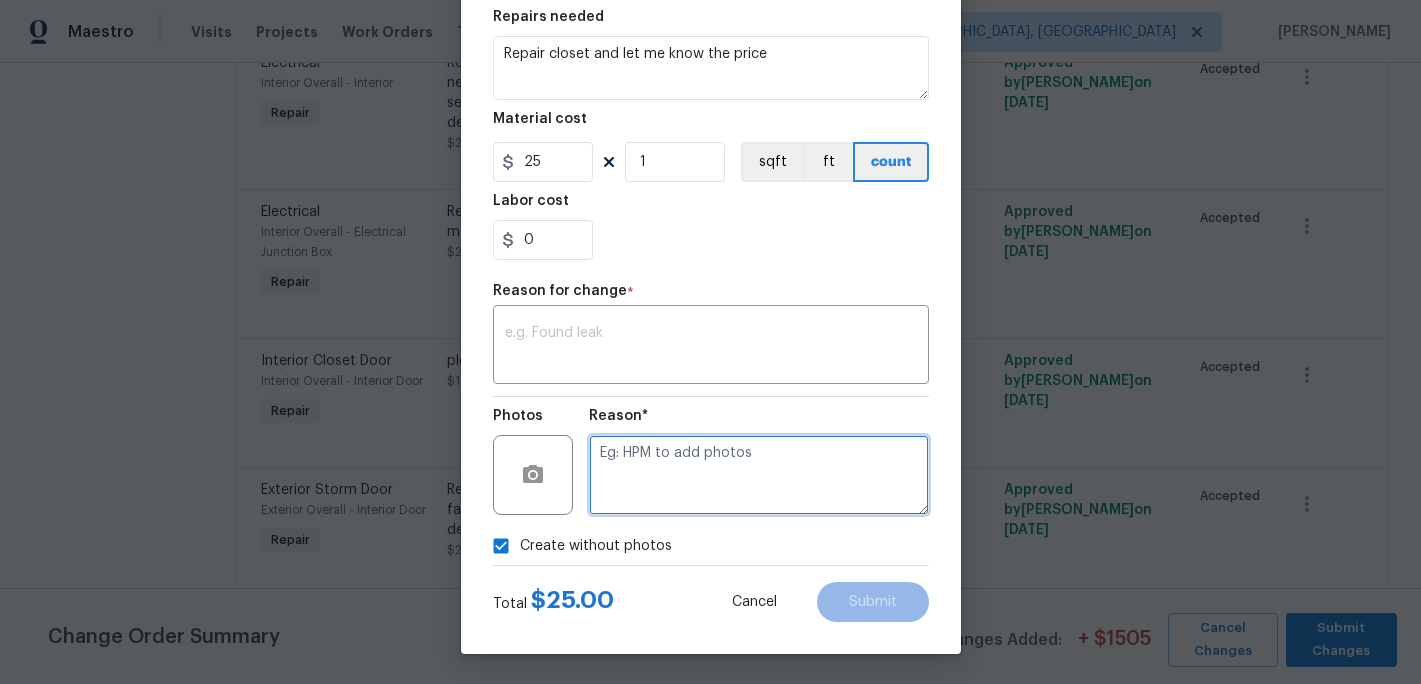 click at bounding box center [759, 475] 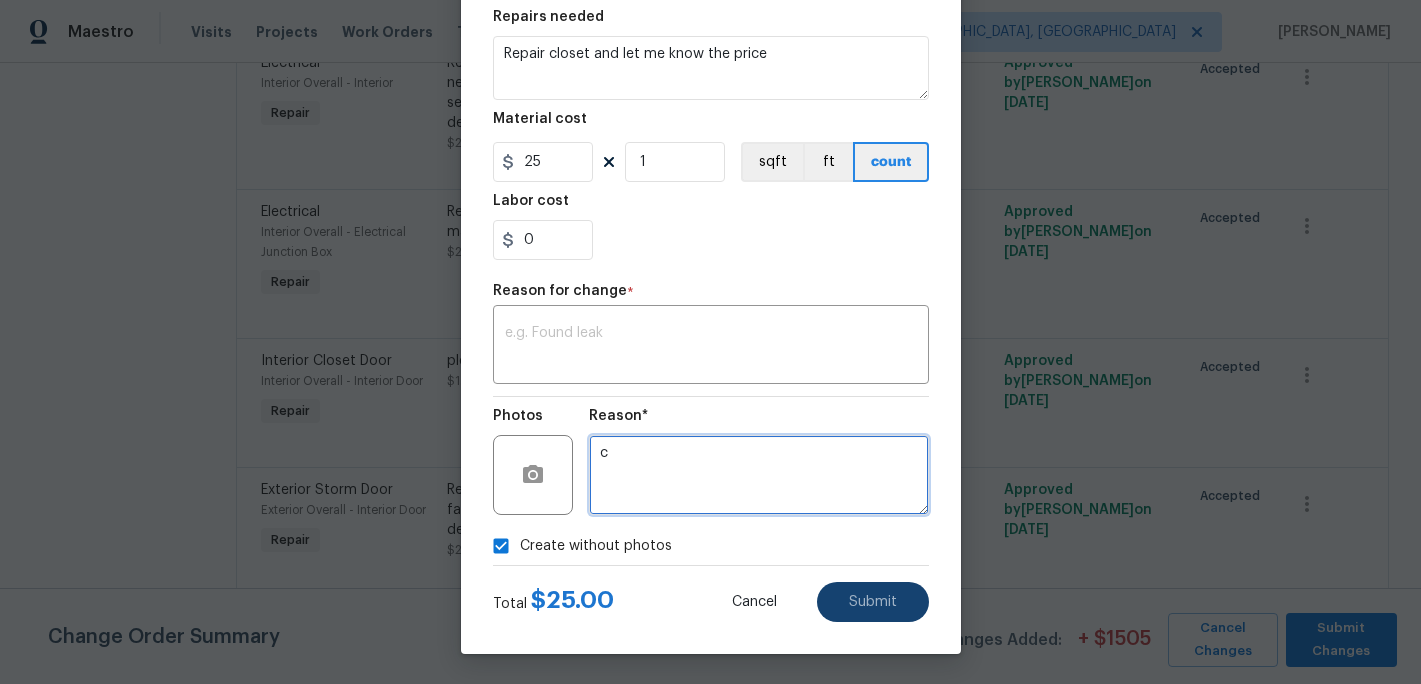 type on "c" 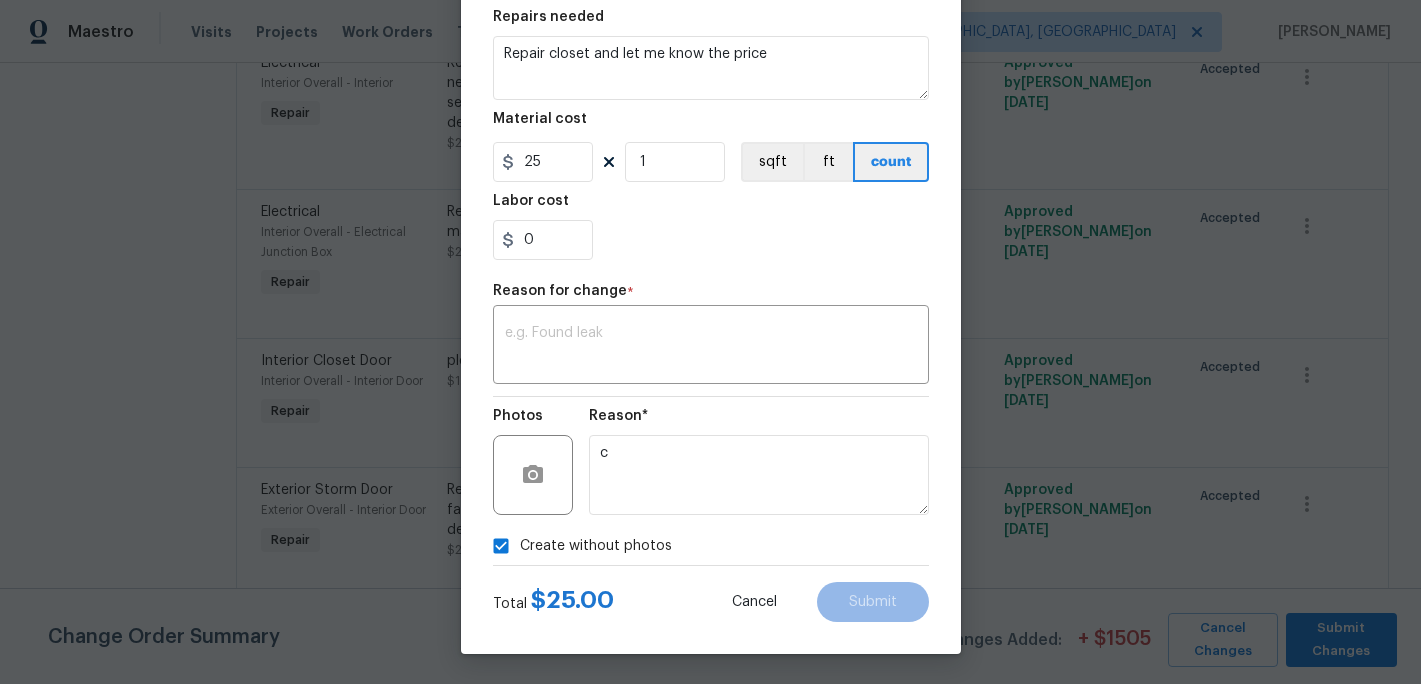 click on "0" at bounding box center (711, 240) 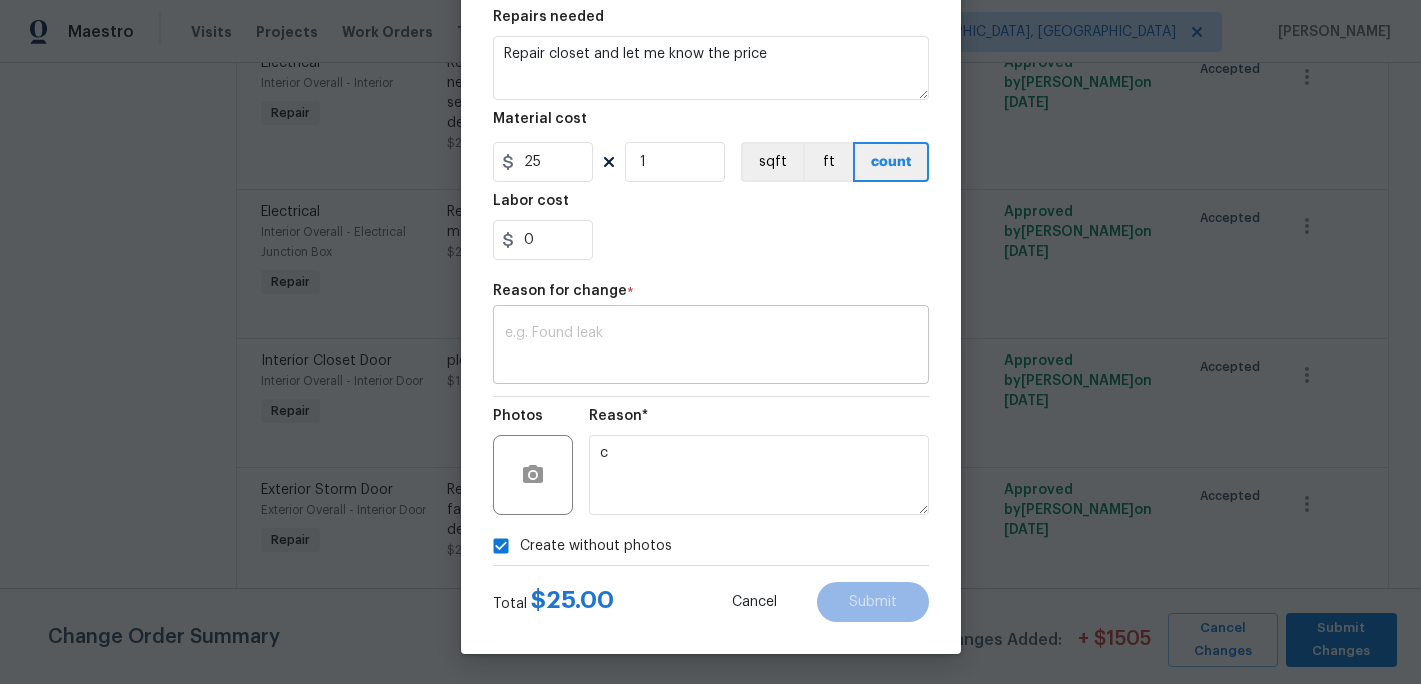 click at bounding box center (711, 347) 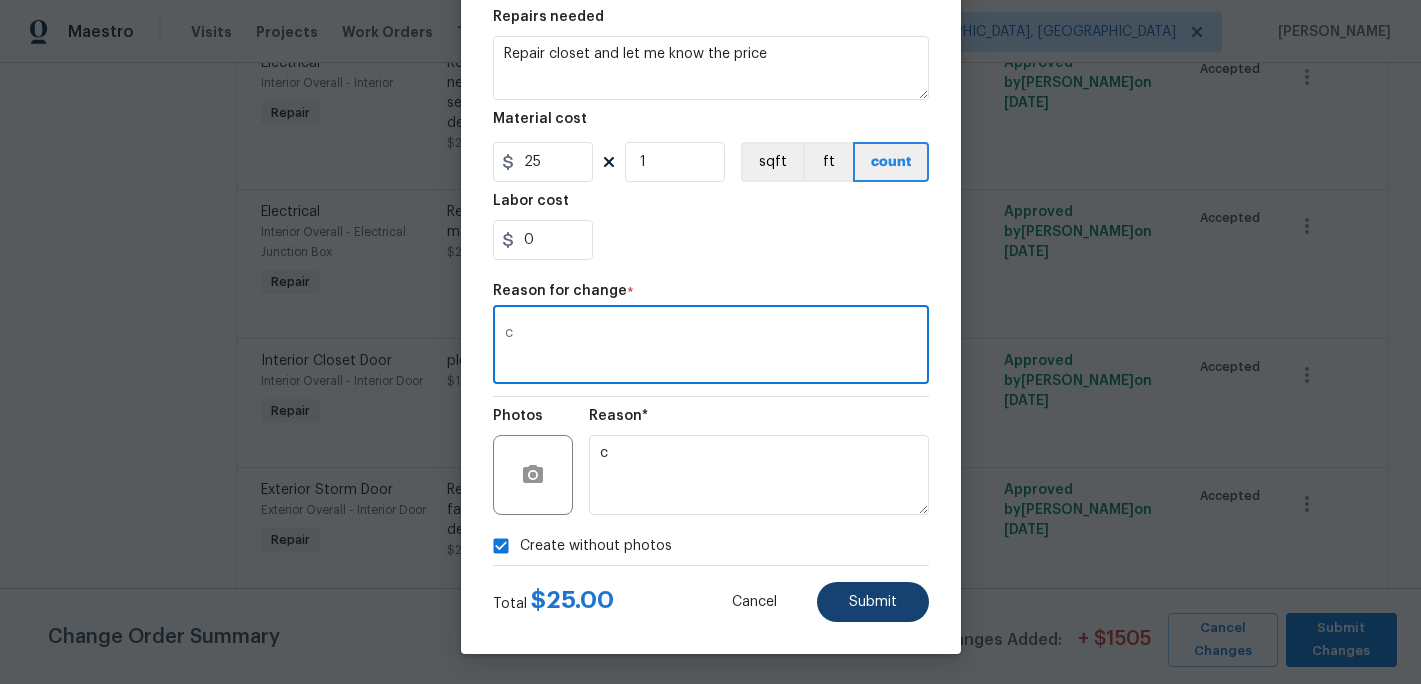 type on "c" 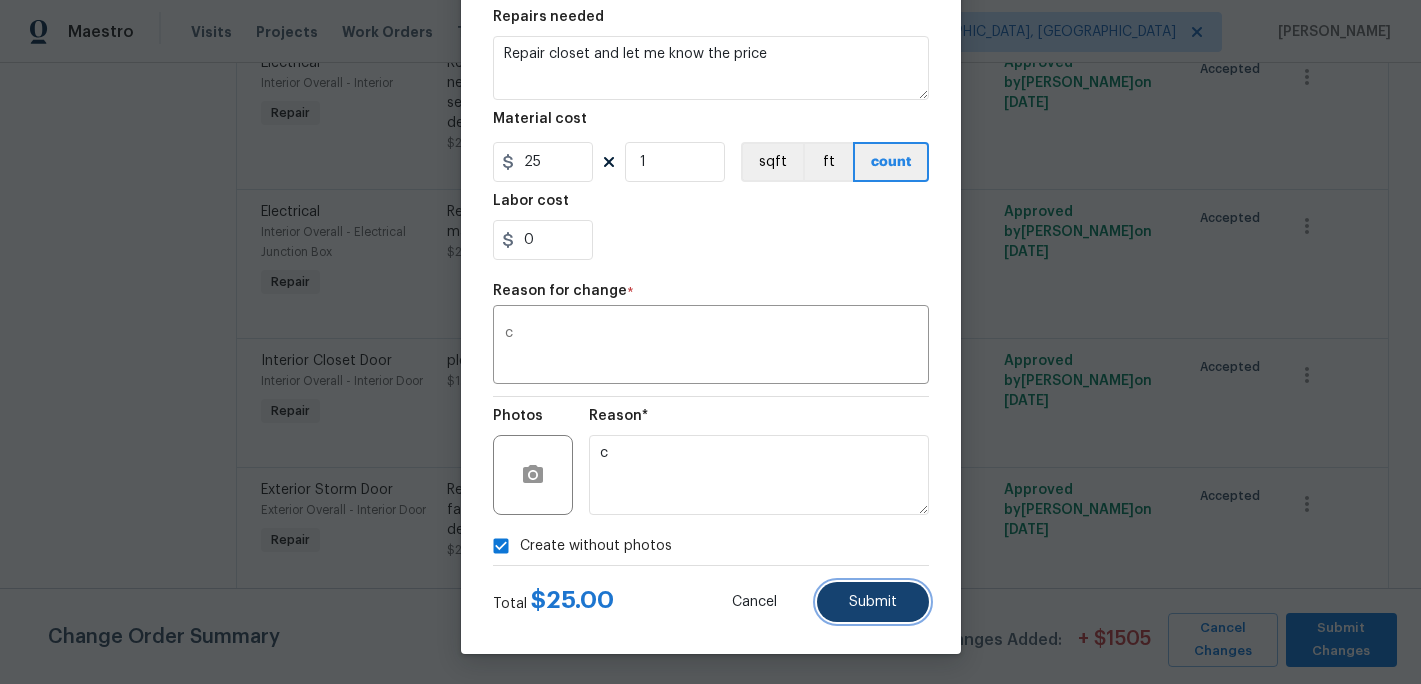 click on "Submit" at bounding box center (873, 602) 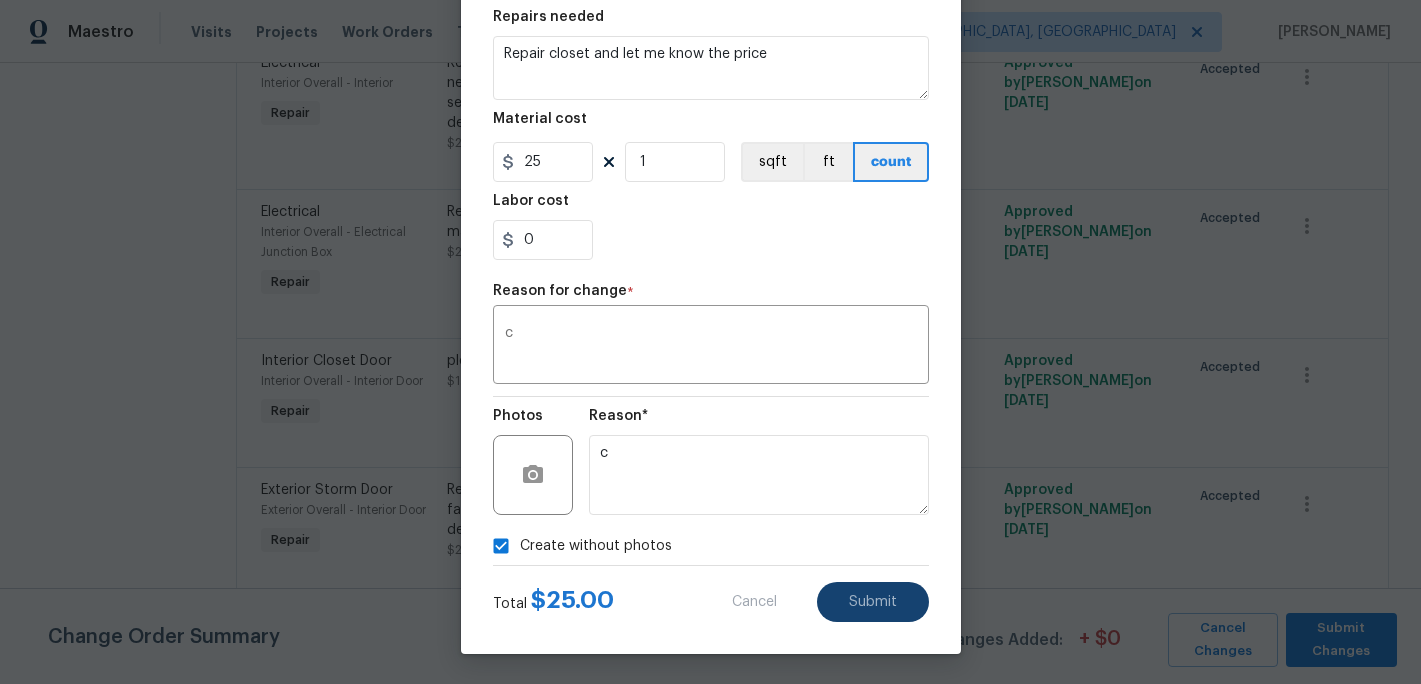 type on "please find a door to fit at this closet and let me know the price" 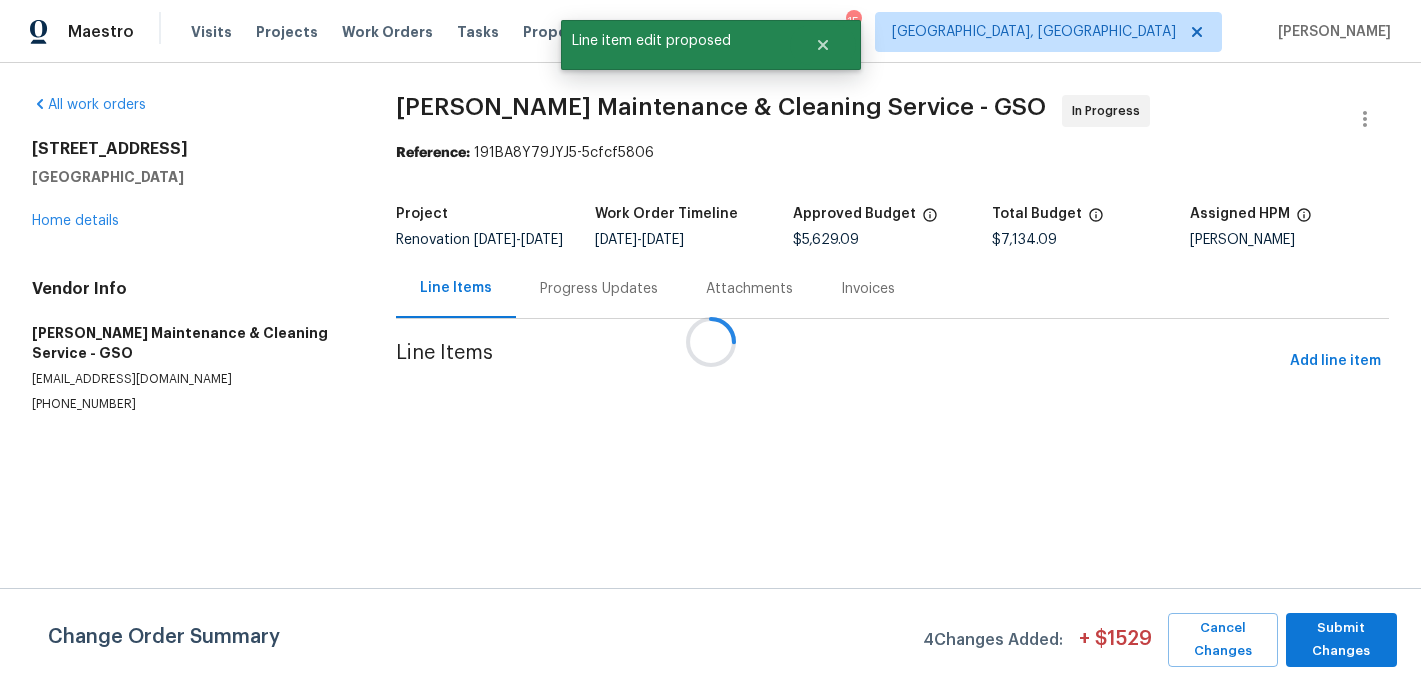 scroll, scrollTop: 0, scrollLeft: 0, axis: both 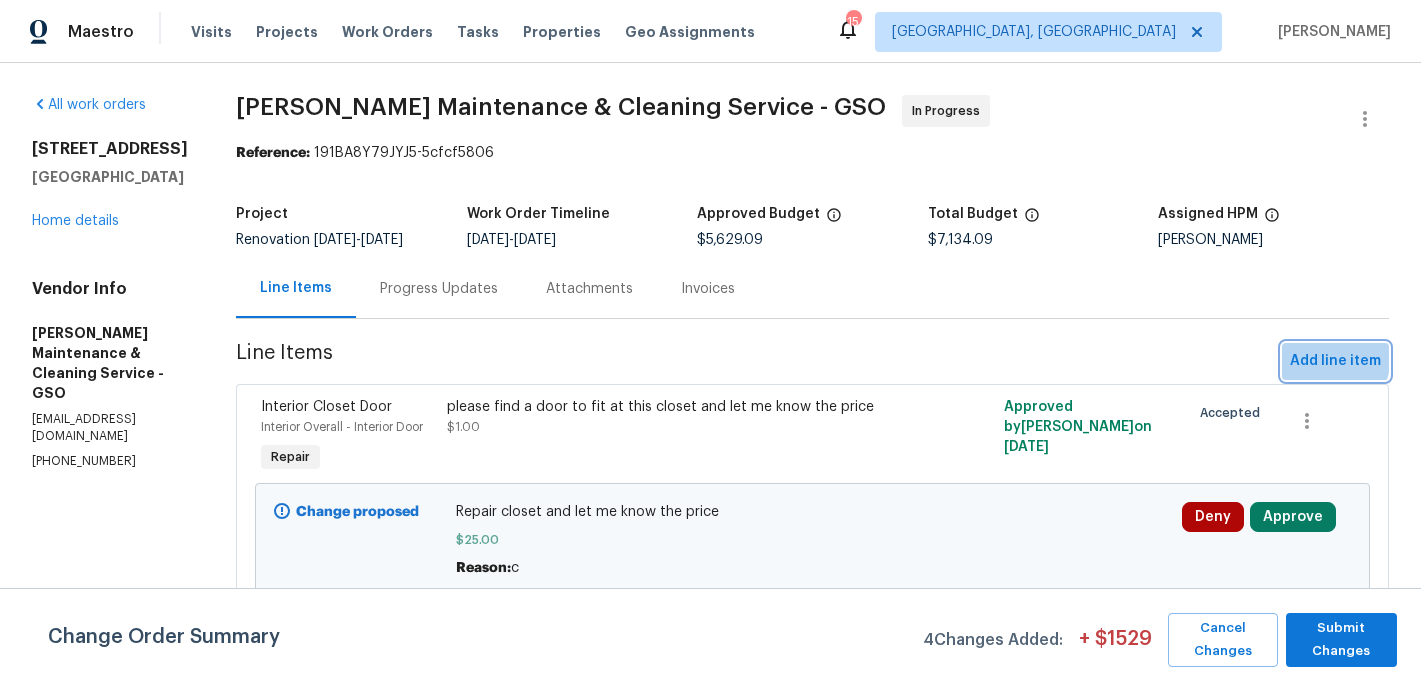 click on "Add line item" at bounding box center [1335, 361] 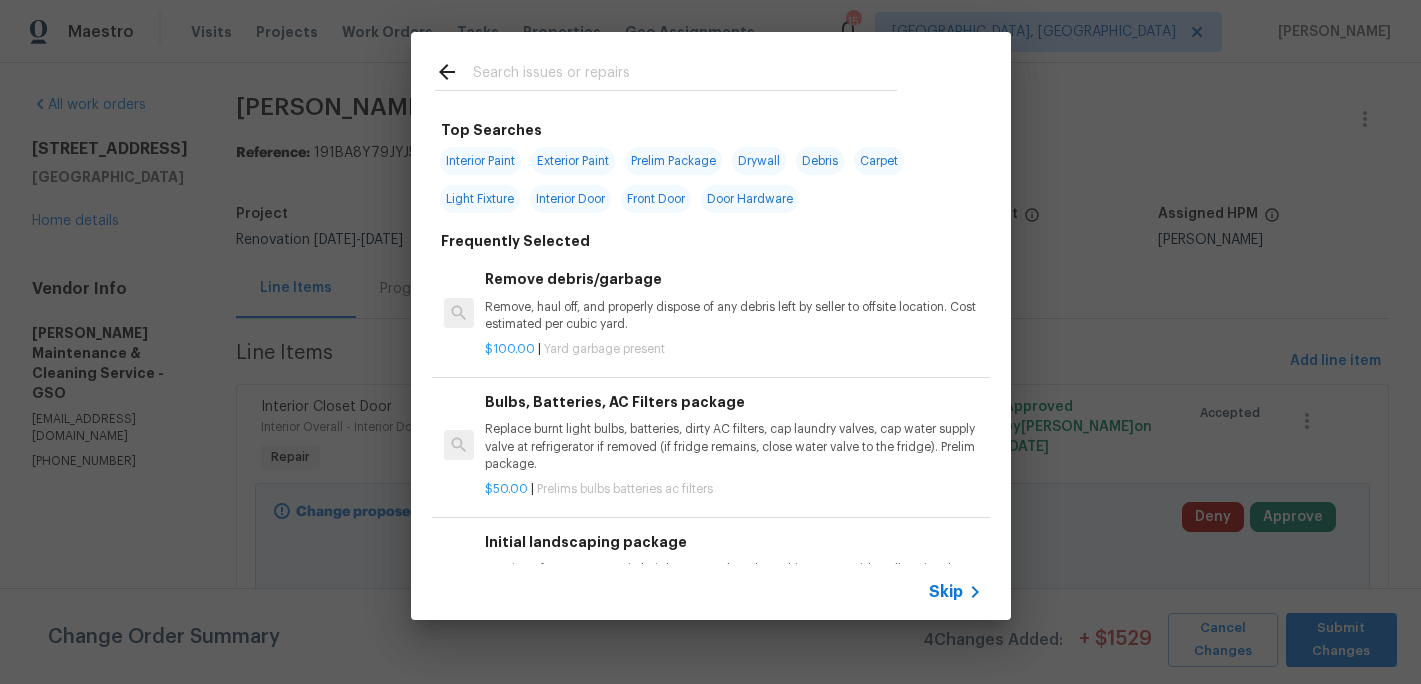click at bounding box center [685, 75] 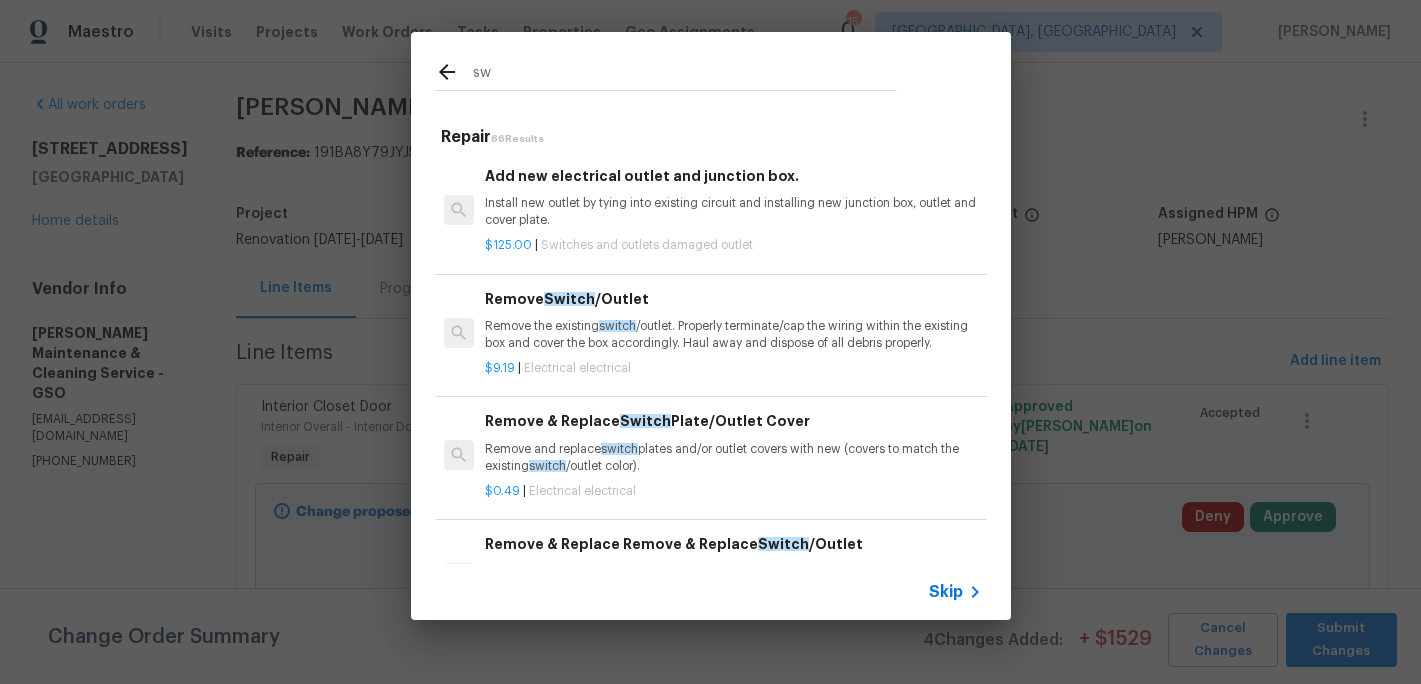 type on "s" 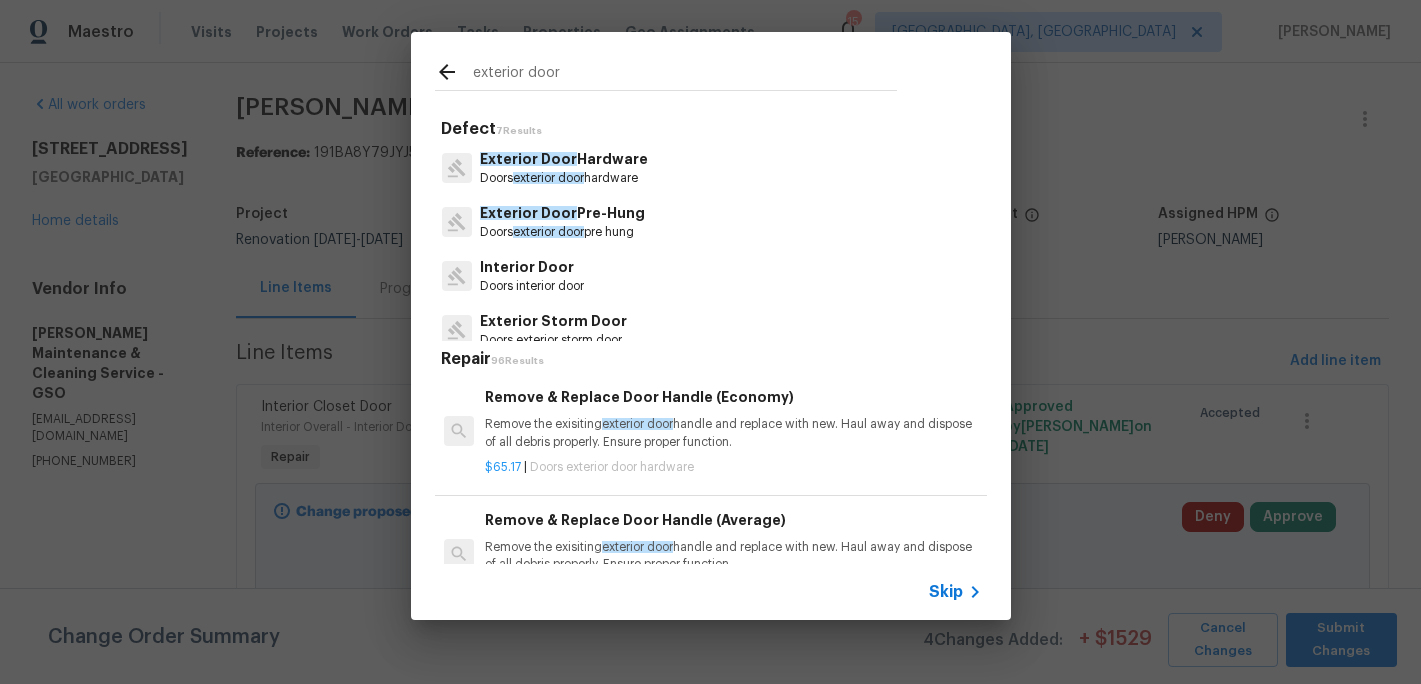 type on "exterior door" 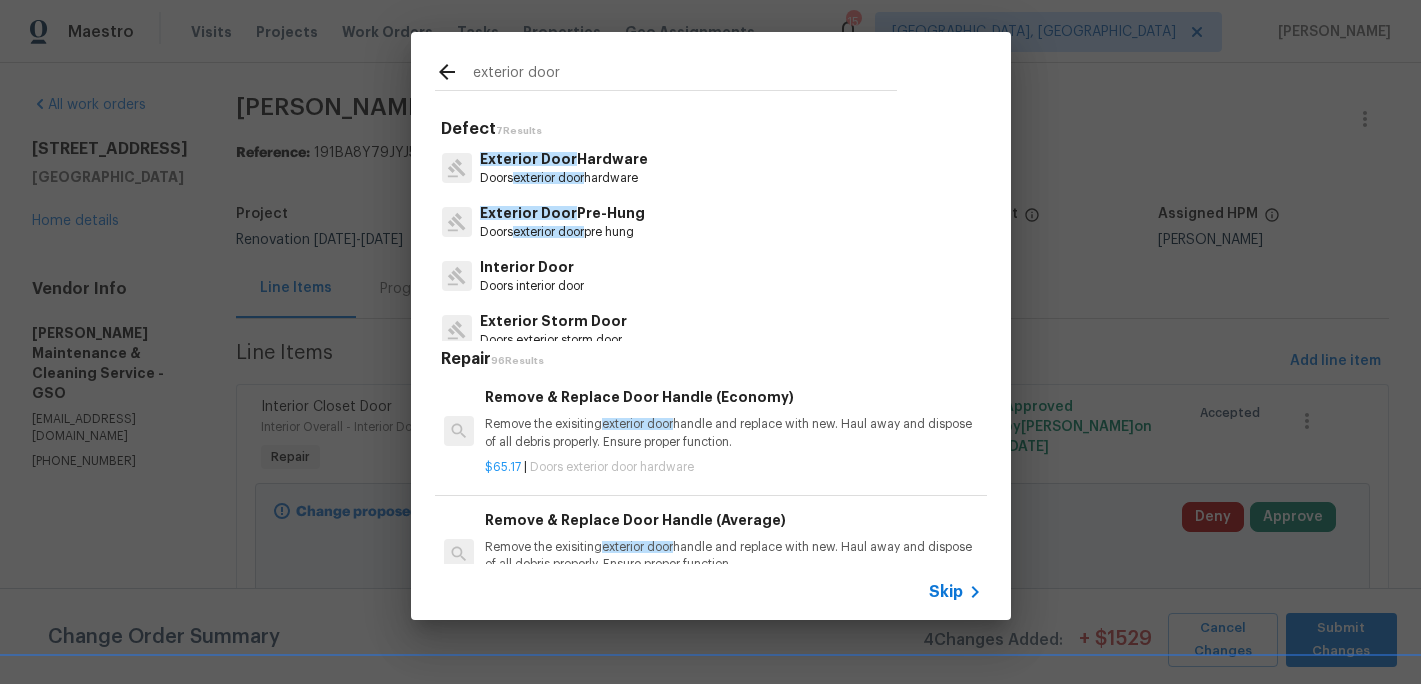 click on "exterior door" at bounding box center [548, 232] 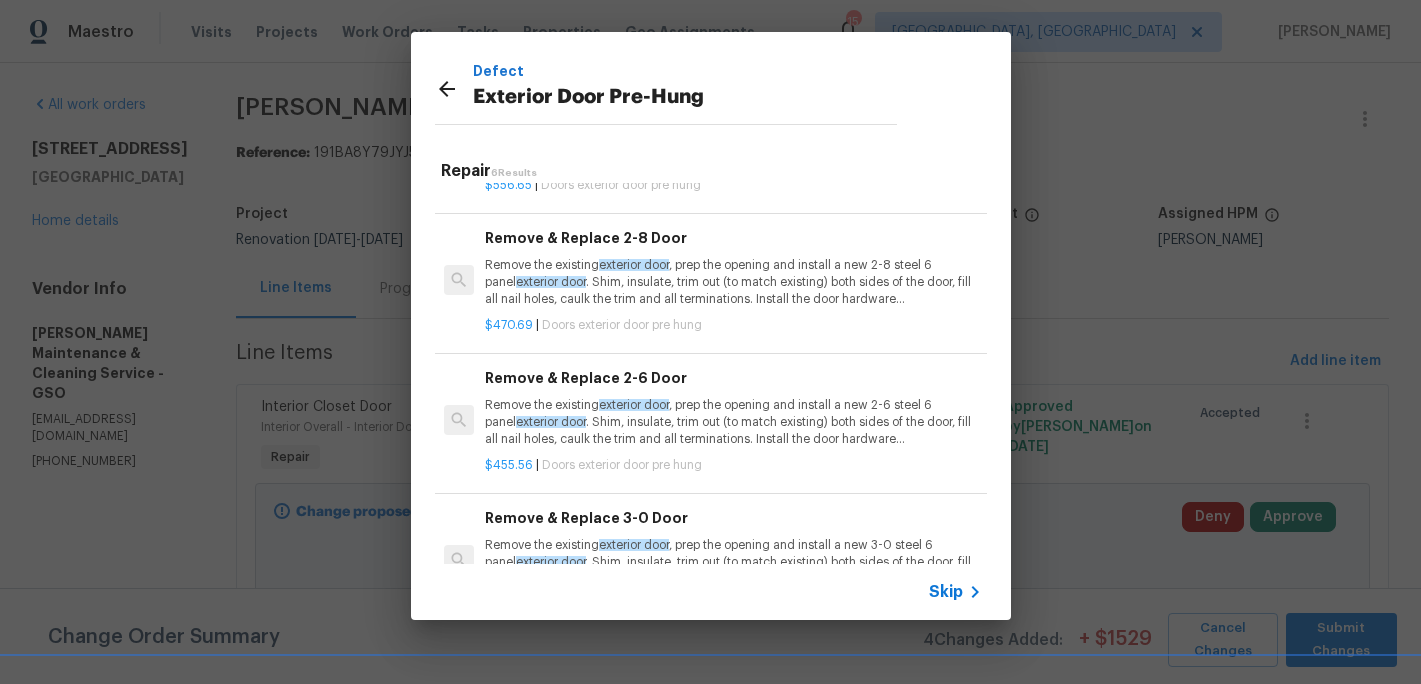 scroll, scrollTop: 97, scrollLeft: 0, axis: vertical 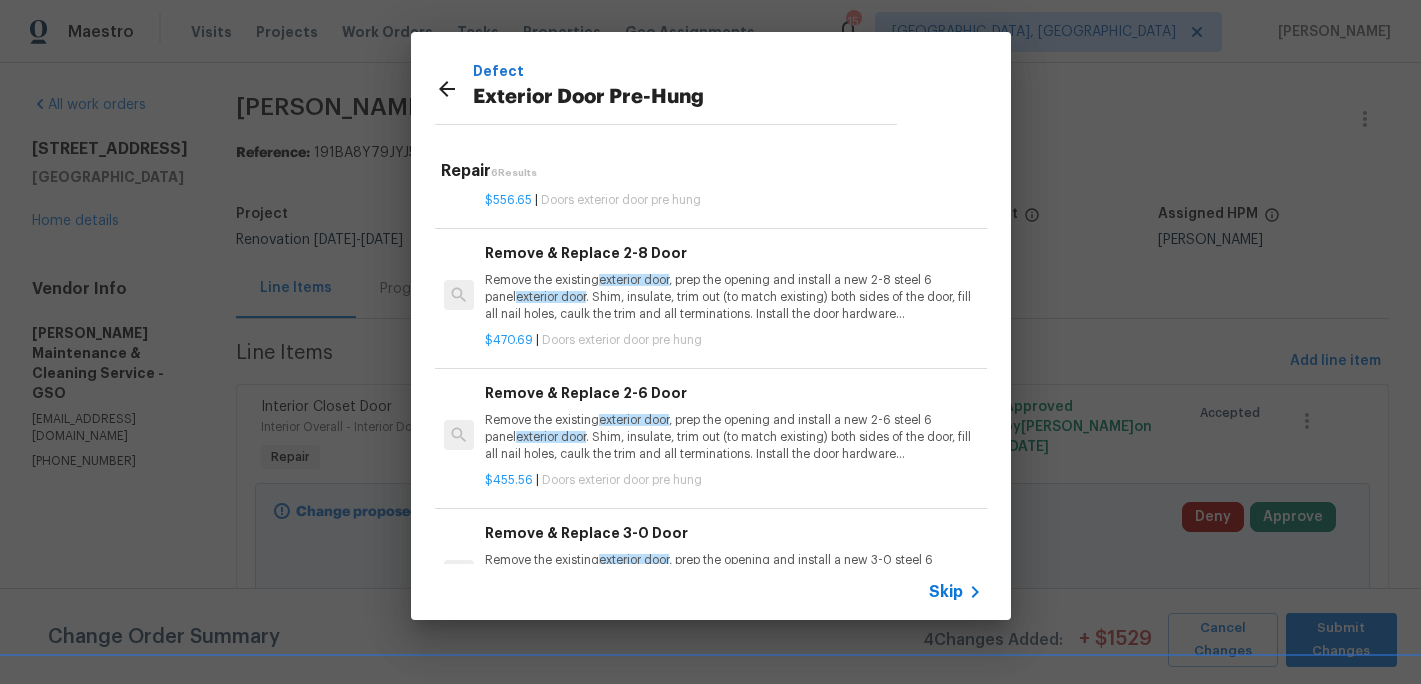 click on "Remove the existing  exterior door , prep the opening and install a new 2-8 steel 6 panel  exterior door . Shim, insulate, trim out (to match existing) both sides of the door, fill all nail holes, caulk the trim and all terminations. Install the door hardware (handle/deadbolt), haul away and dispose of all debris properly." at bounding box center (733, 297) 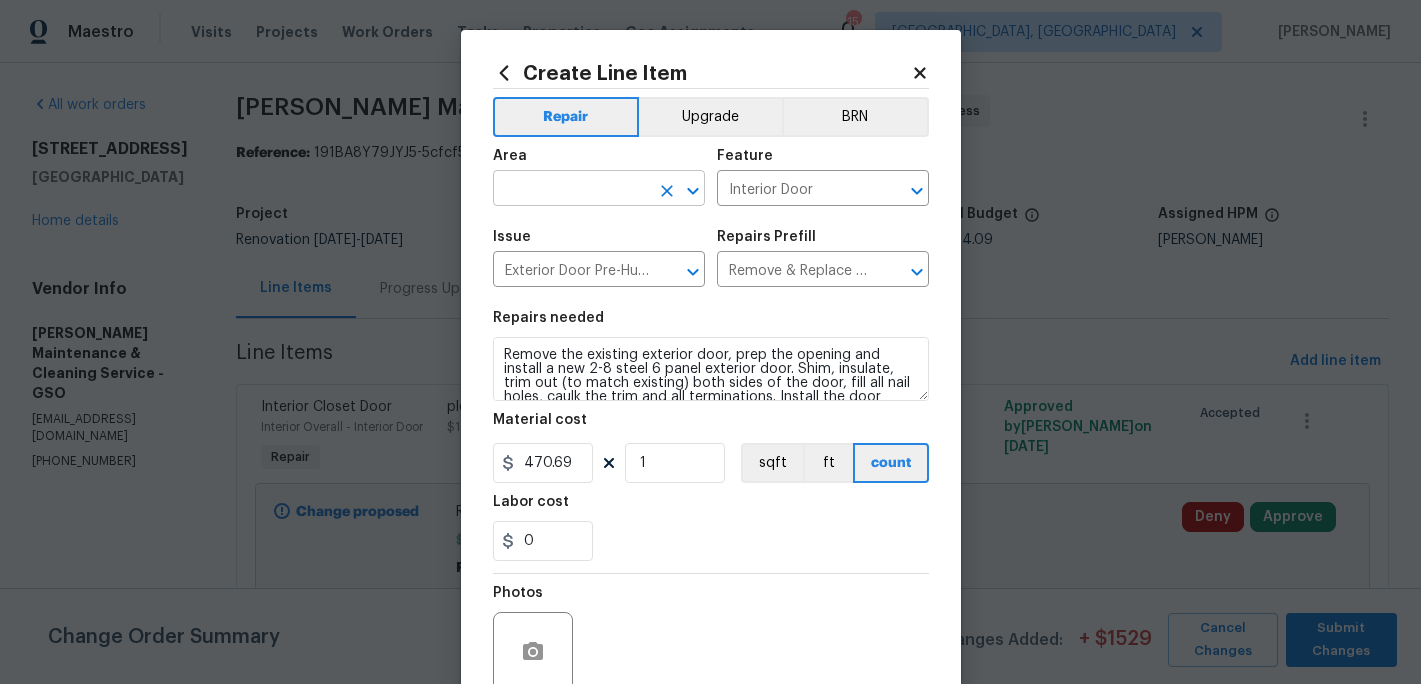 click at bounding box center (571, 190) 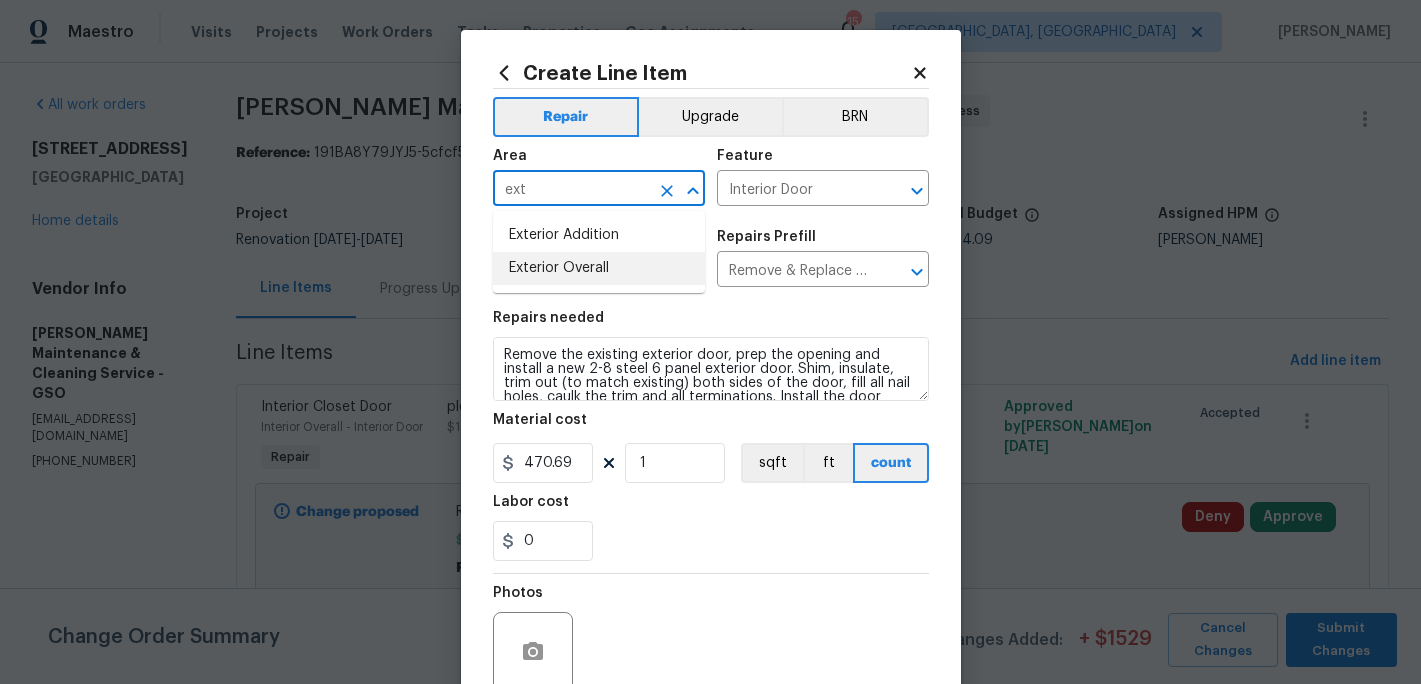 click on "Exterior Overall" at bounding box center [599, 268] 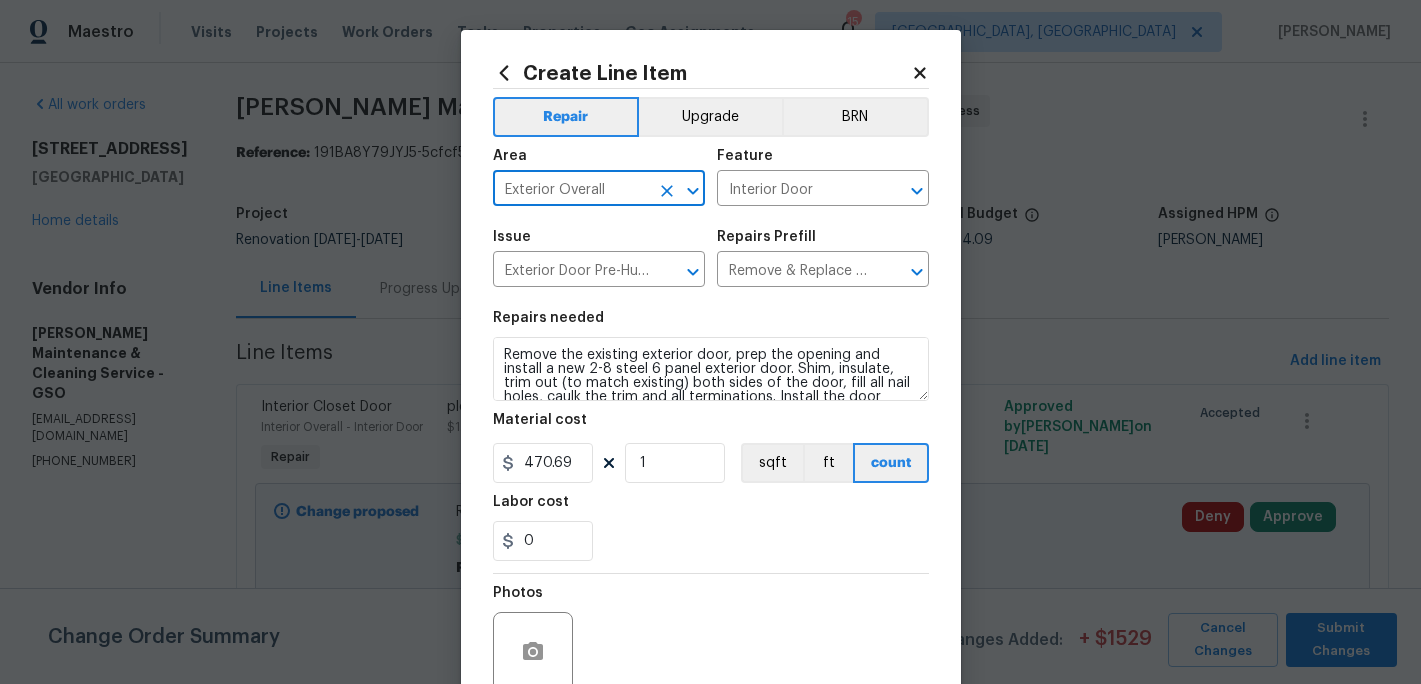 type on "Exterior Overall" 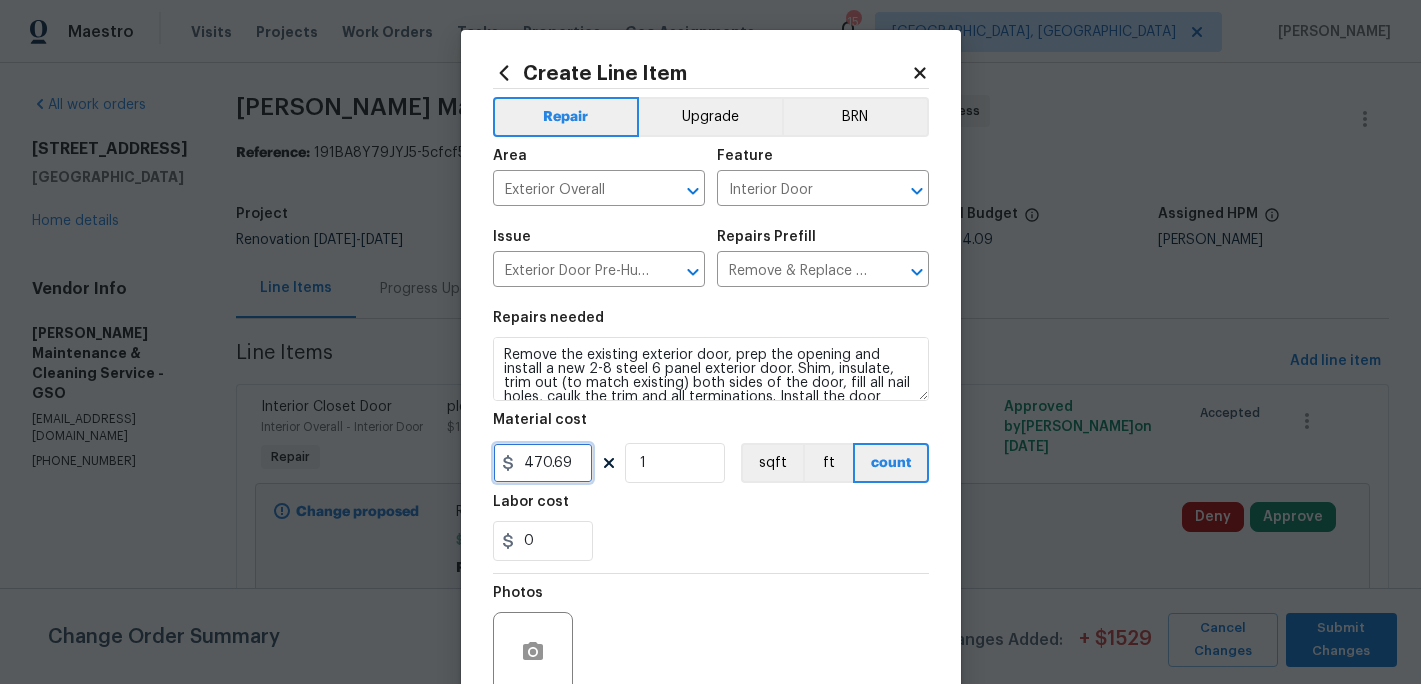 click on "470.69" at bounding box center [543, 463] 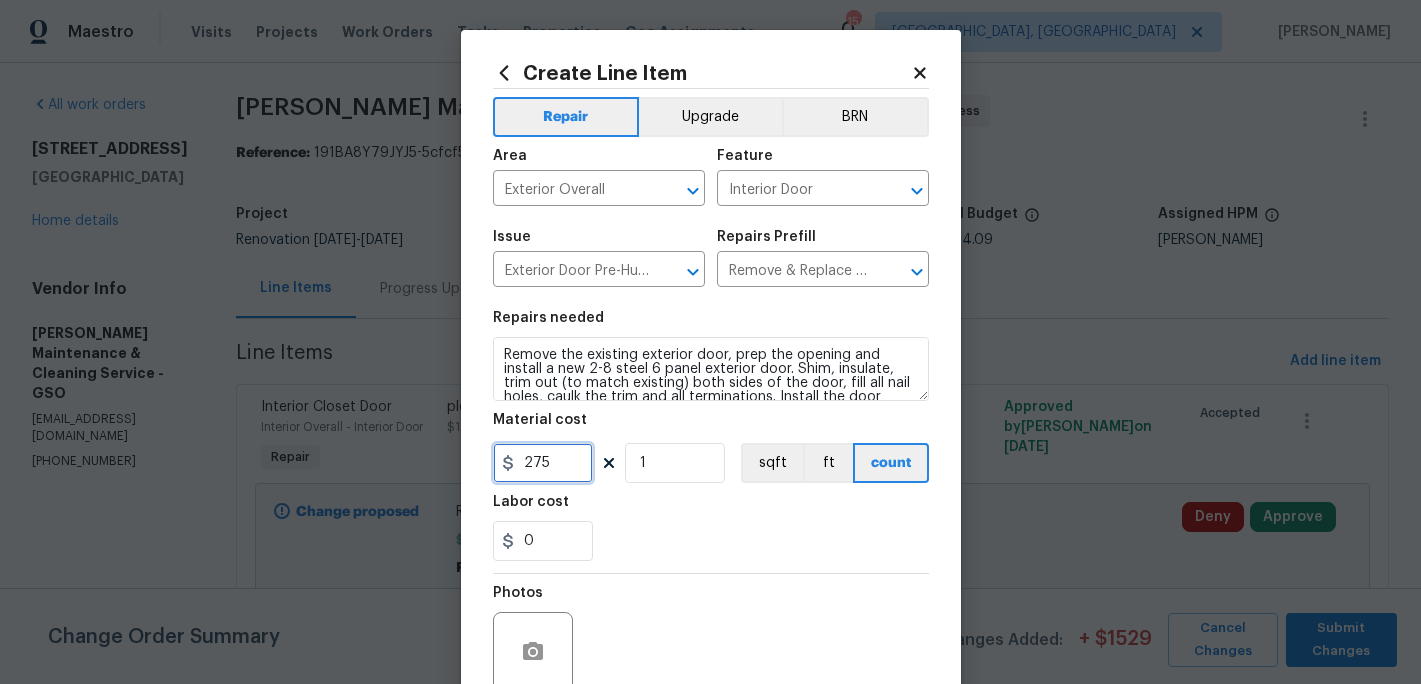 type on "275" 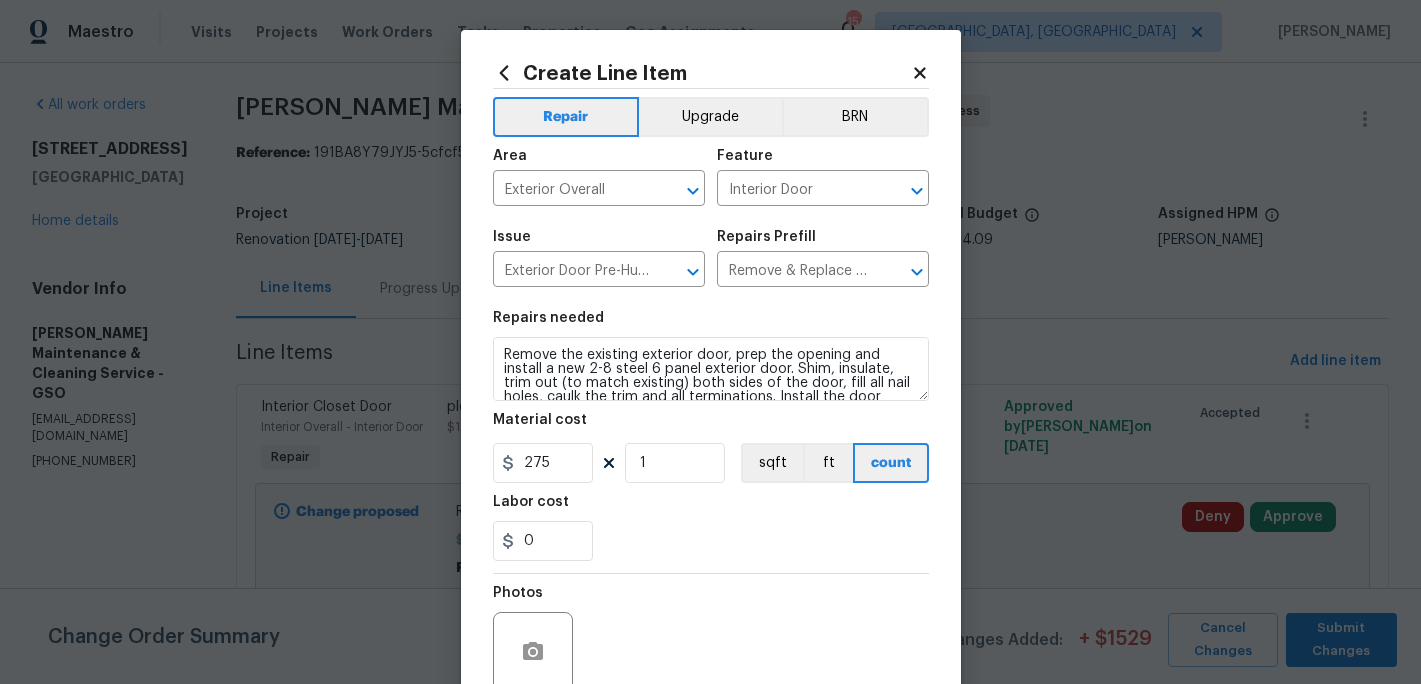 click on "0" at bounding box center (711, 541) 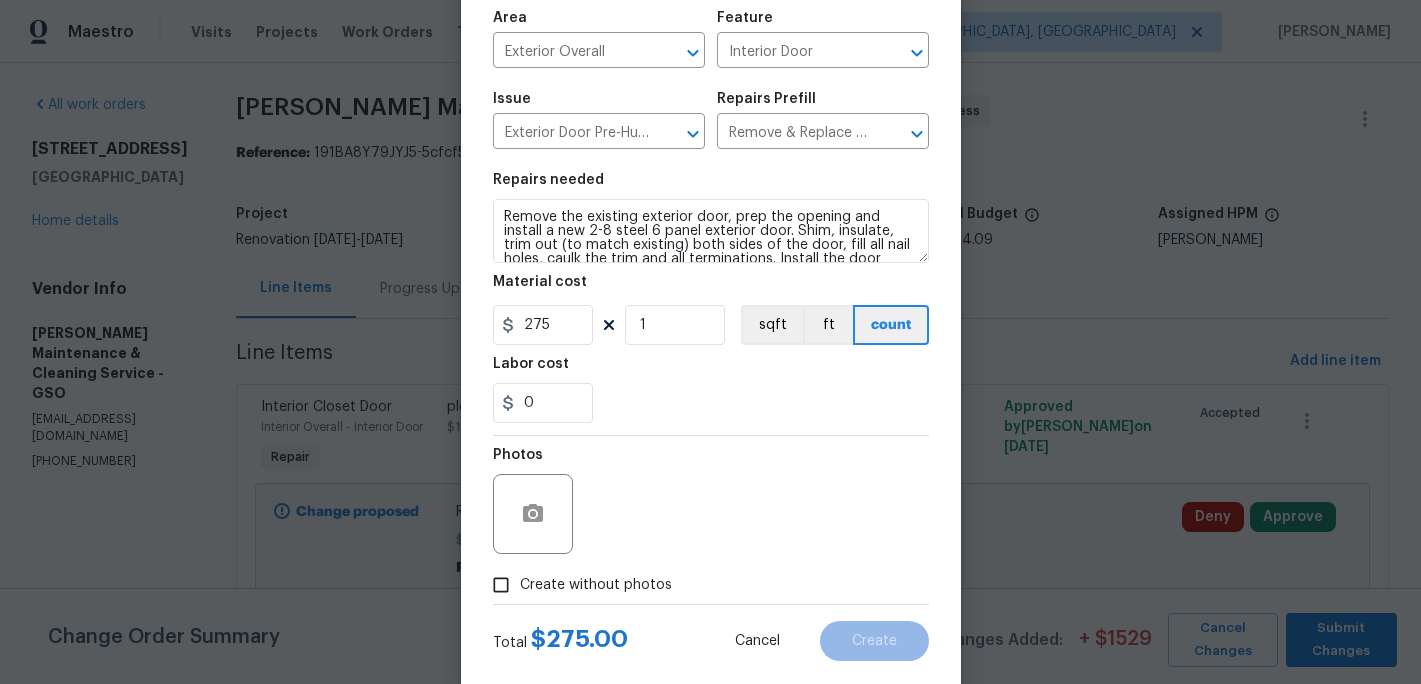 scroll, scrollTop: 173, scrollLeft: 0, axis: vertical 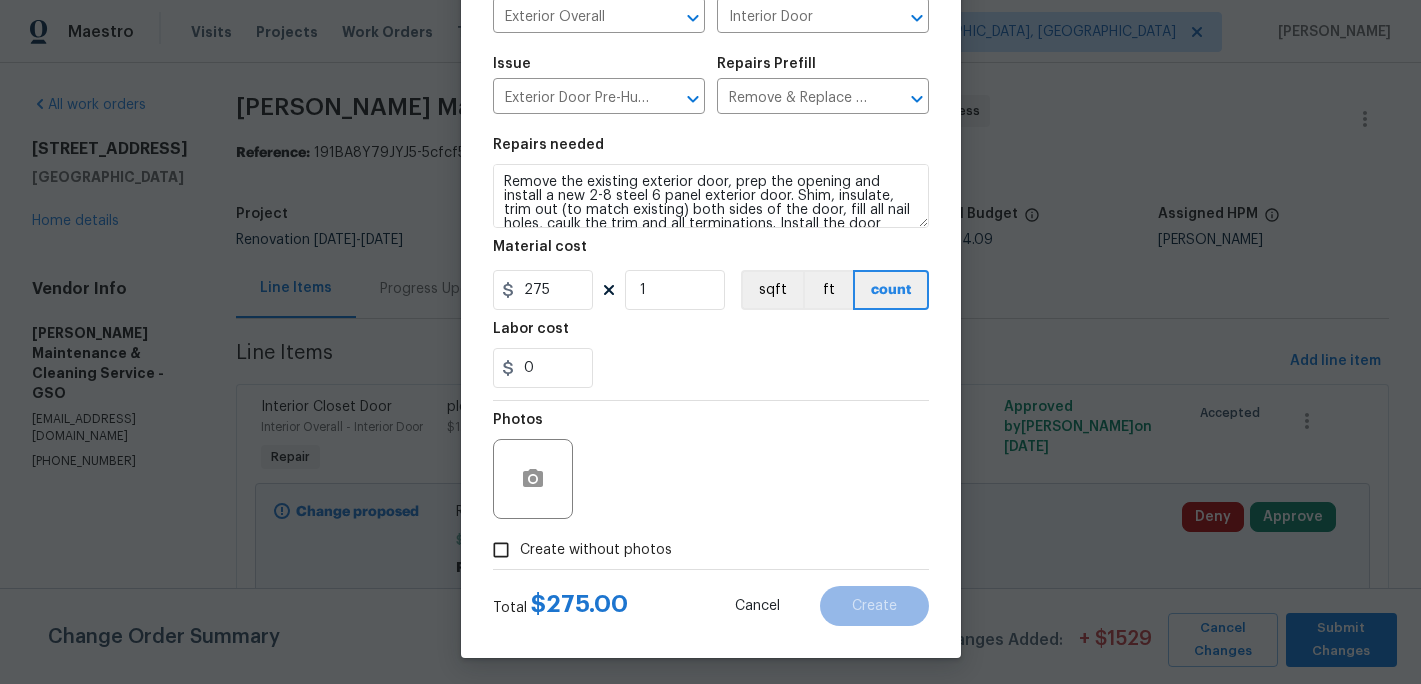click on "Total   $ 275.00 Cancel Create" at bounding box center [711, 598] 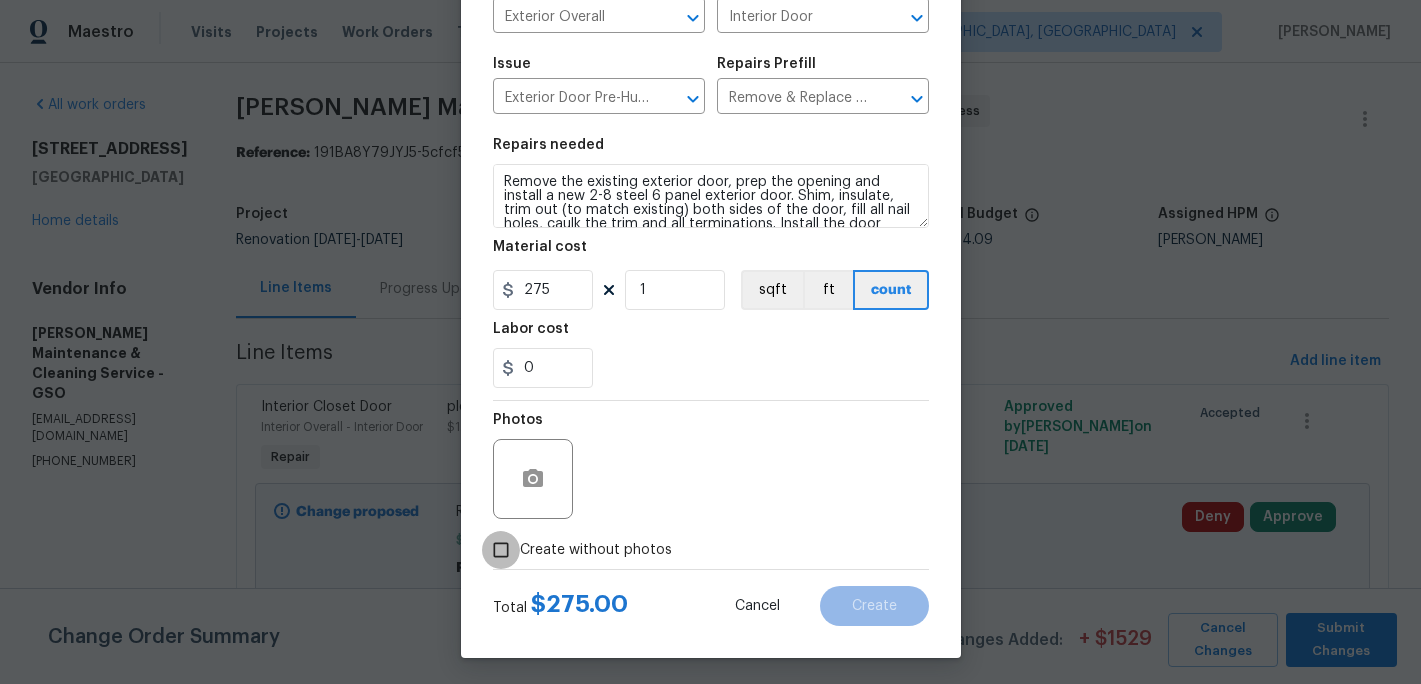 click on "Create without photos" at bounding box center (501, 550) 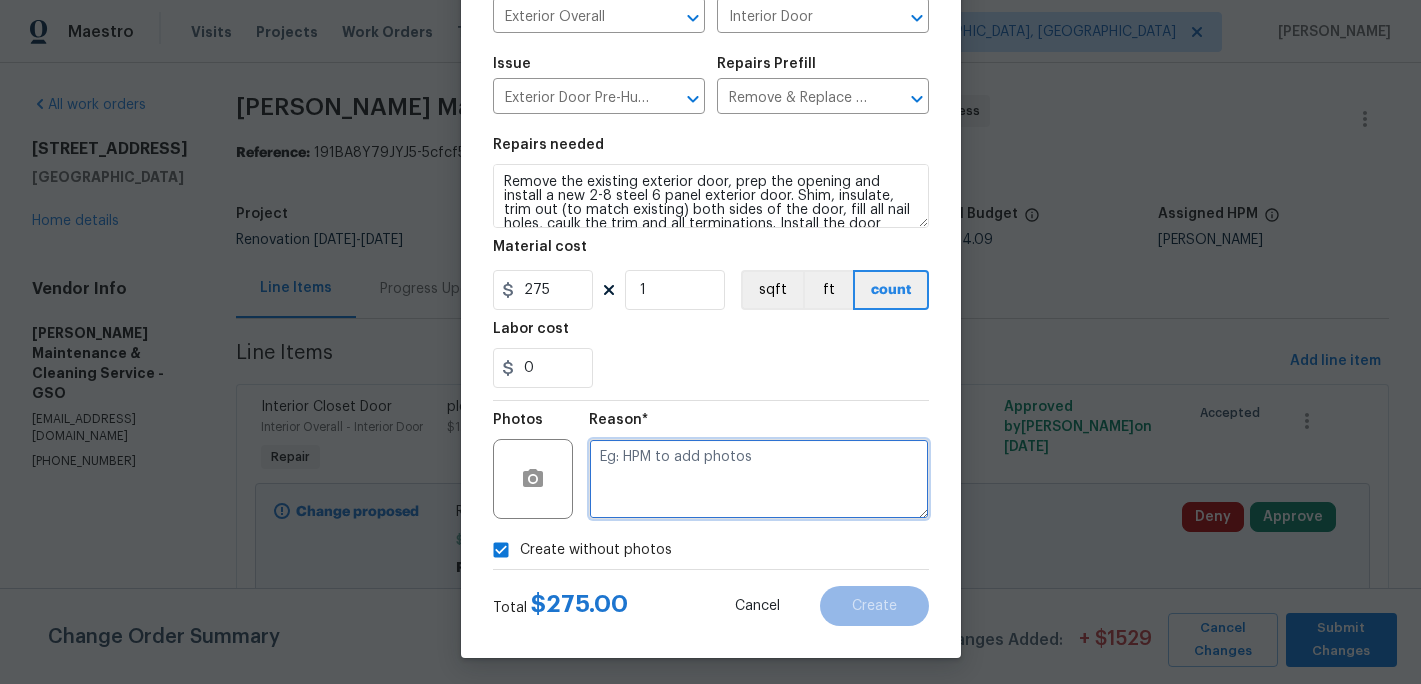click at bounding box center (759, 479) 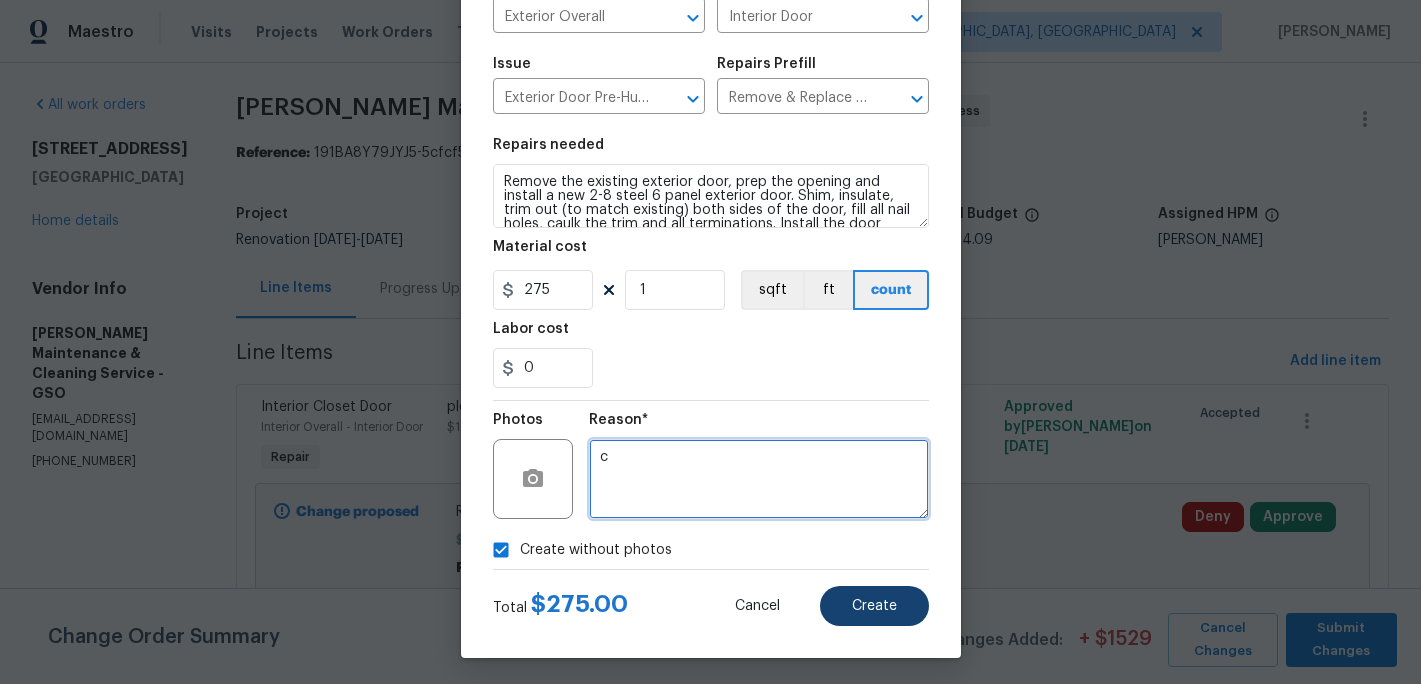 type on "c" 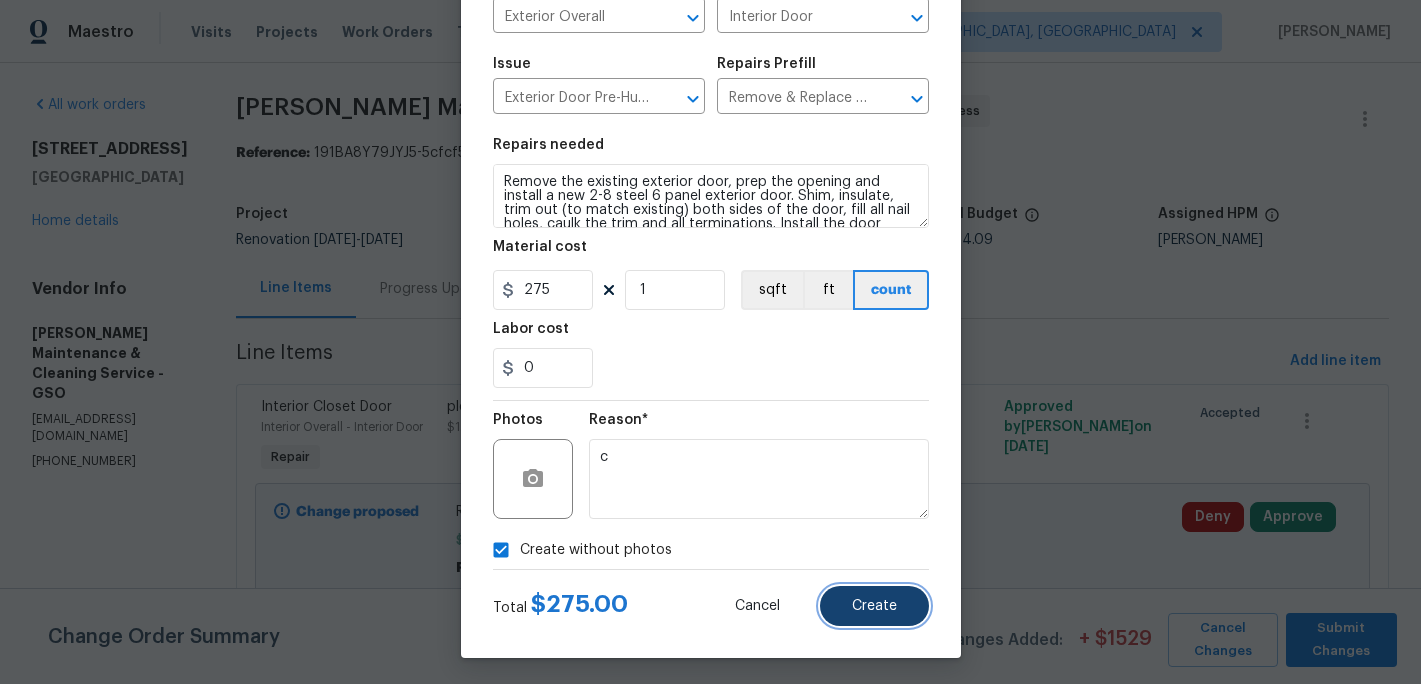 click on "Create" at bounding box center [874, 606] 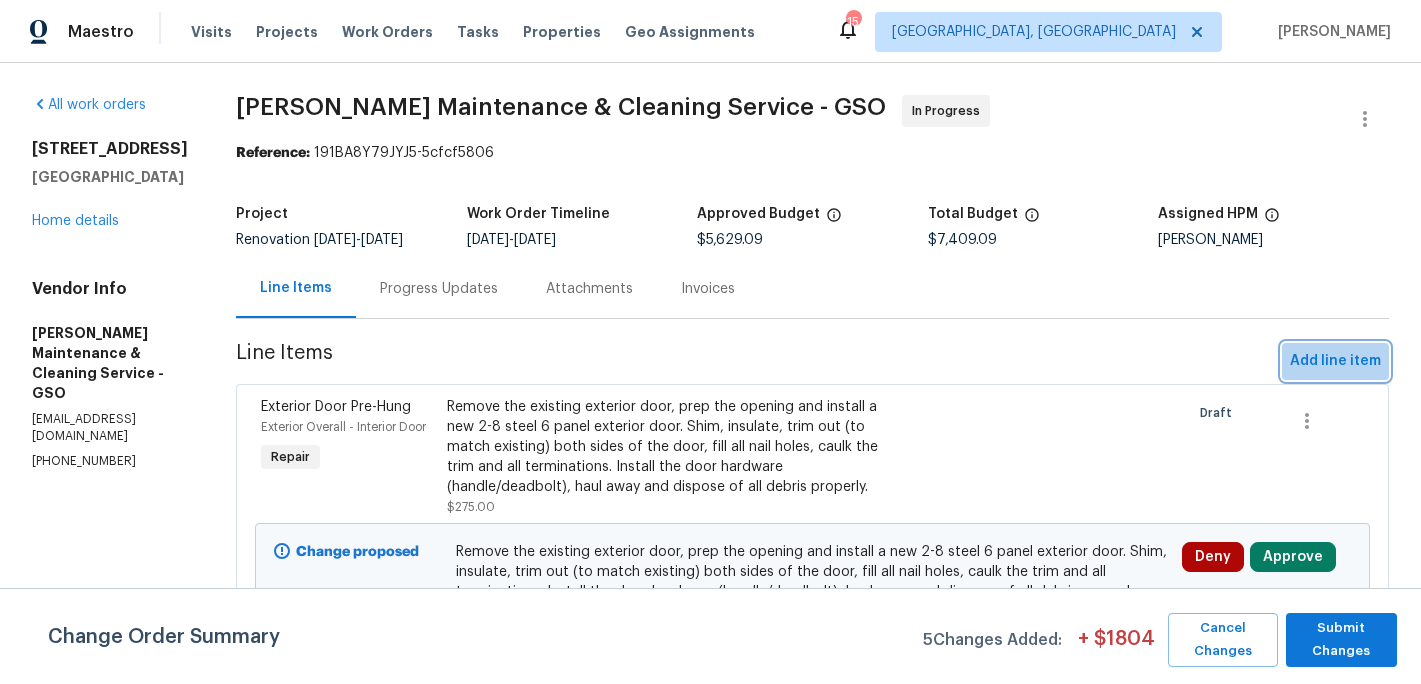 click on "Add line item" at bounding box center [1335, 361] 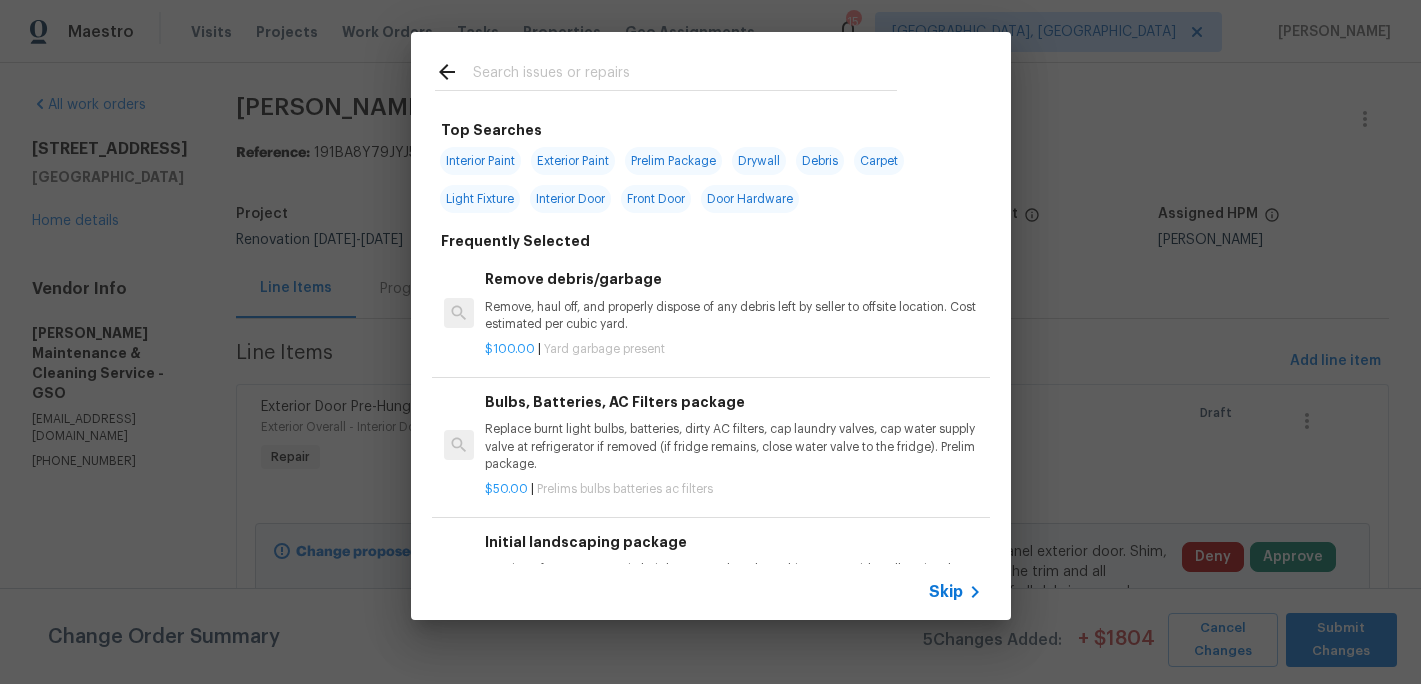 click at bounding box center (685, 75) 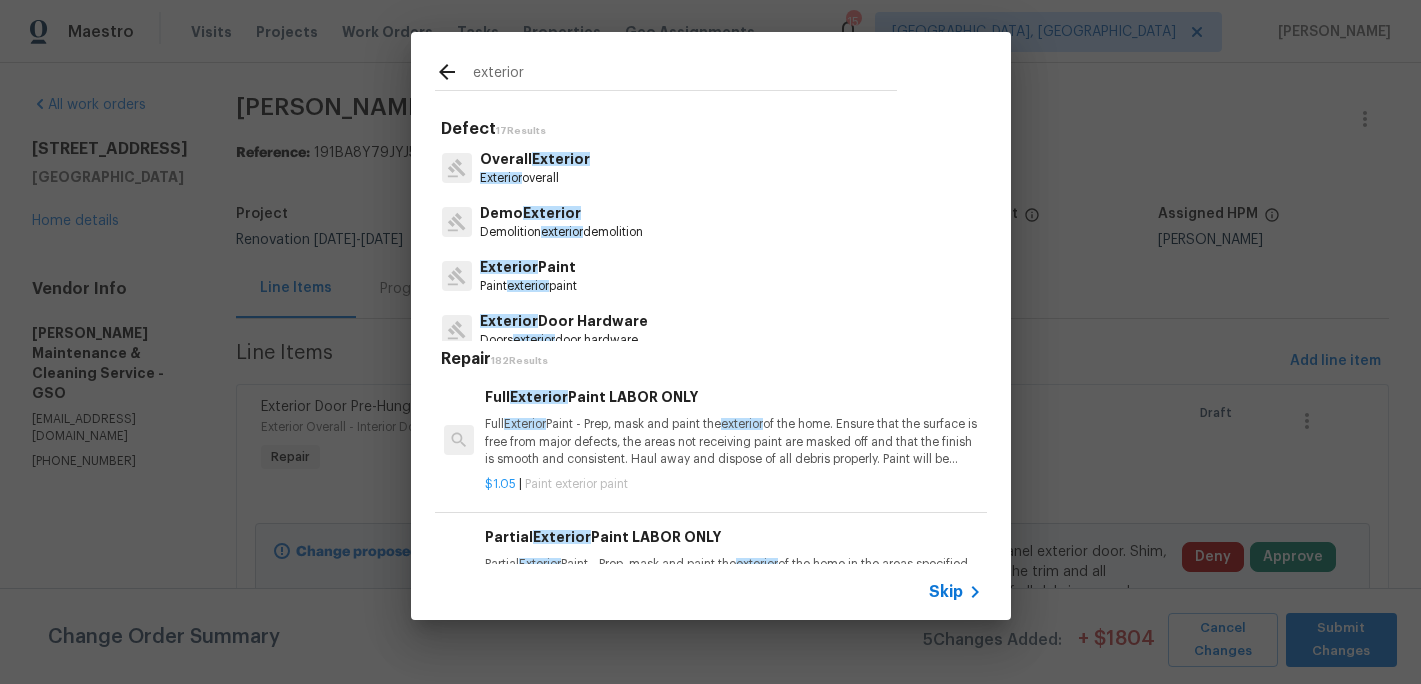 type on "exterior" 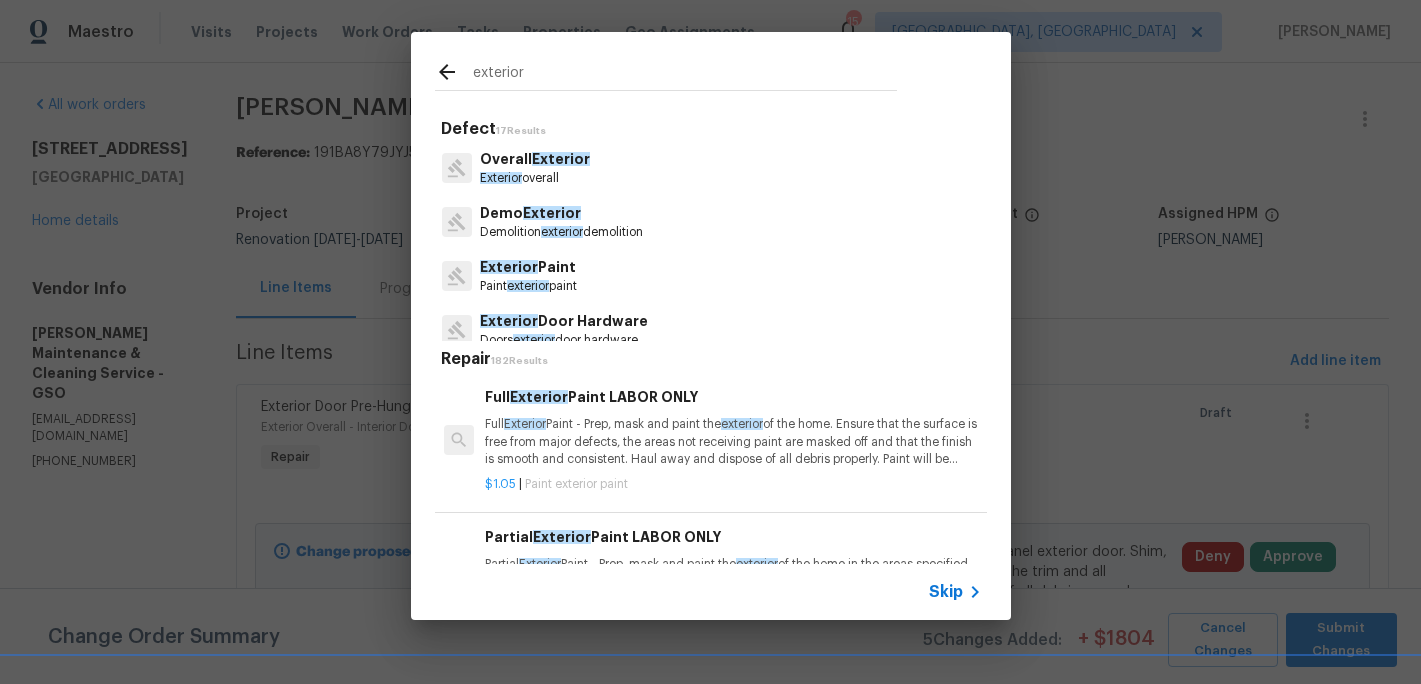 click on "Exterior" at bounding box center [509, 267] 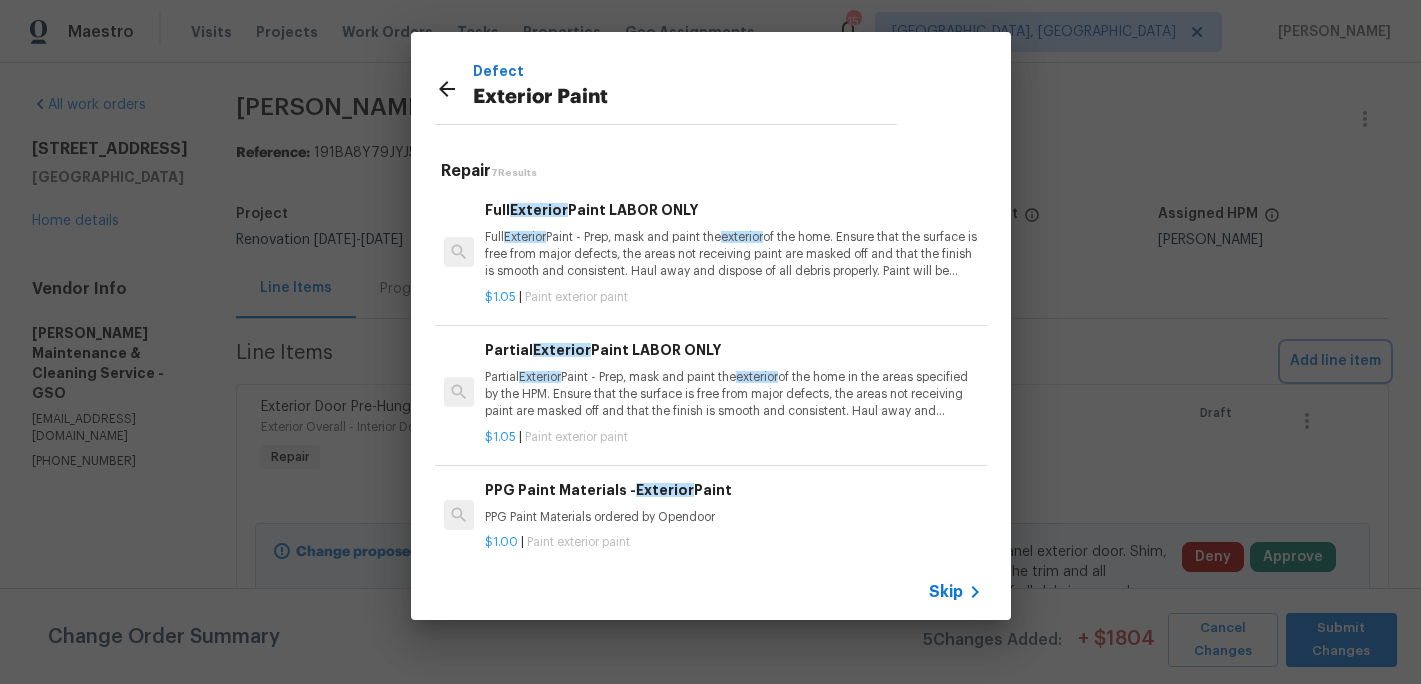 click on "Defect Exterior Paint Repair  7  Results Full  Exterior  Paint LABOR ONLY Full  Exterior  Paint - Prep, mask and paint the  exterior  of the home. Ensure that the surface is free from major defects, the areas not receiving paint are masked off and that the finish is smooth and consistent. Haul away and dispose of all debris properly. Paint will be delivered onsite, Purchased by Opendoor. $1.05   |   Paint exterior paint Partial  Exterior  Paint LABOR ONLY Partial  Exterior  Paint - Prep, mask and paint the  exterior  of the home in the areas specified by the HPM. Ensure that the surface is free from major defects, the areas not receiving paint are masked off and that the finish is smooth and consistent. Haul away and dispose of all debris properly. Paint will be delivered onsite, Purchased by Opendoor. $1.05   |   Paint exterior paint PPG Paint Materials -  Exterior  Paint PPG Paint Materials ordered by Opendoor $1.00   |   Paint exterior paint BRN / LISTED Exterior  Paint for BRN or Listed WO.  $75.00   |" at bounding box center (710, 326) 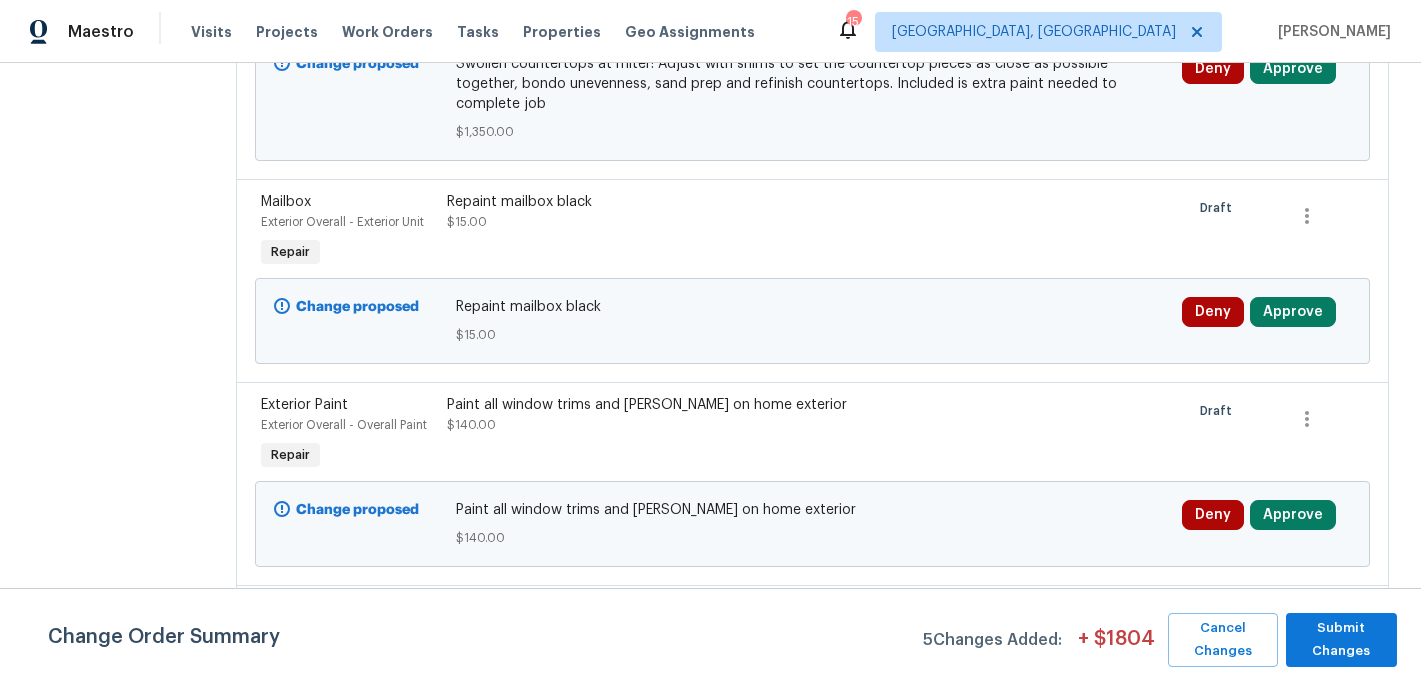 scroll, scrollTop: 991, scrollLeft: 0, axis: vertical 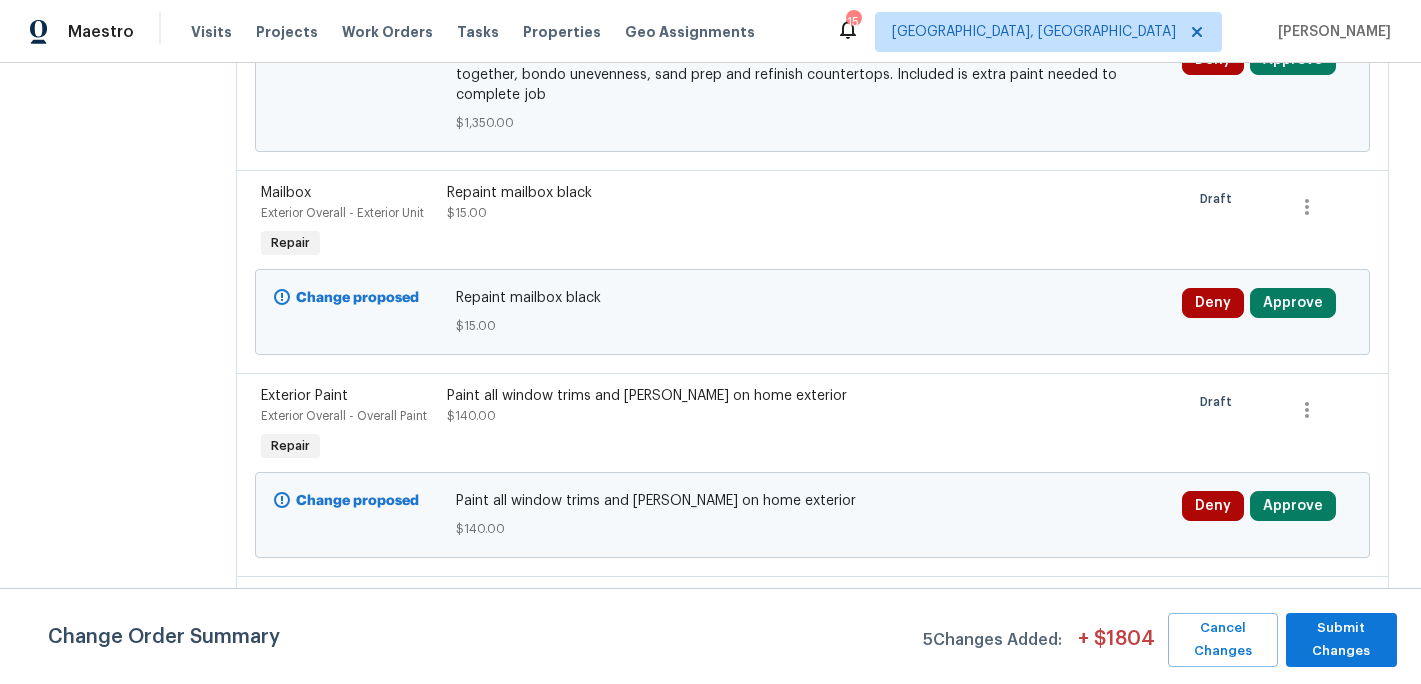 click on "Paint all window trims and sills on home exterior" at bounding box center [673, 396] 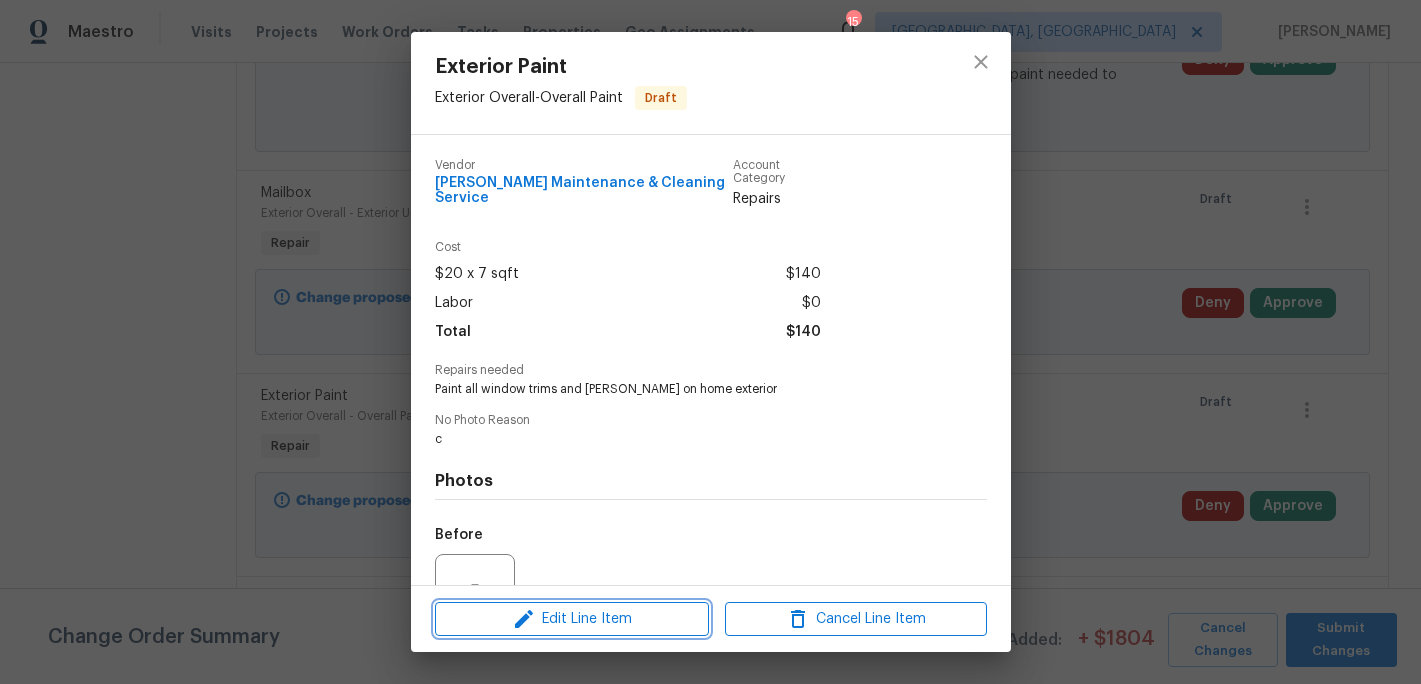 click on "Edit Line Item" at bounding box center [572, 619] 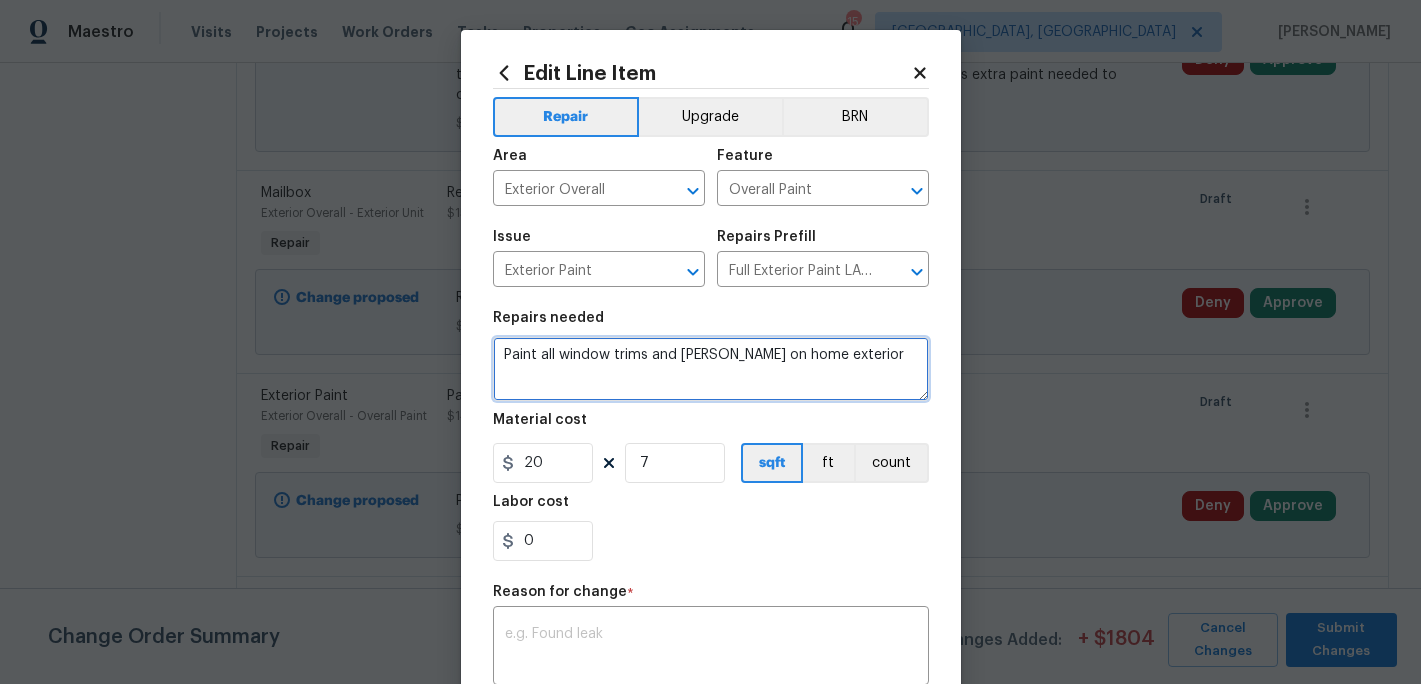 click on "Paint all window trims and sills on home exterior" at bounding box center (711, 369) 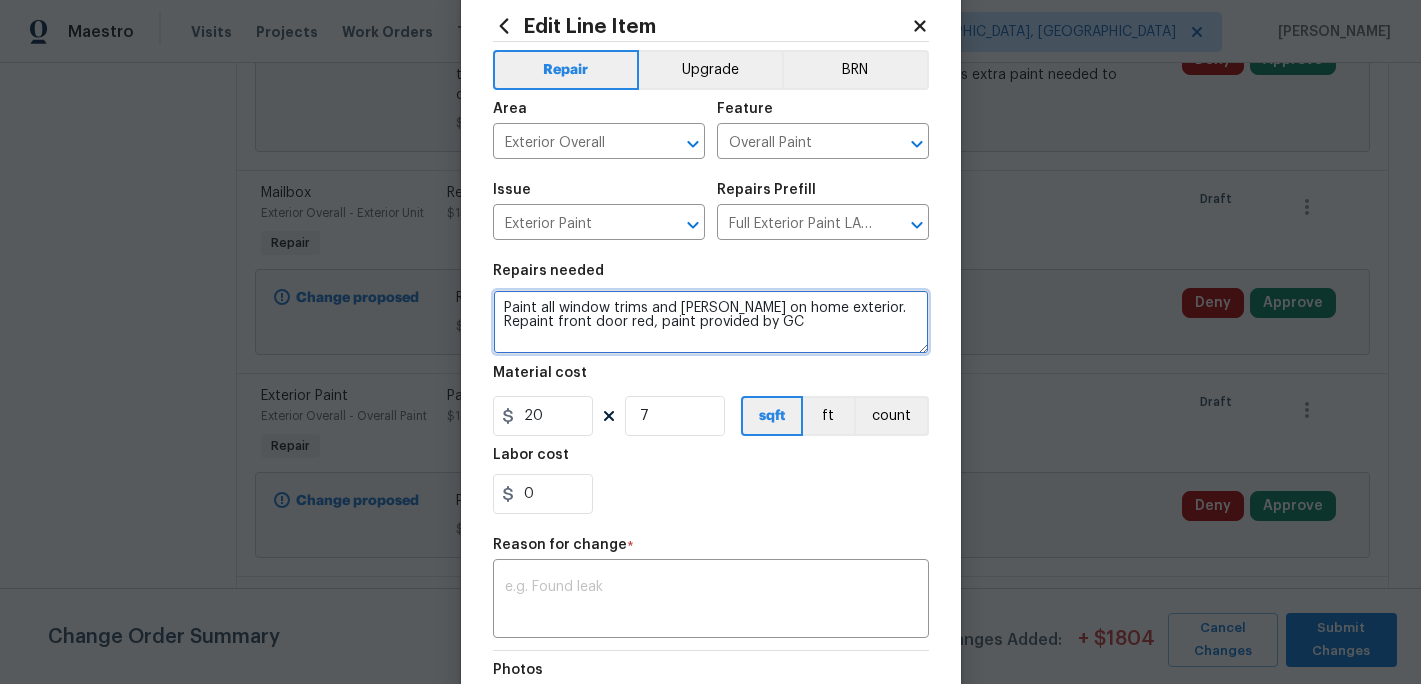 scroll, scrollTop: 0, scrollLeft: 0, axis: both 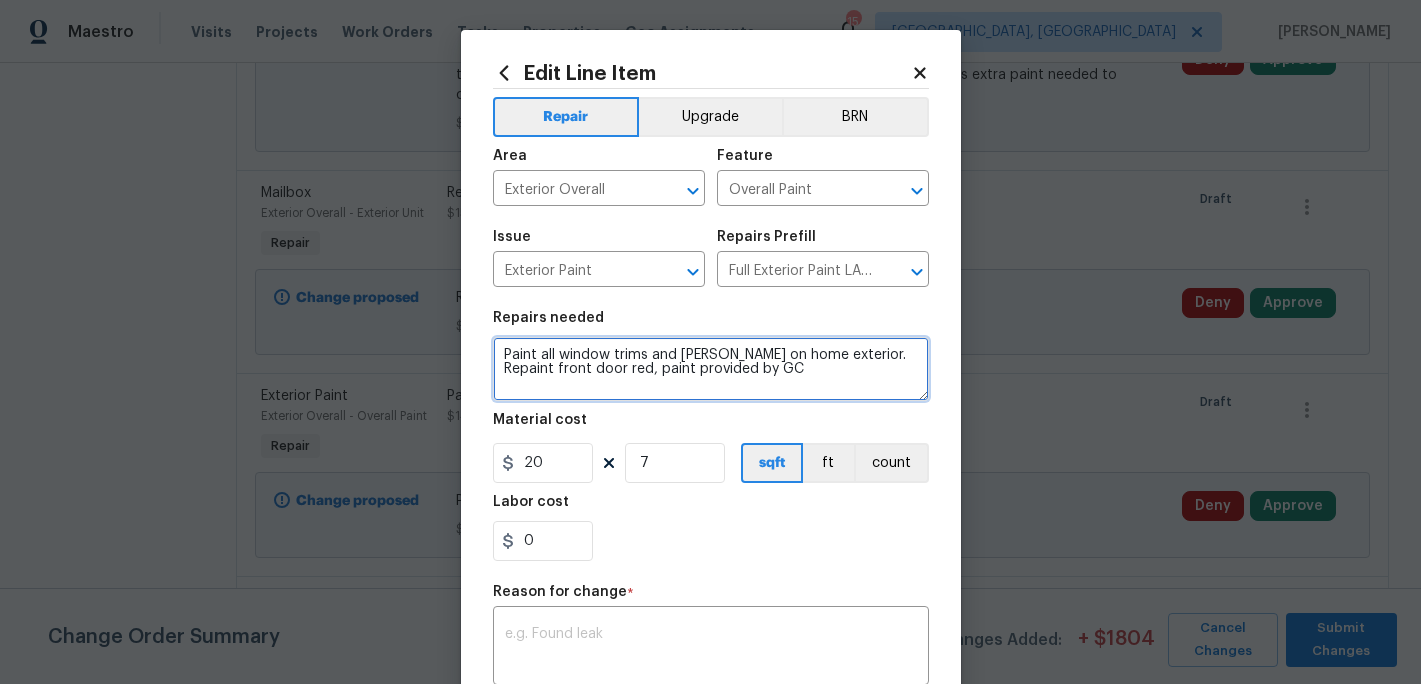 type on "Paint all window trims and sills on home exterior. Repaint front door red, paint provided by GC" 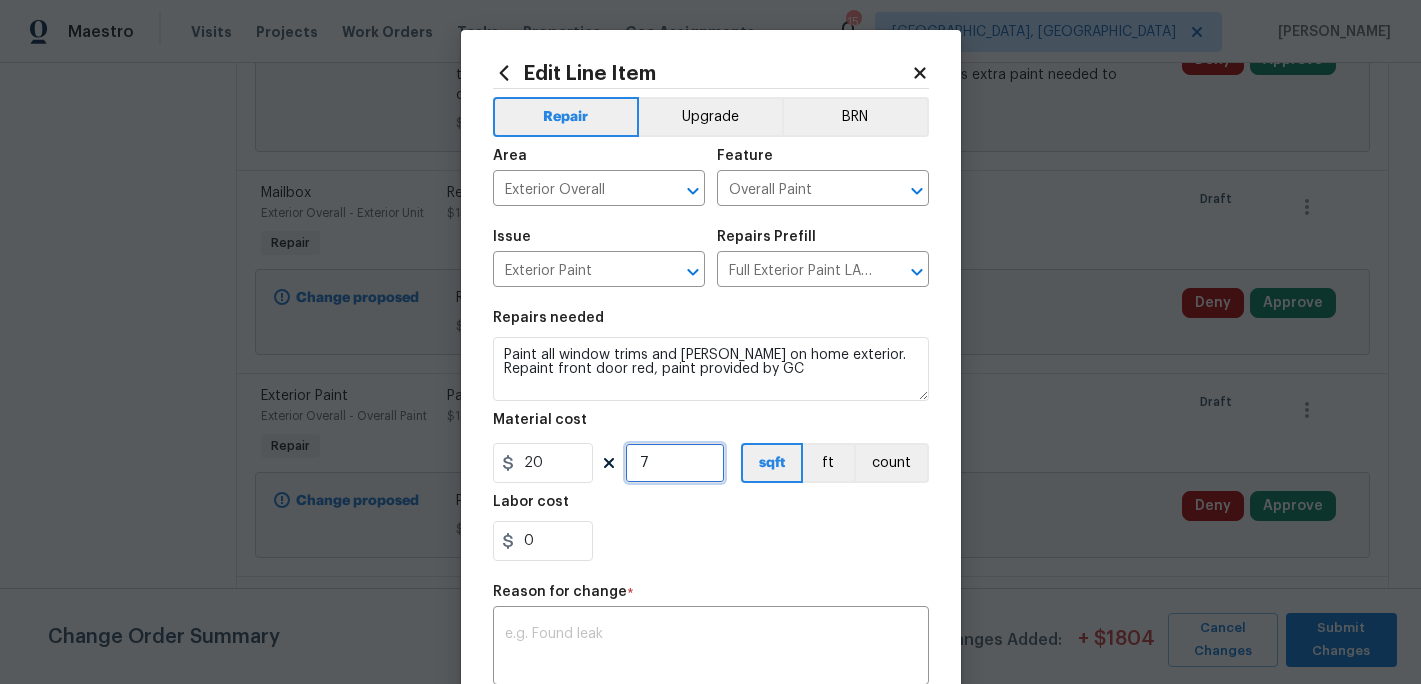 click on "7" at bounding box center [675, 463] 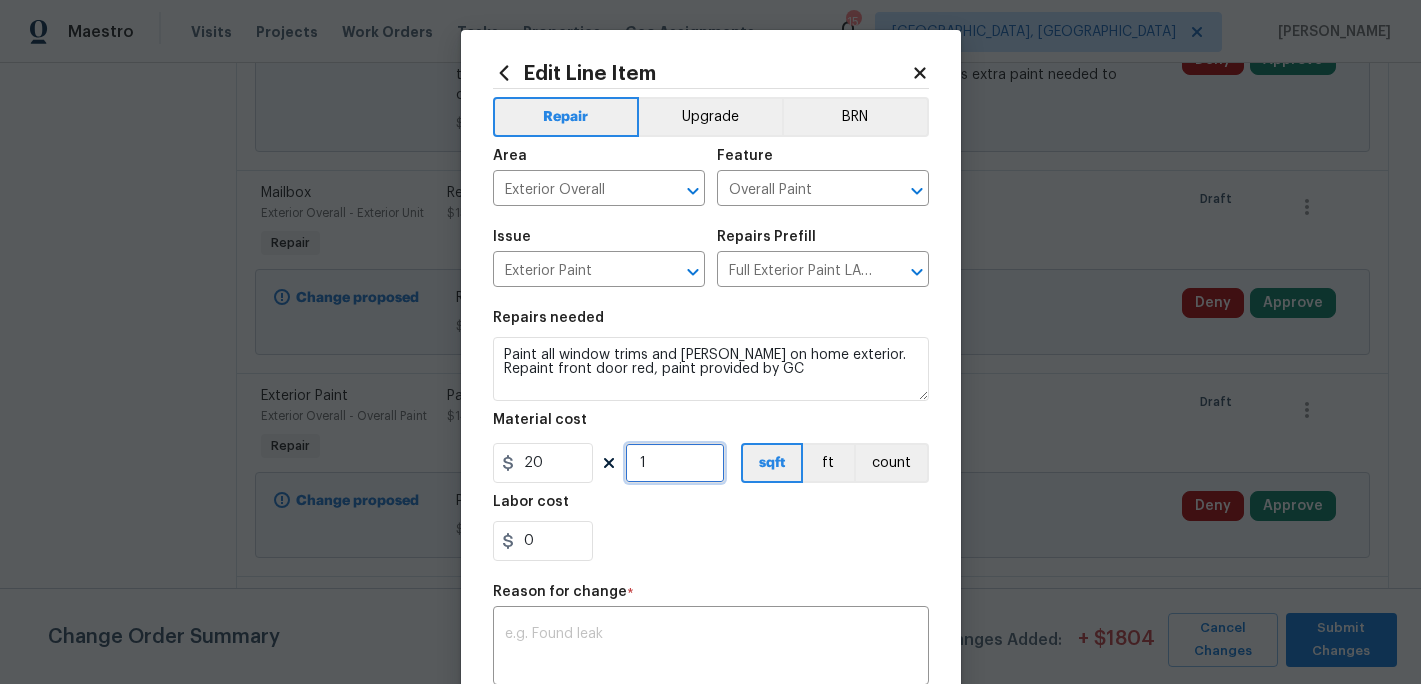 type on "1" 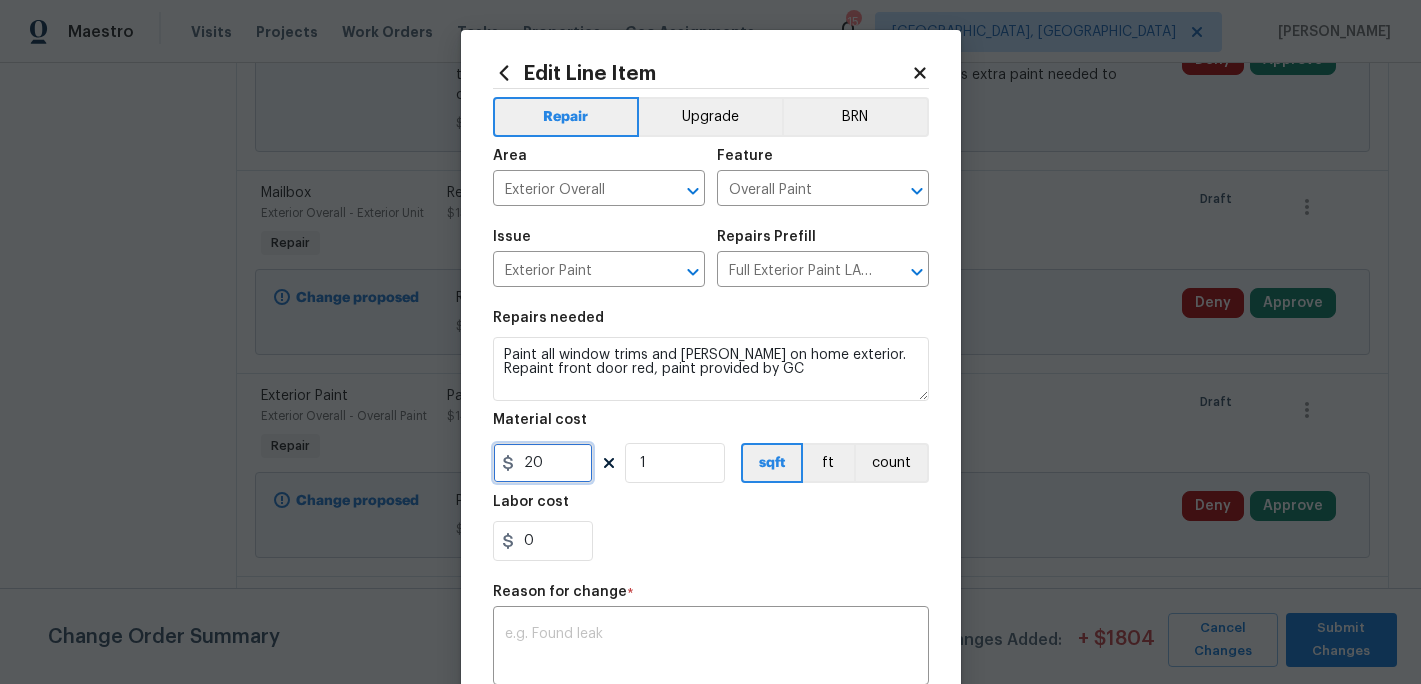 click on "20" at bounding box center (543, 463) 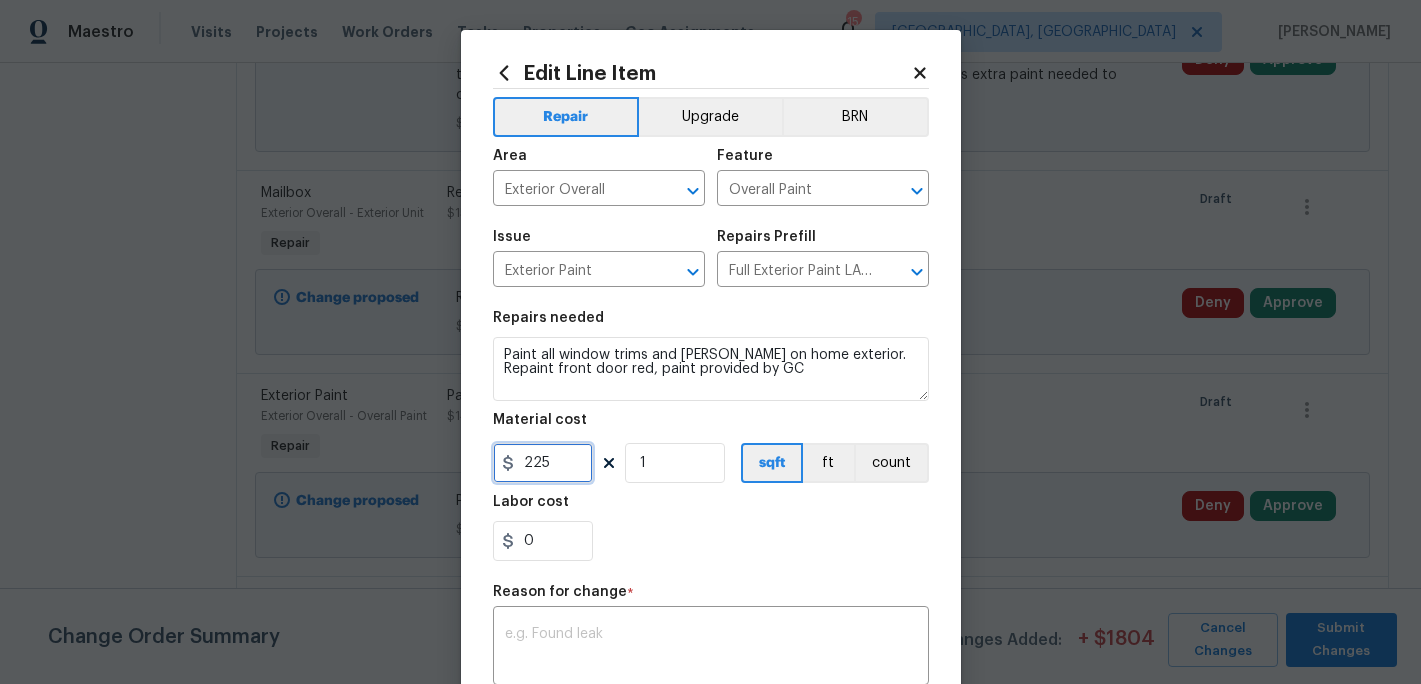 type on "225" 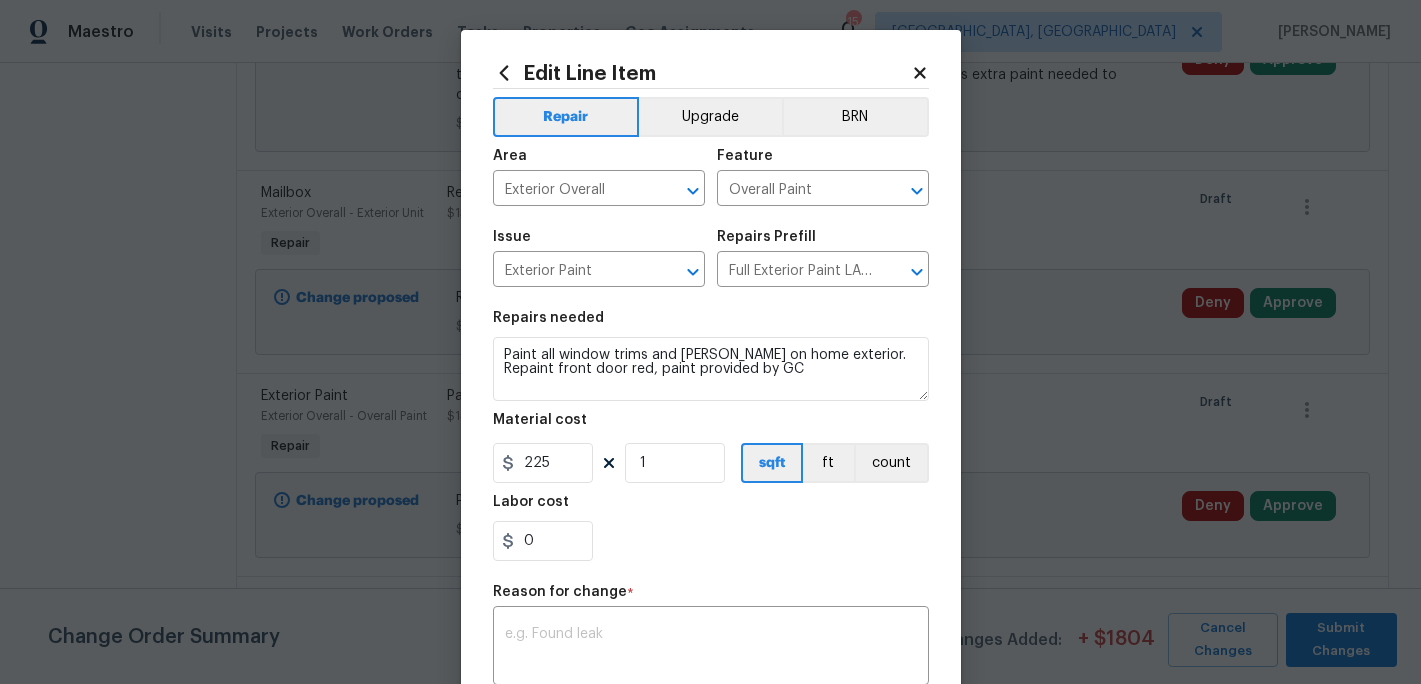 click on "0" at bounding box center [711, 541] 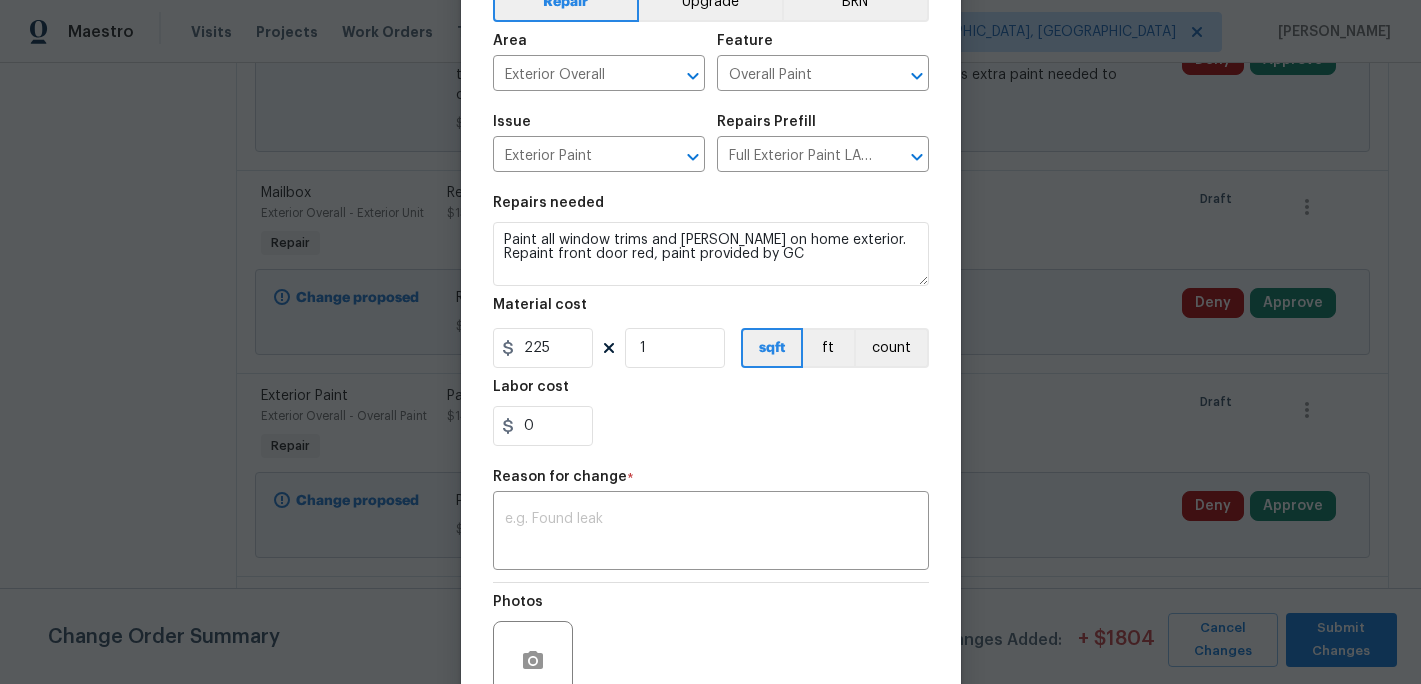 scroll, scrollTop: 302, scrollLeft: 0, axis: vertical 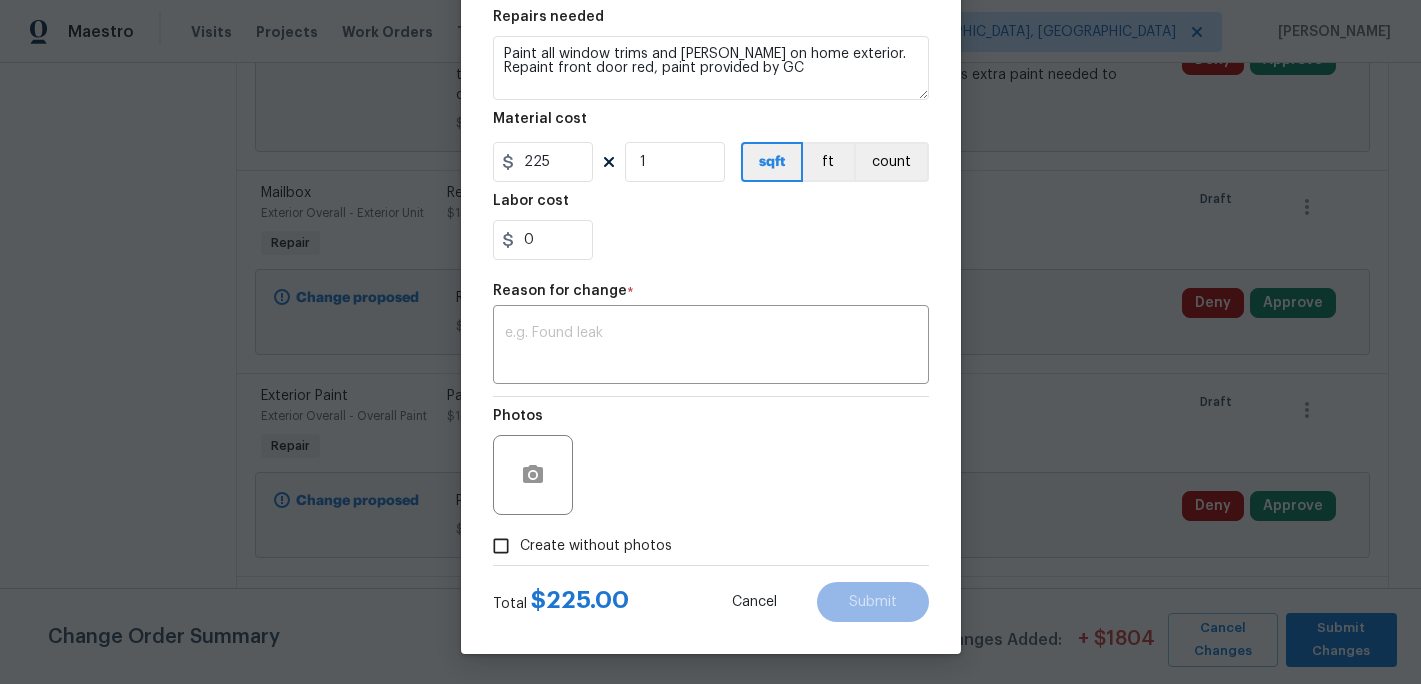 click on "Create without photos" at bounding box center [501, 546] 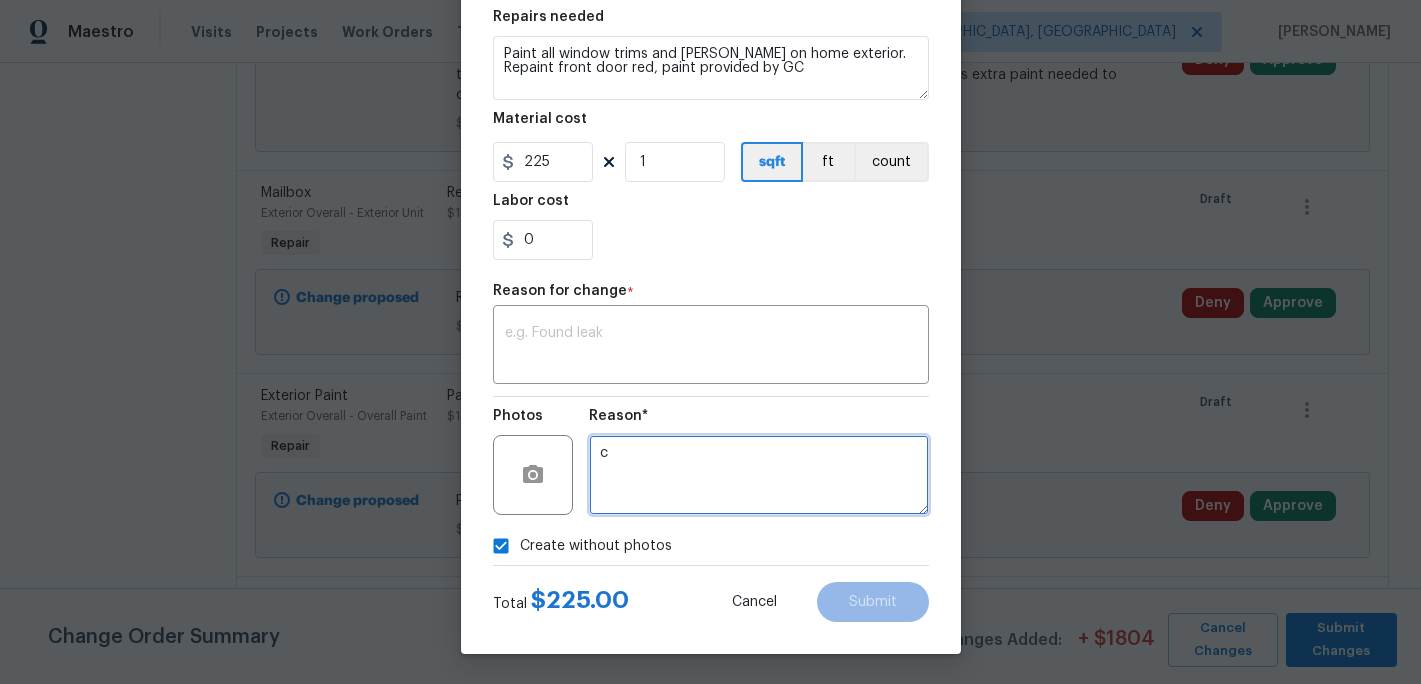 click on "c" at bounding box center [759, 475] 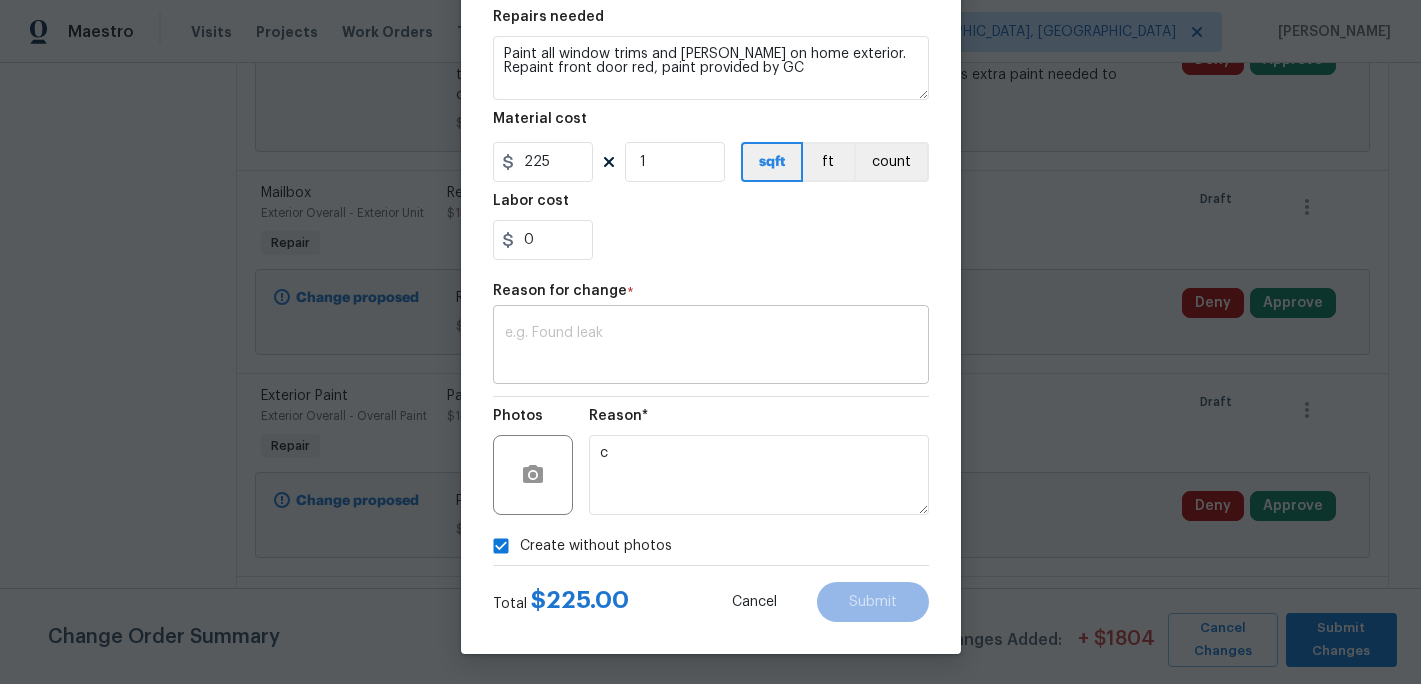 click at bounding box center (711, 347) 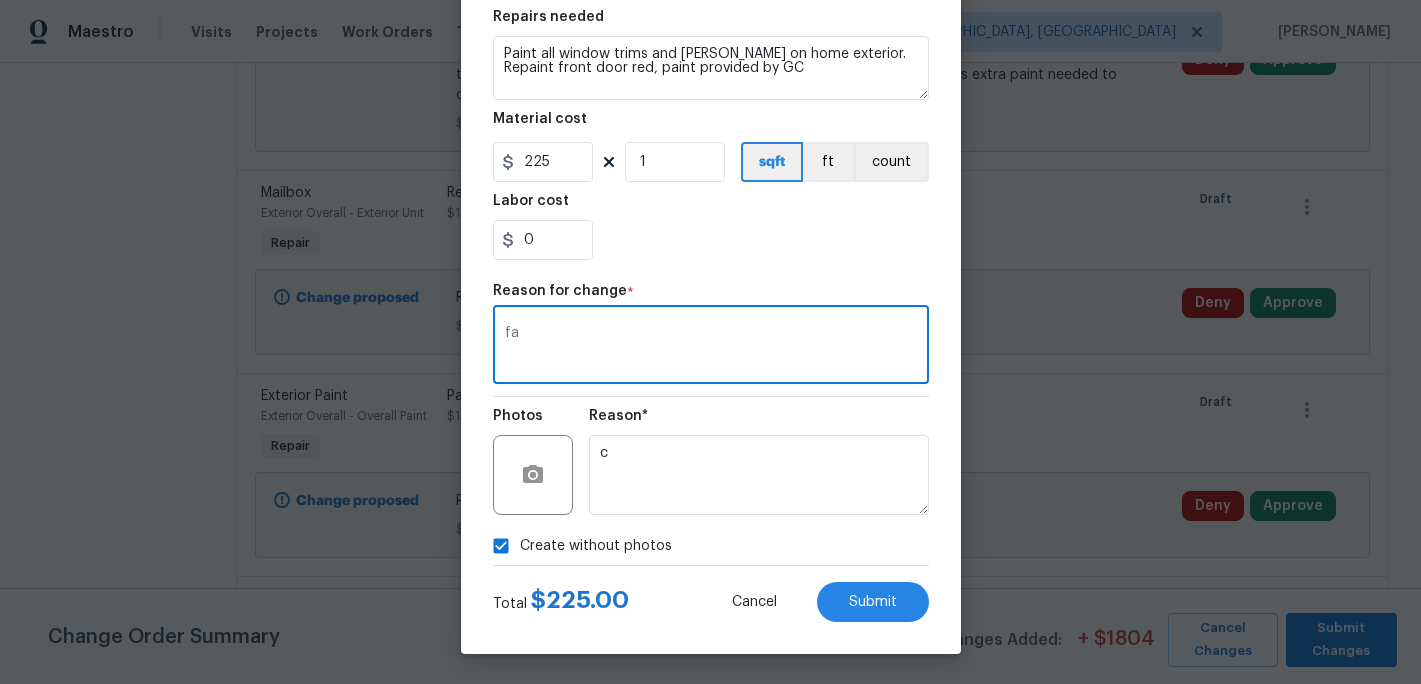 type on "f" 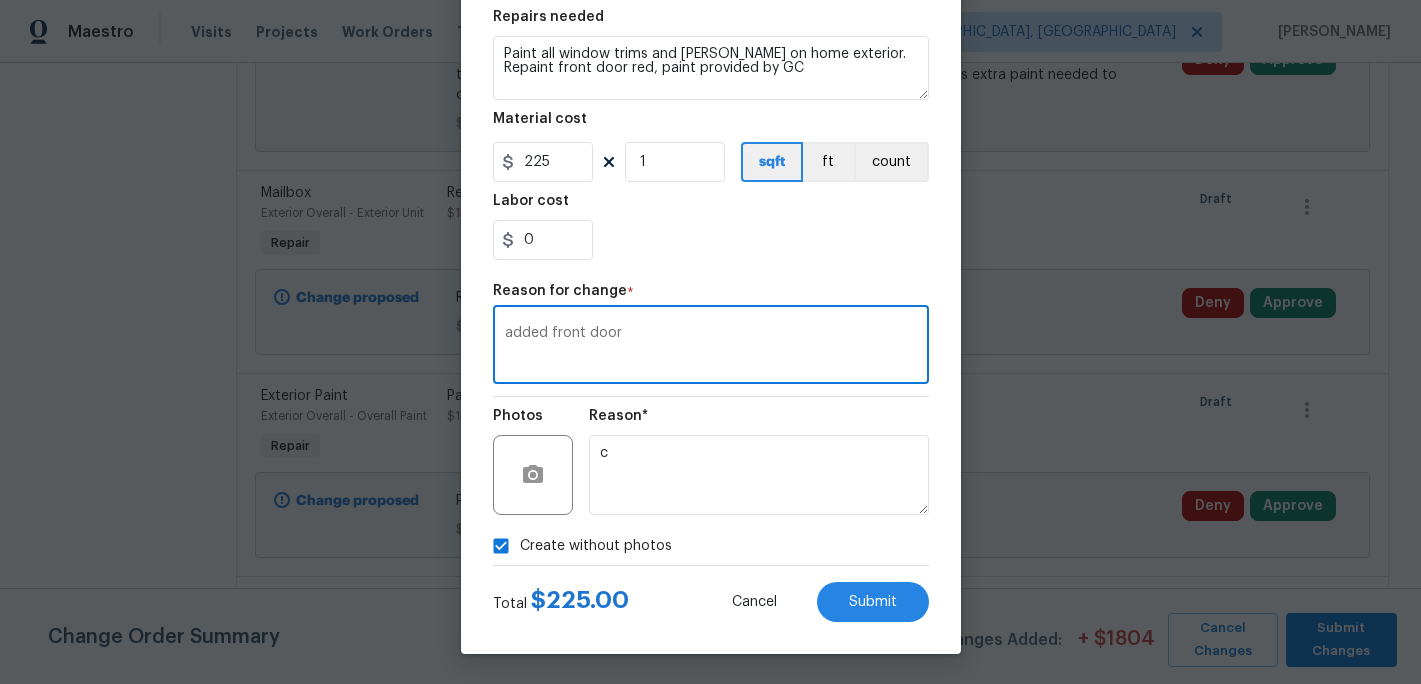 type on "added front door" 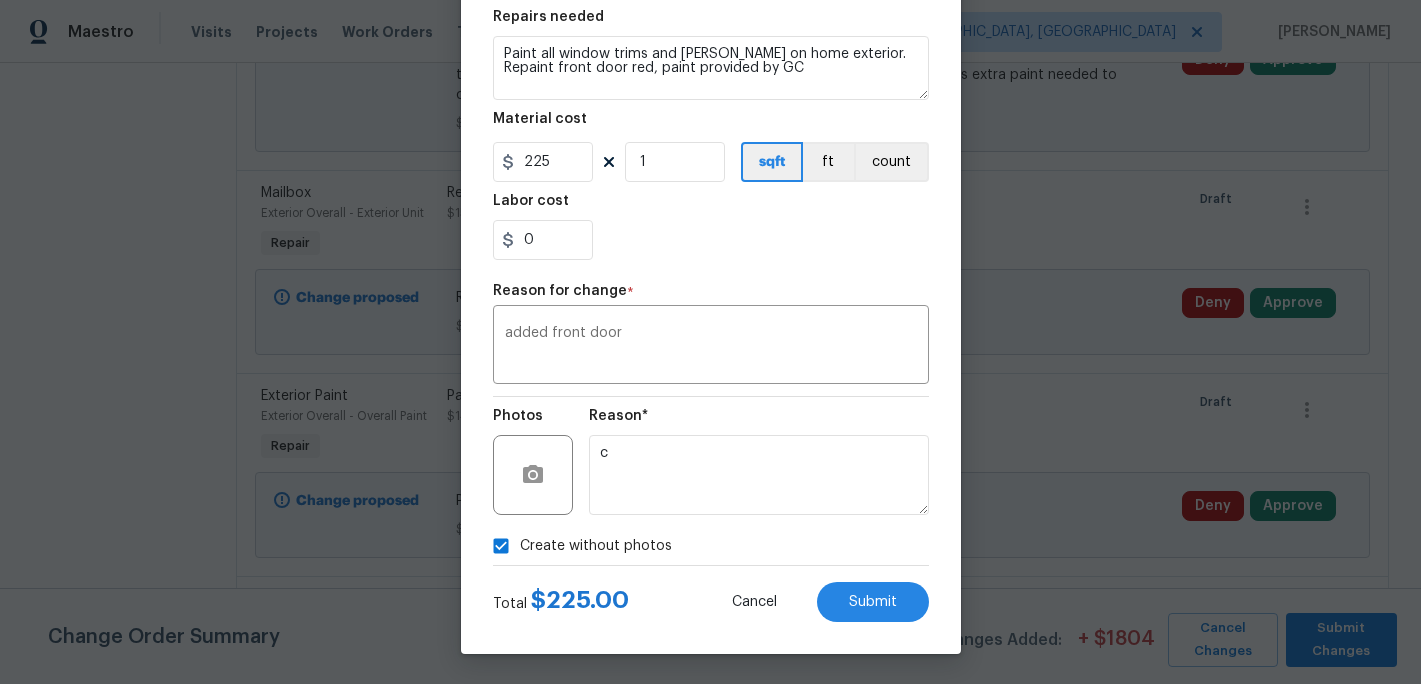 click on "0" at bounding box center [711, 240] 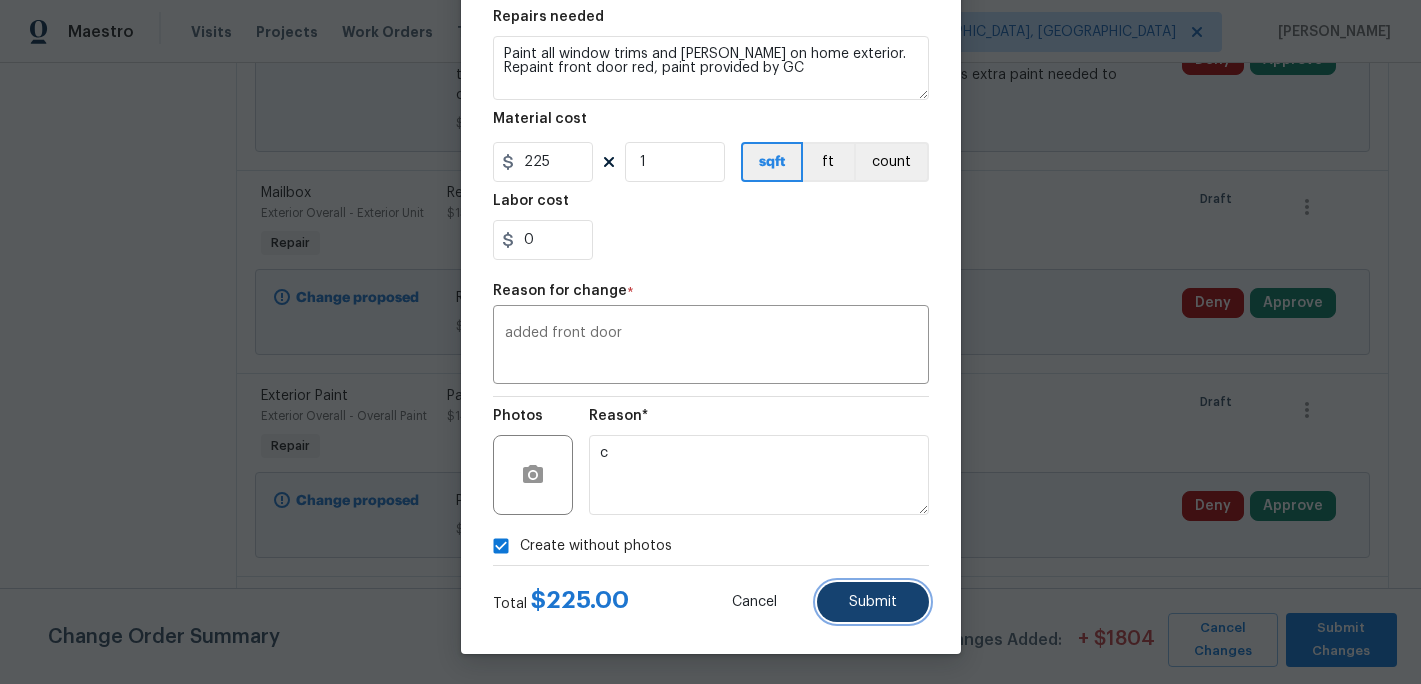 click on "Submit" at bounding box center (873, 602) 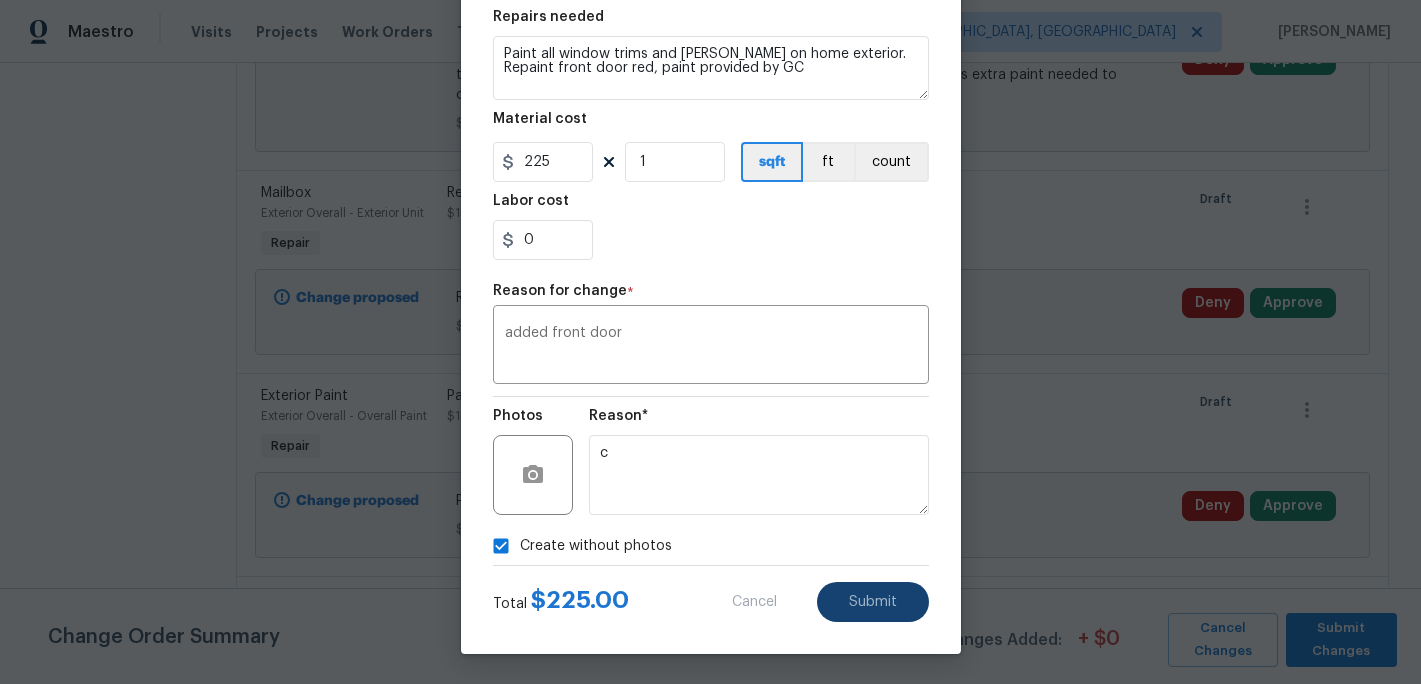 type on "Paint all window trims and sills on home exterior" 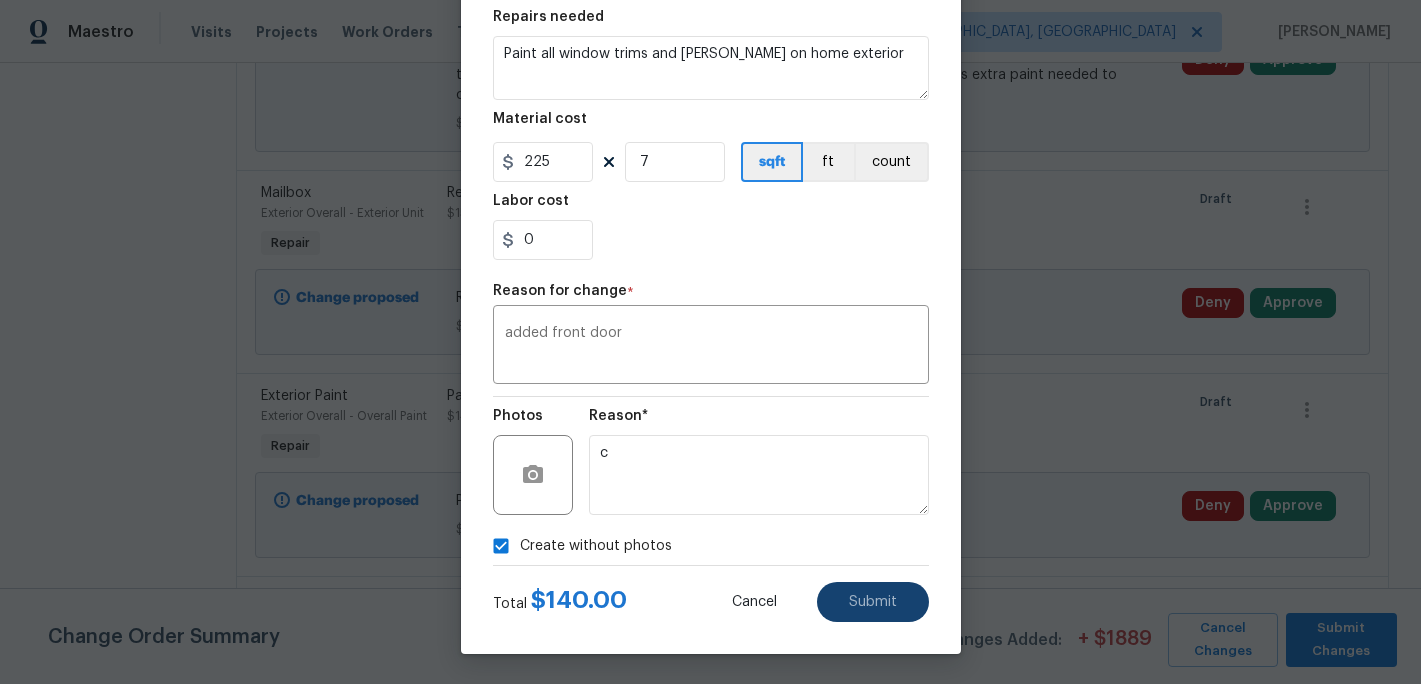 type on "20" 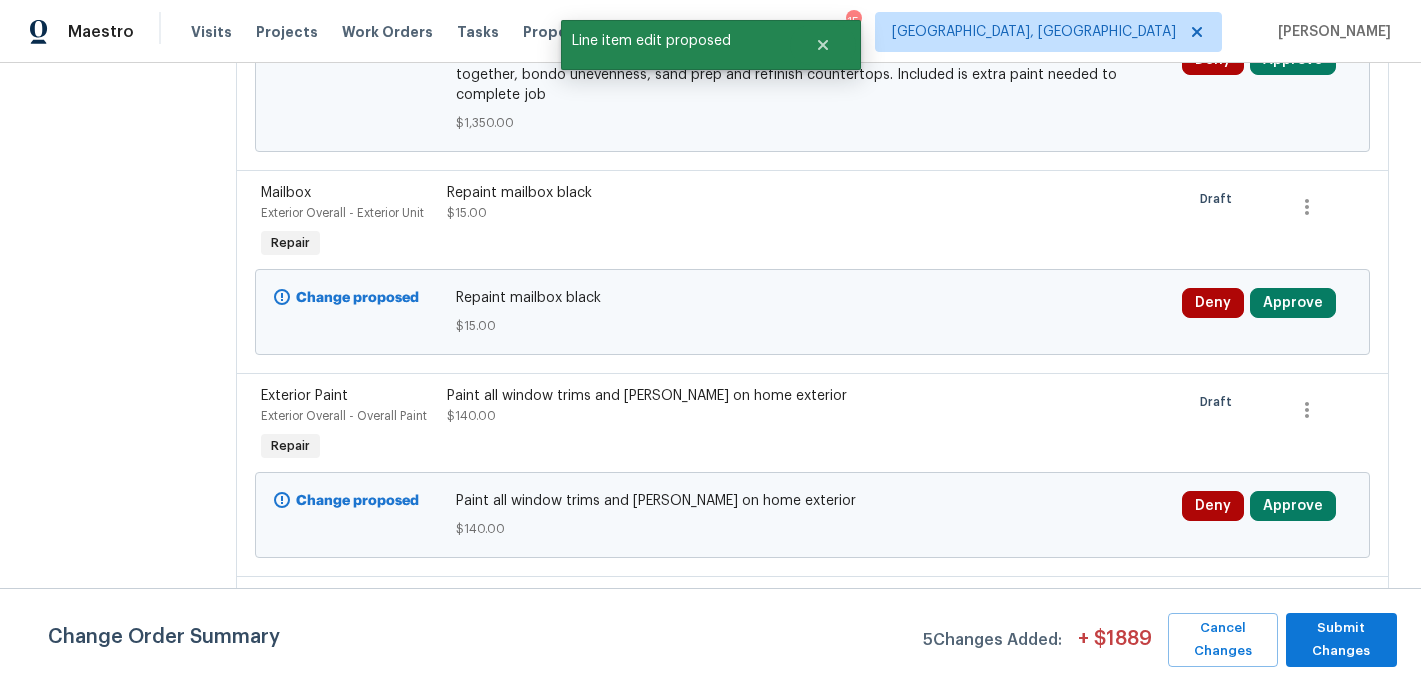 scroll, scrollTop: 0, scrollLeft: 0, axis: both 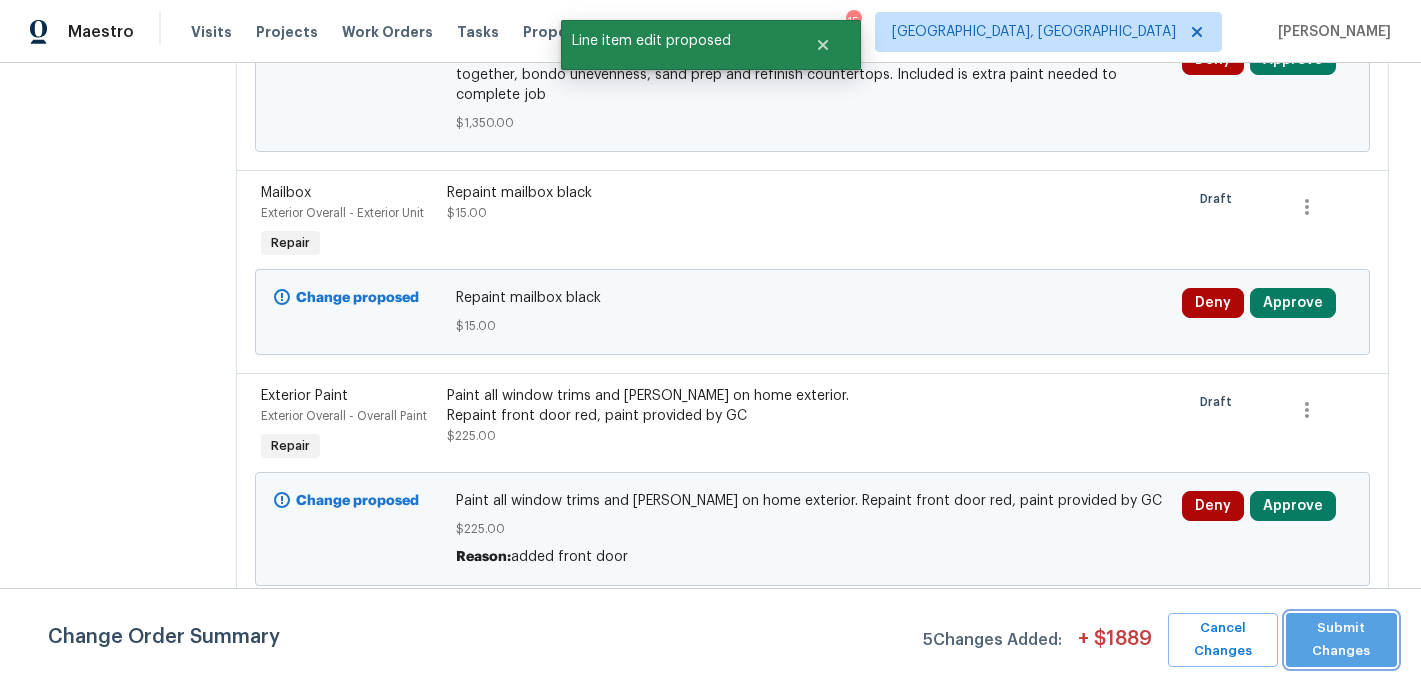 click on "Submit Changes" at bounding box center (1341, 640) 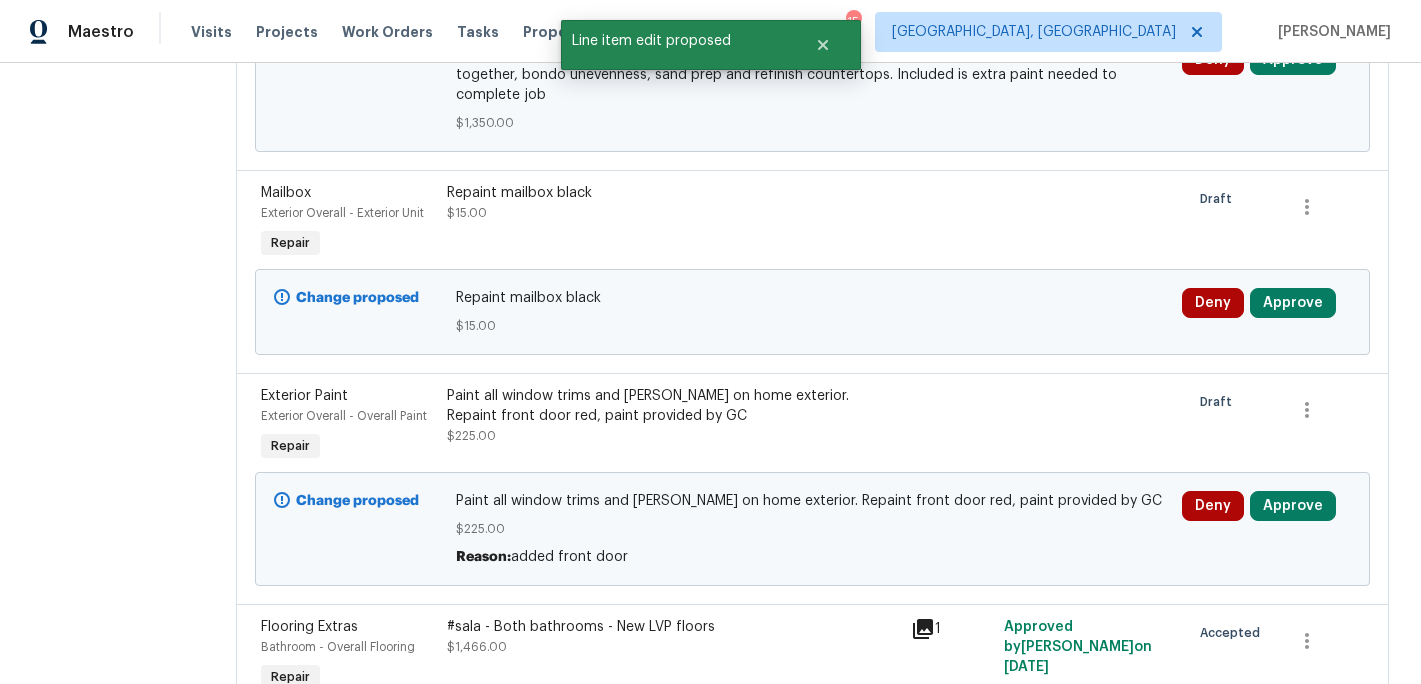 scroll, scrollTop: 0, scrollLeft: 0, axis: both 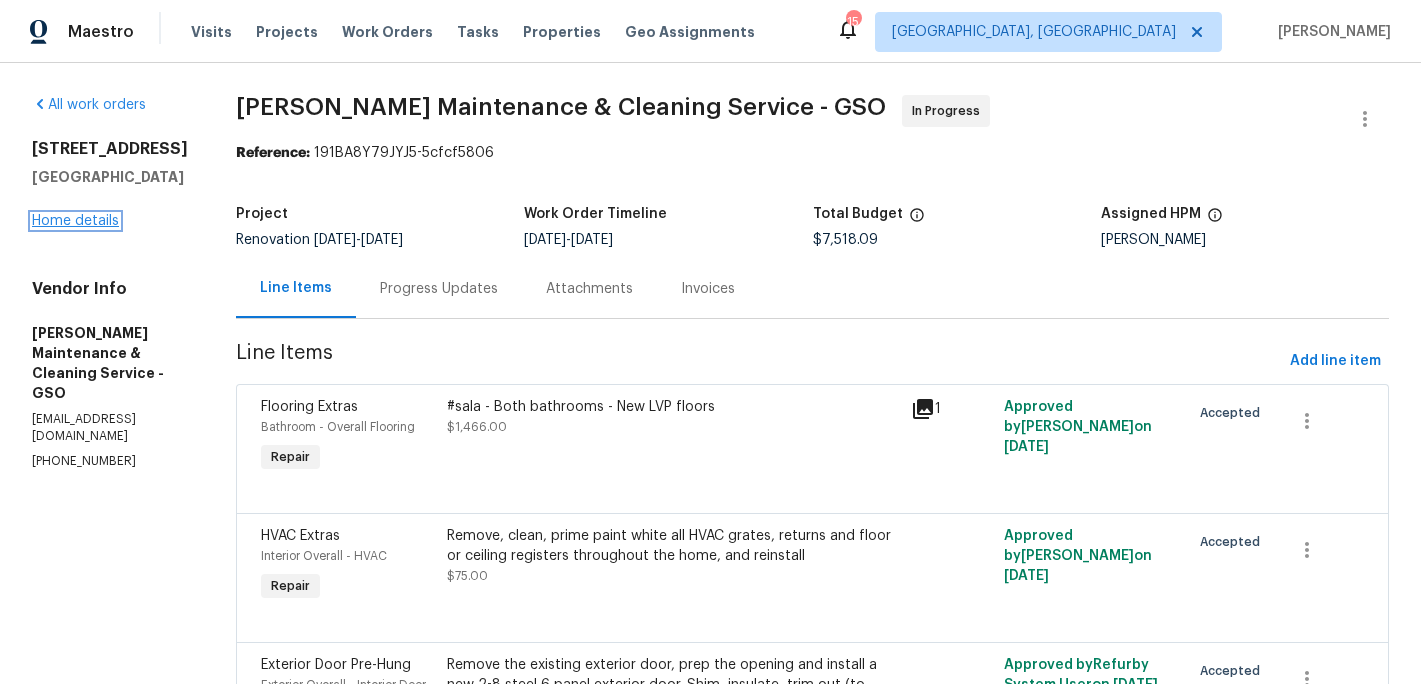 click on "Home details" at bounding box center (75, 221) 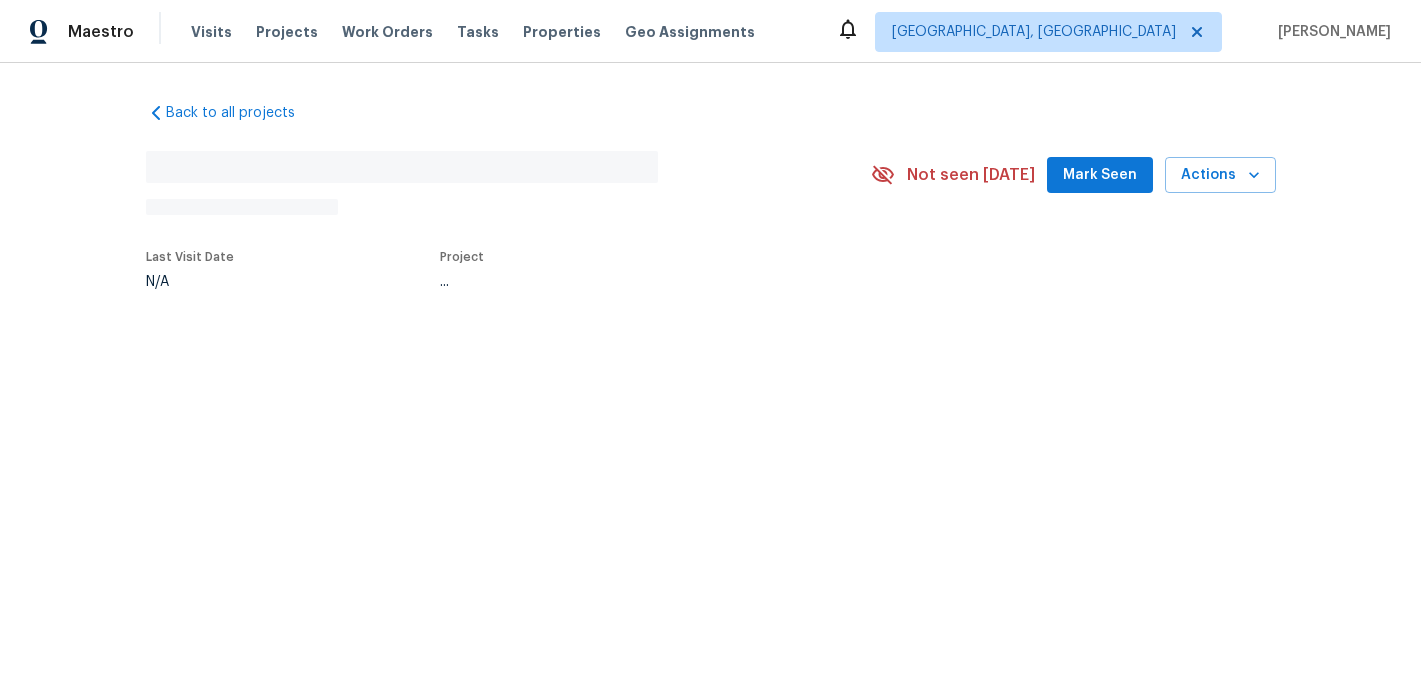 scroll, scrollTop: 0, scrollLeft: 0, axis: both 